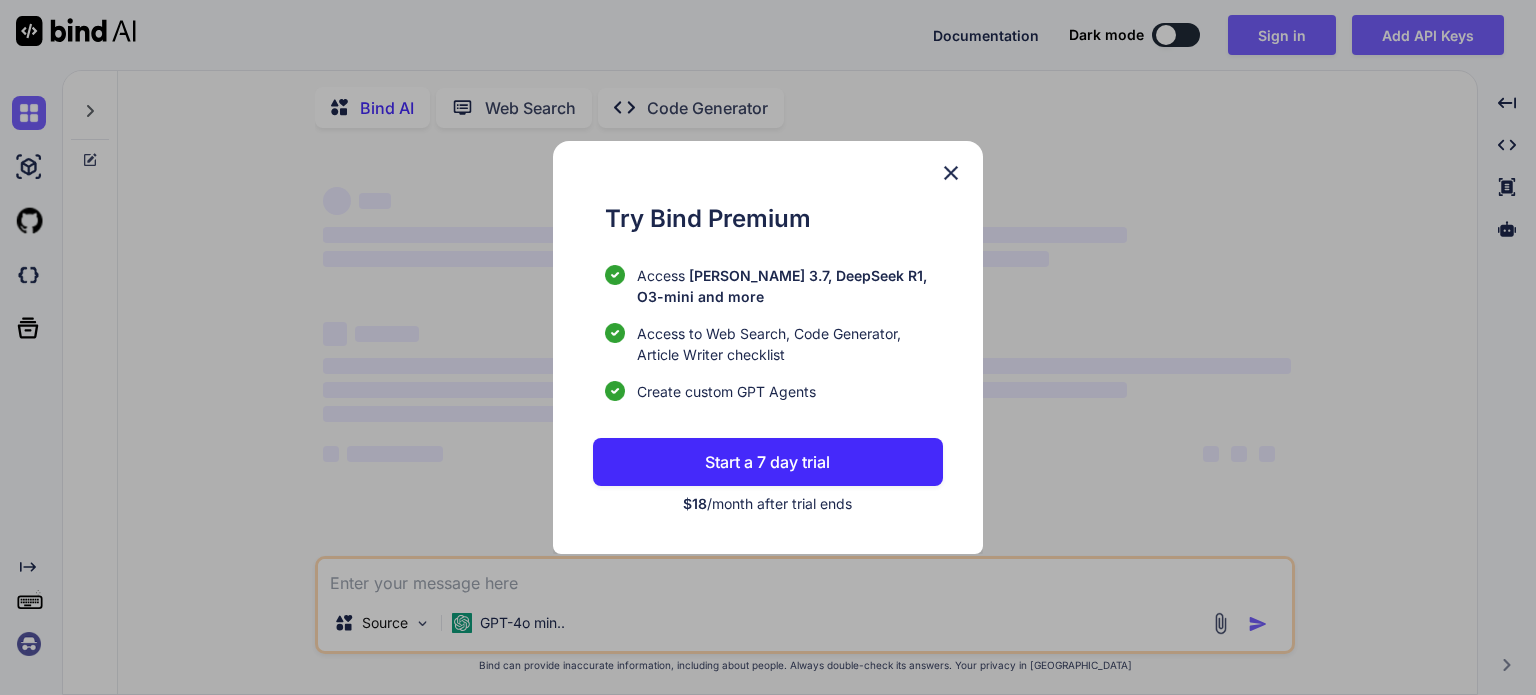 scroll, scrollTop: 0, scrollLeft: 0, axis: both 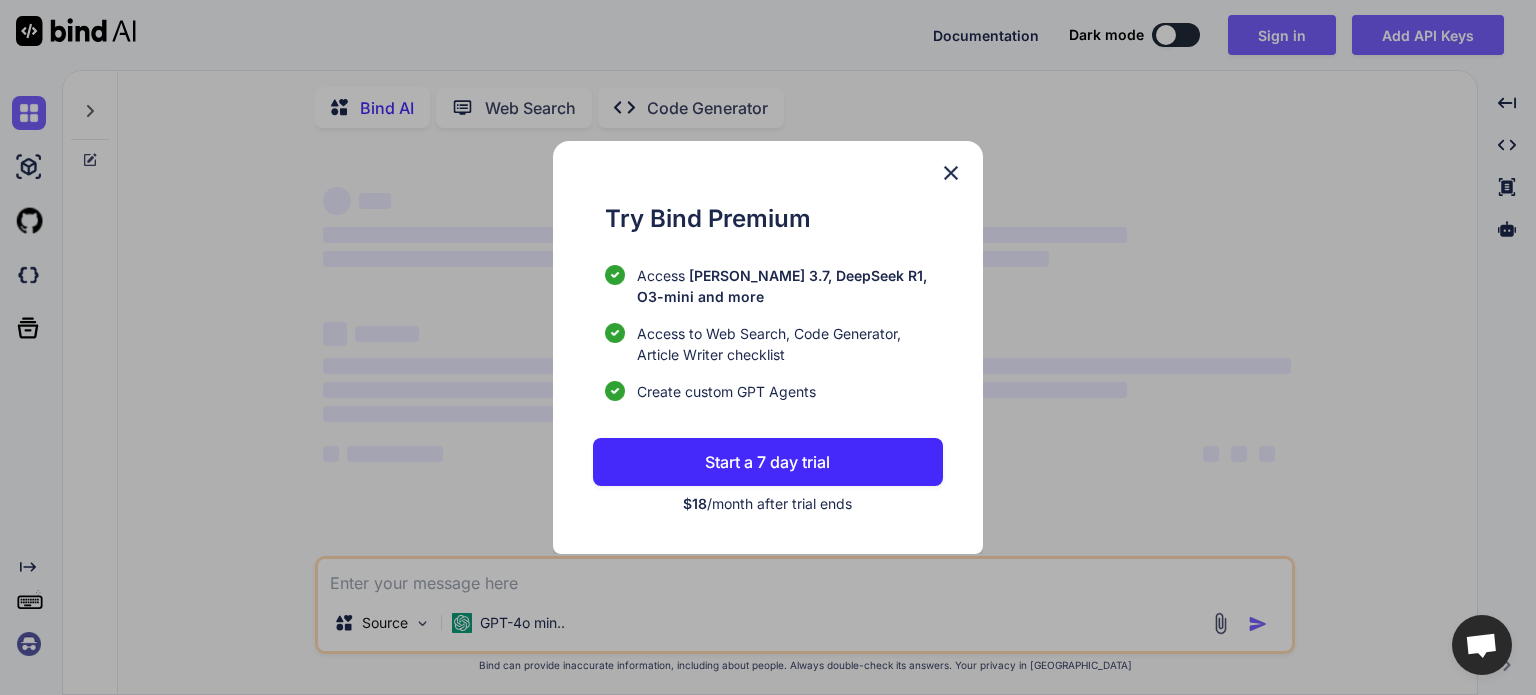 type on "x" 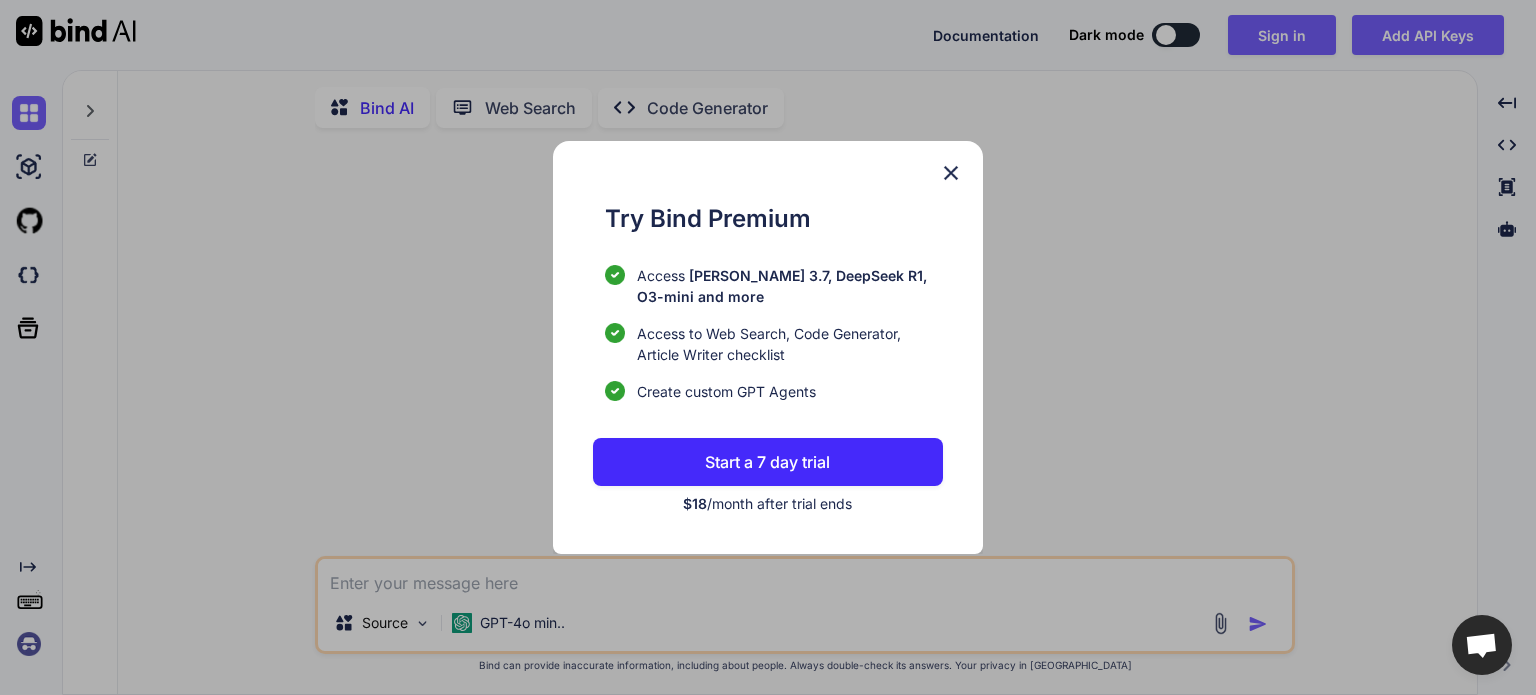 click on "$18 /month after trial ends" at bounding box center [767, 503] 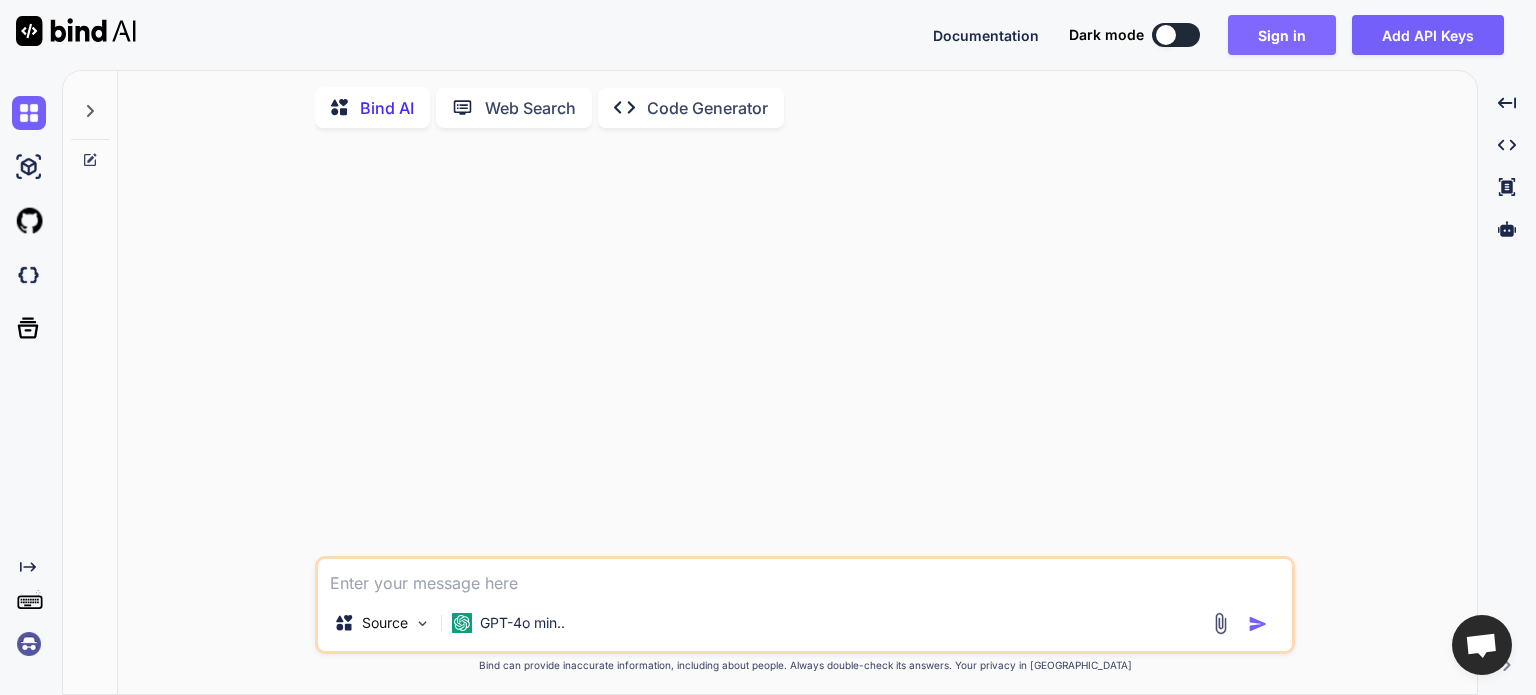 click on "Sign in" at bounding box center (1282, 35) 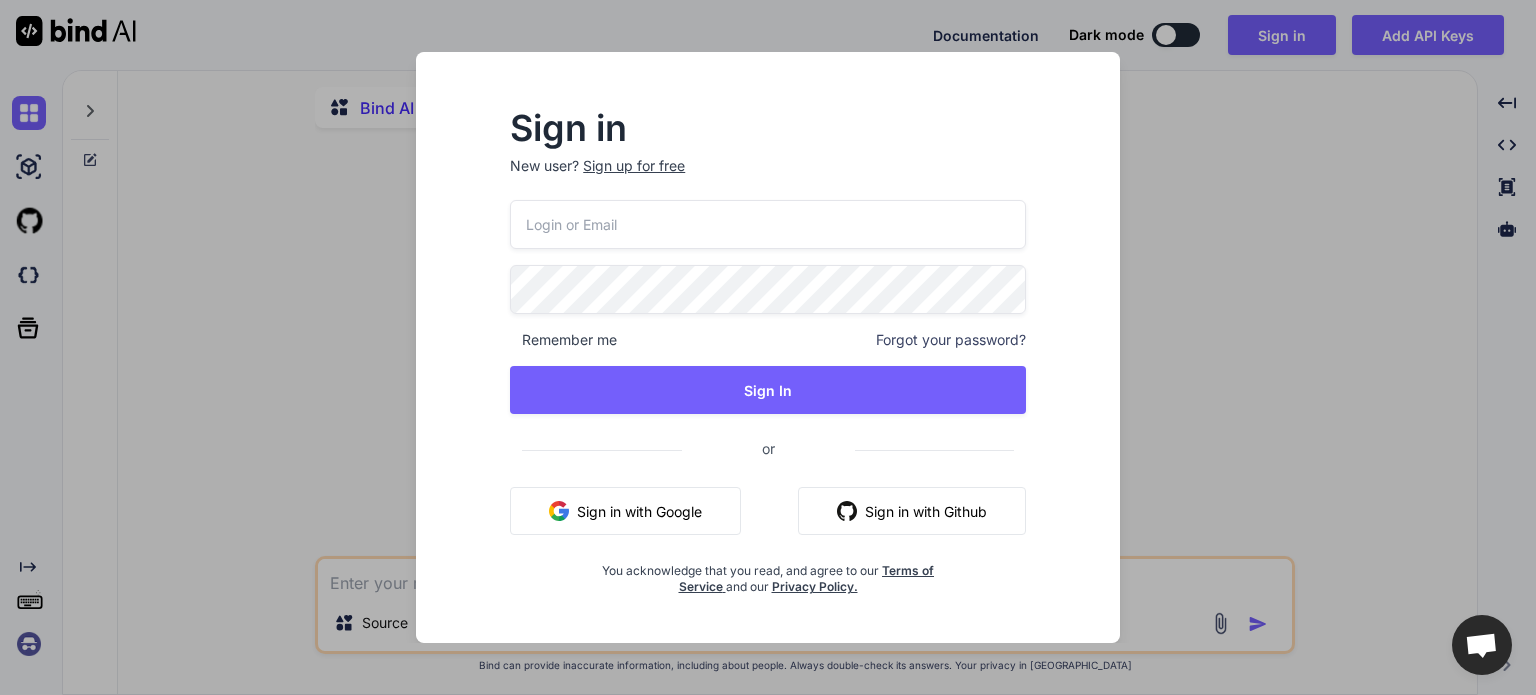 click on "Sign in with Google" at bounding box center [625, 511] 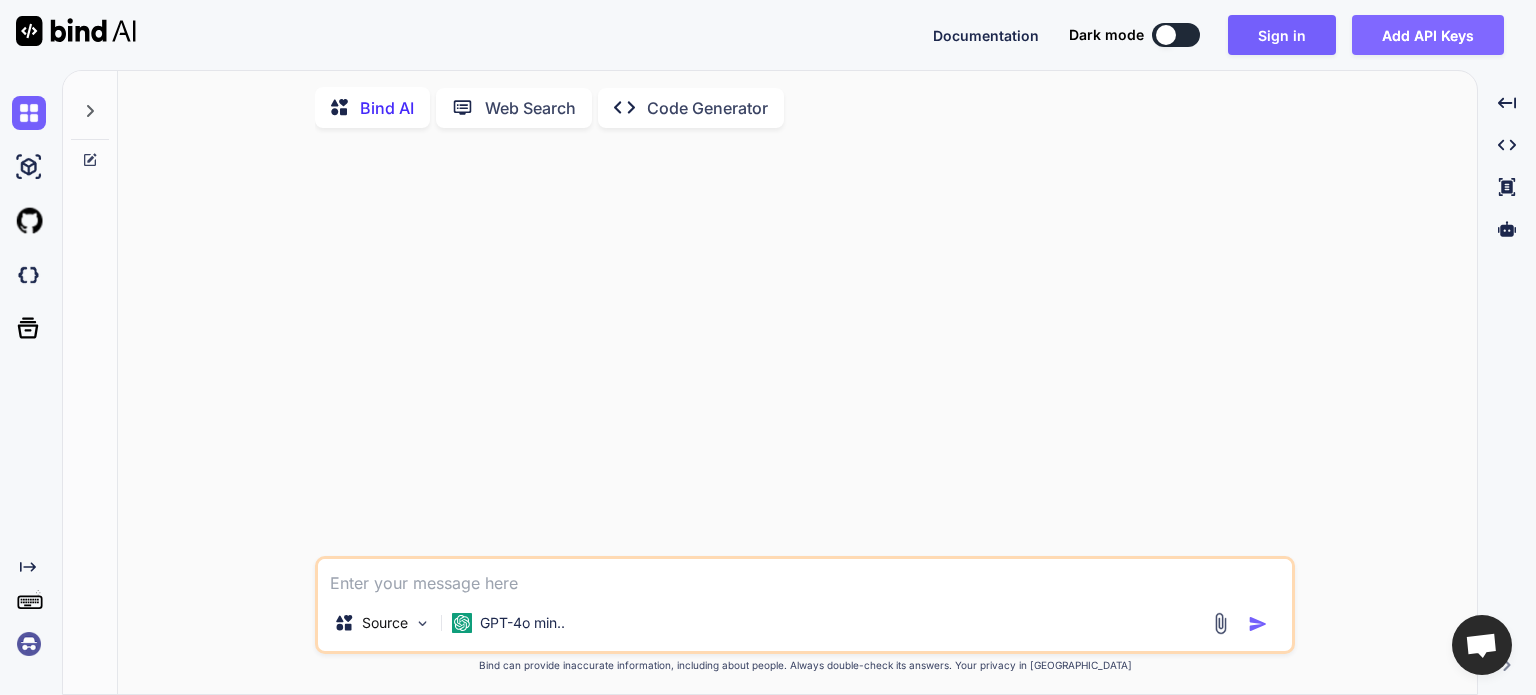 click on "Add API Keys" at bounding box center (1428, 35) 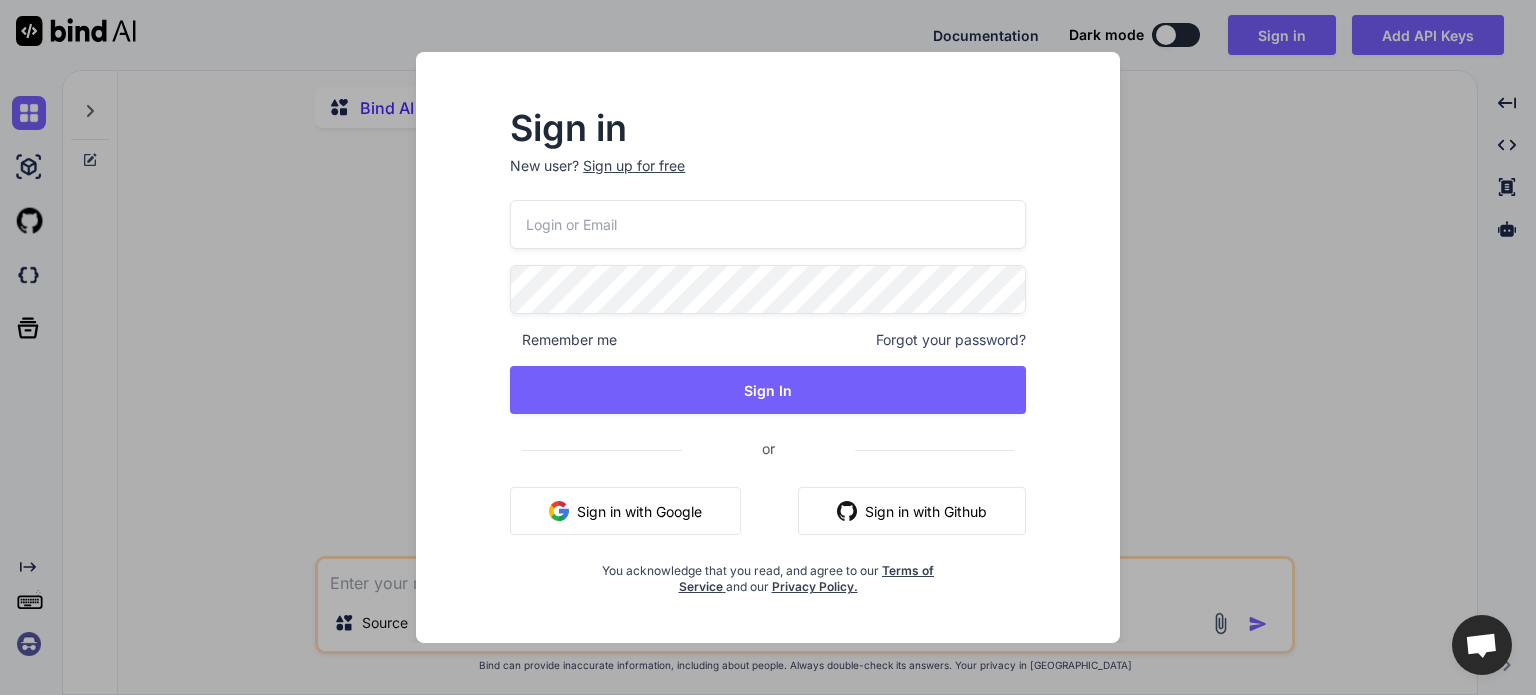 click on "Sign in with Google" at bounding box center [625, 511] 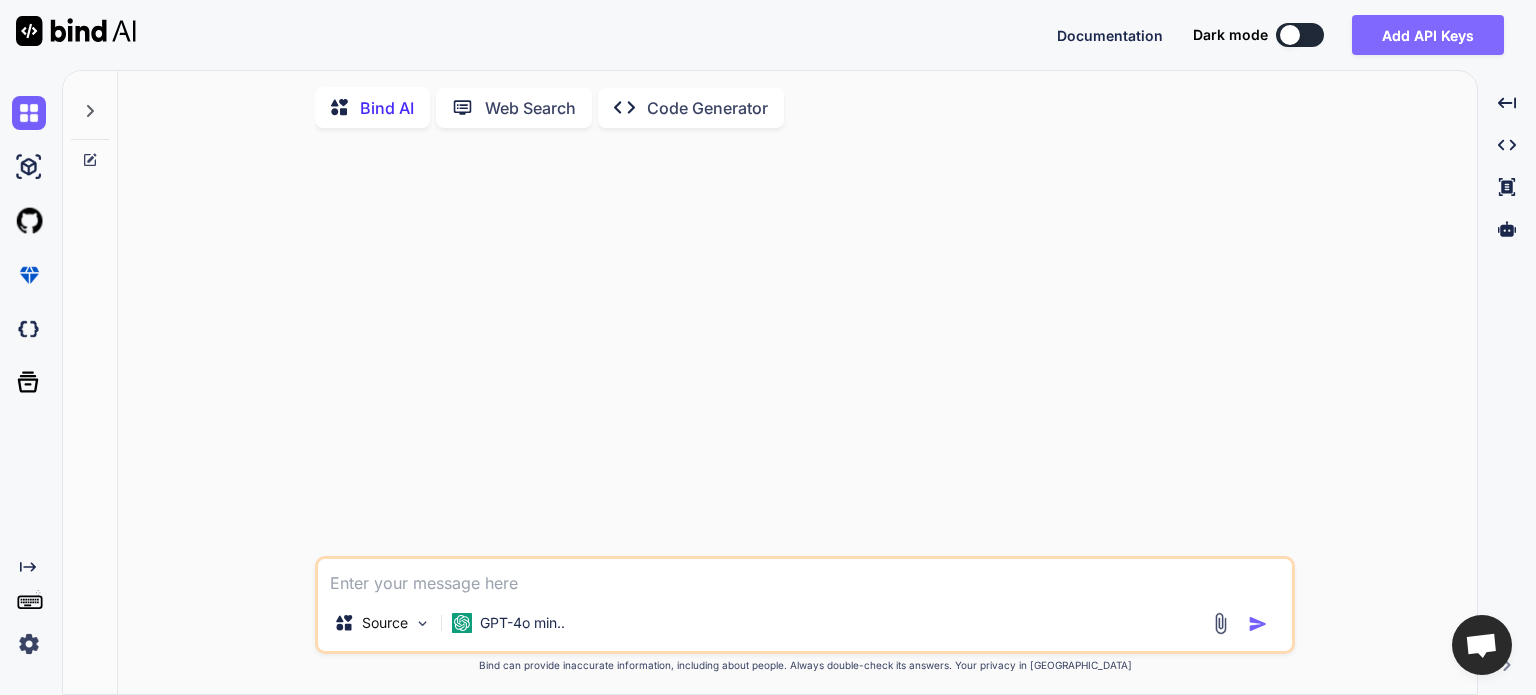 click on "Add API Keys" at bounding box center (1428, 35) 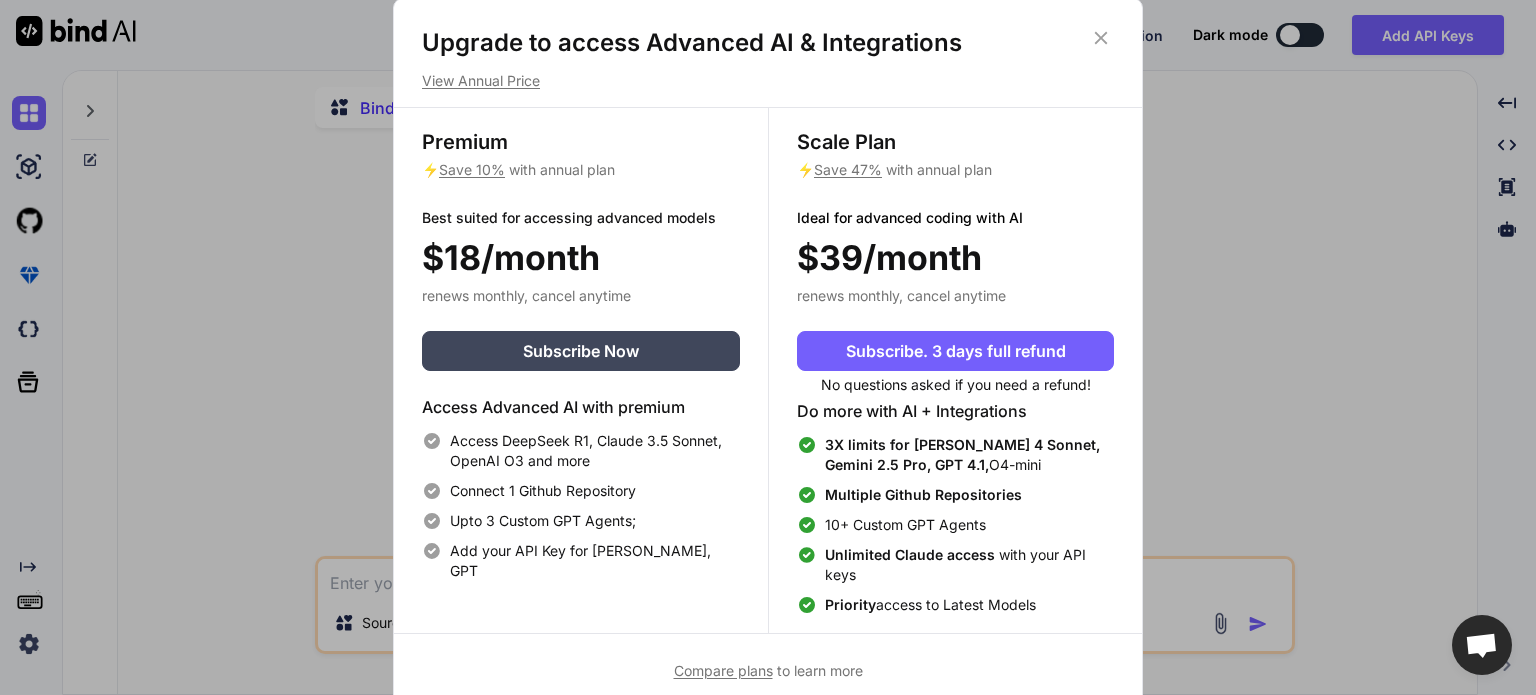 click 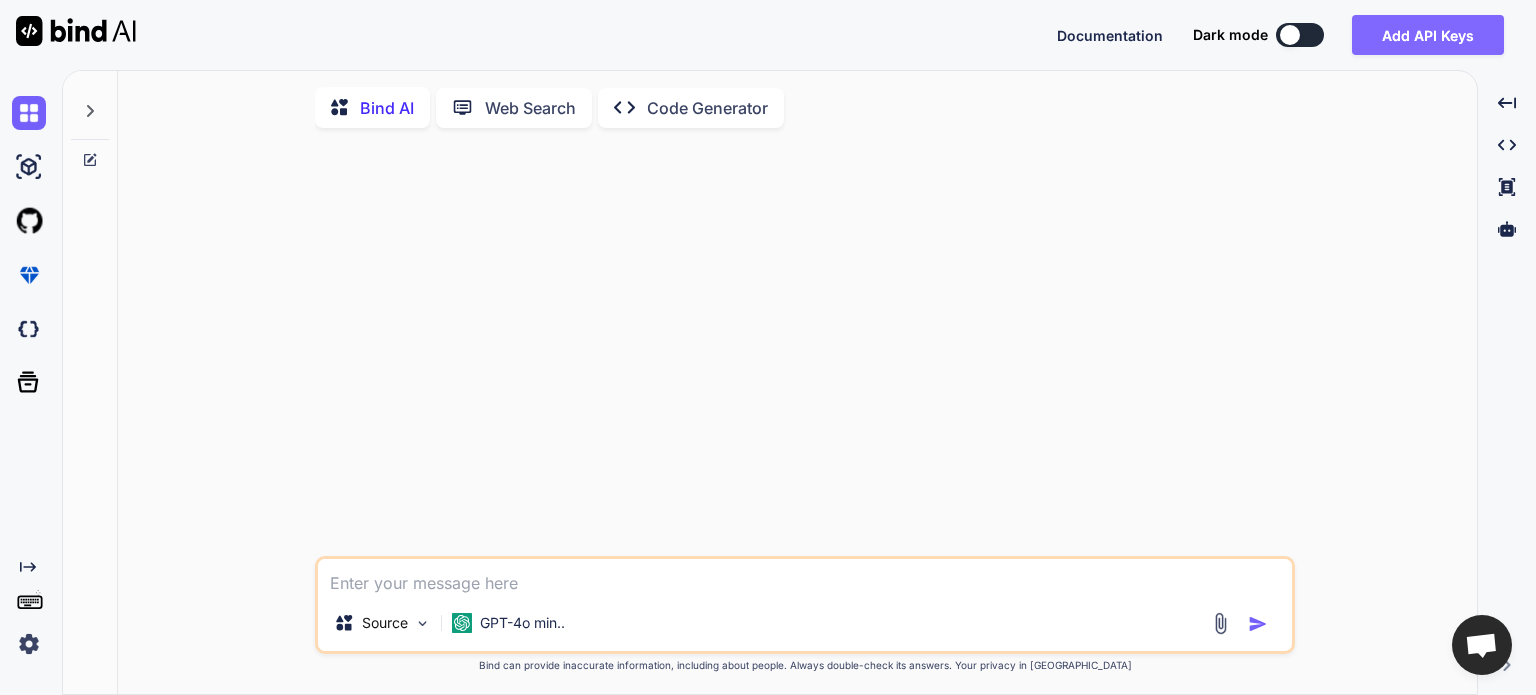 click on "Add API Keys" at bounding box center [1428, 35] 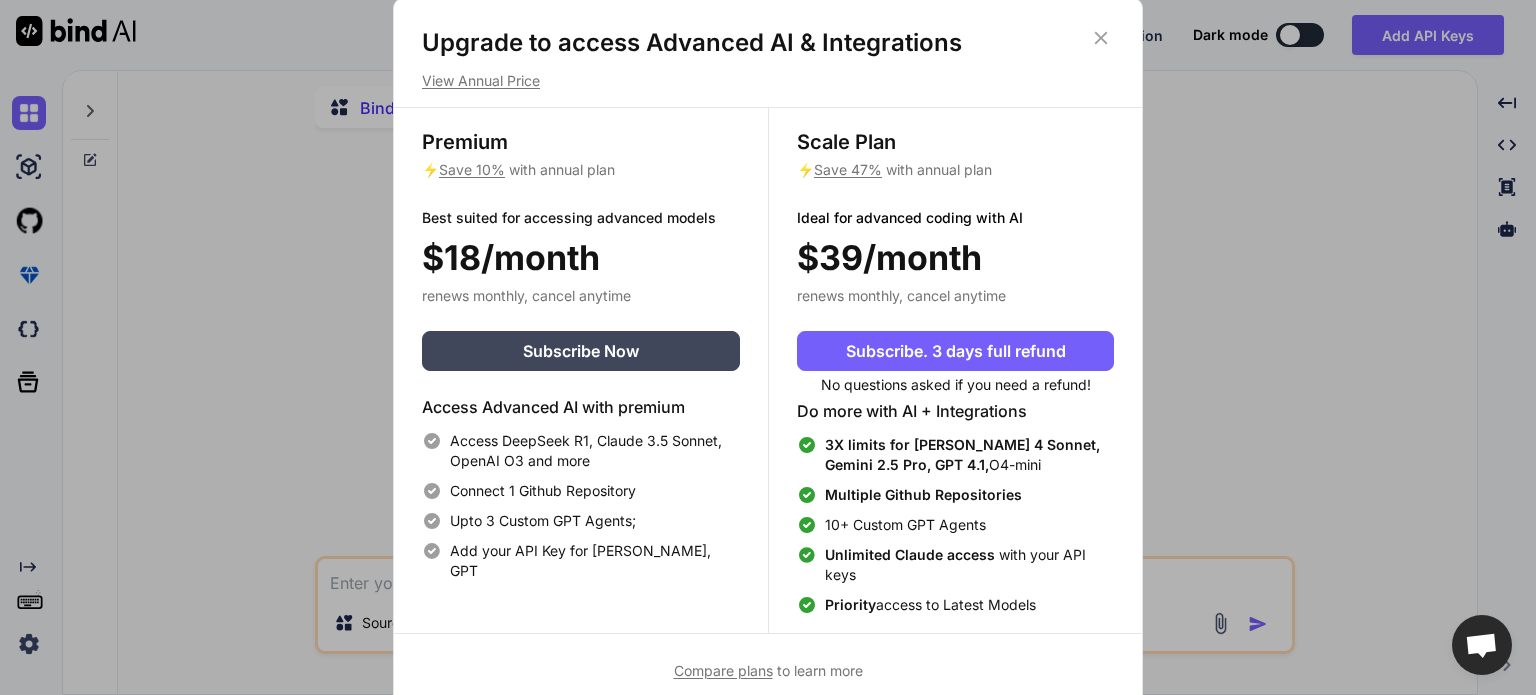 scroll, scrollTop: 12, scrollLeft: 0, axis: vertical 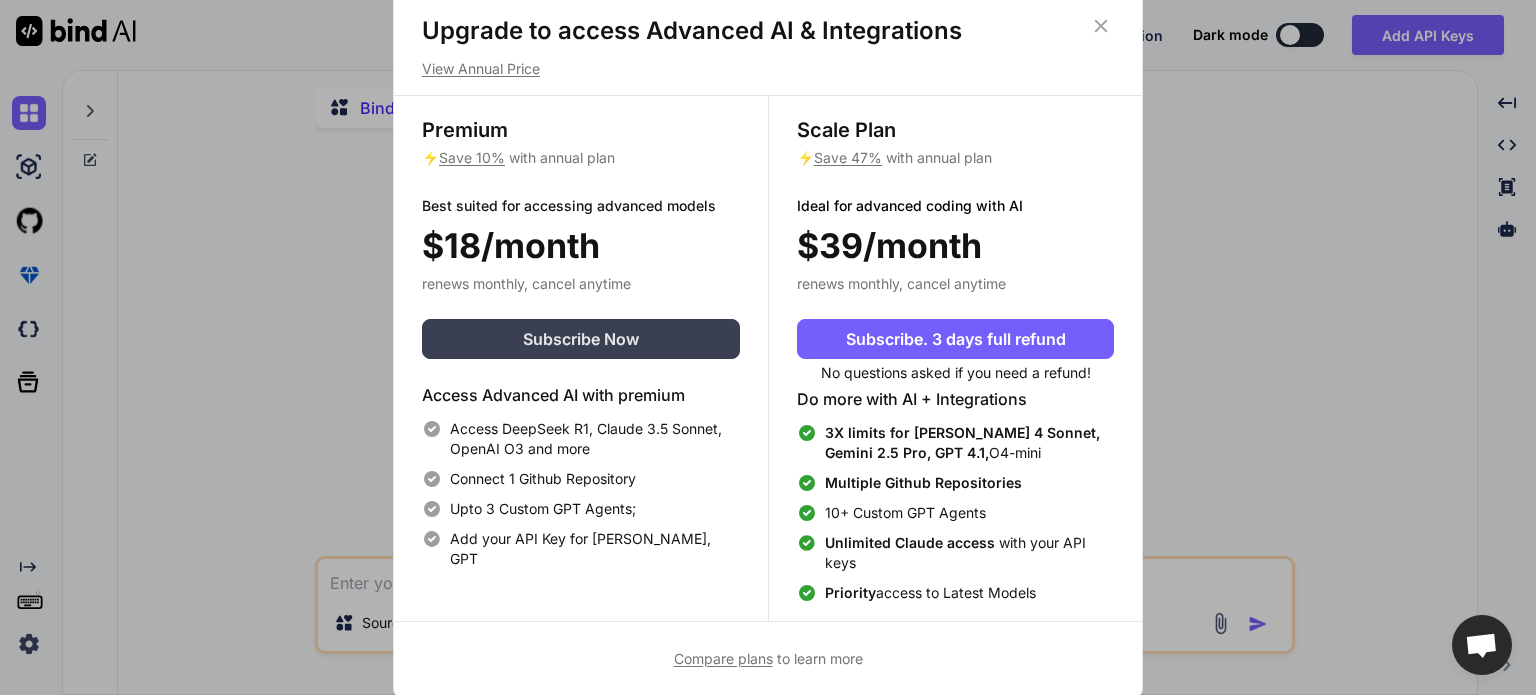 click on "Subscribe Now" at bounding box center (581, 339) 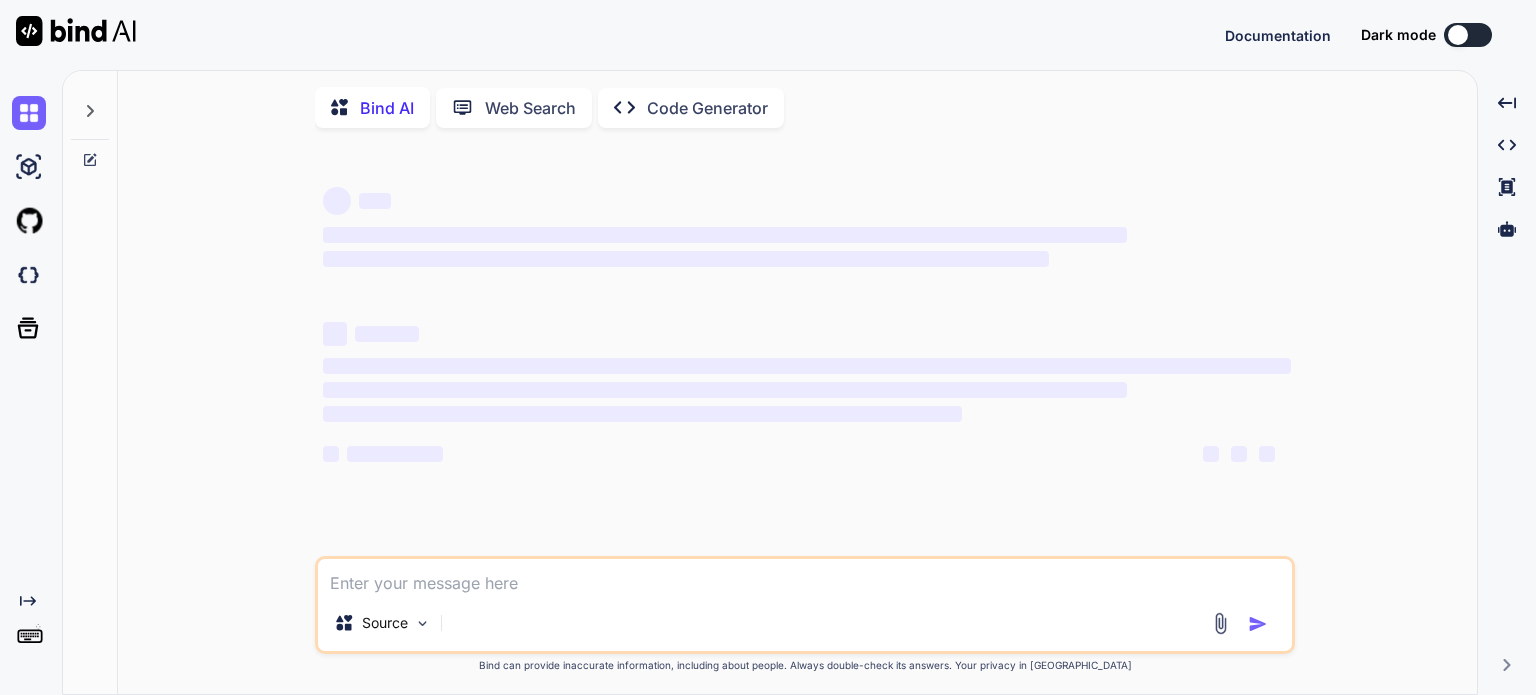 scroll, scrollTop: 0, scrollLeft: 0, axis: both 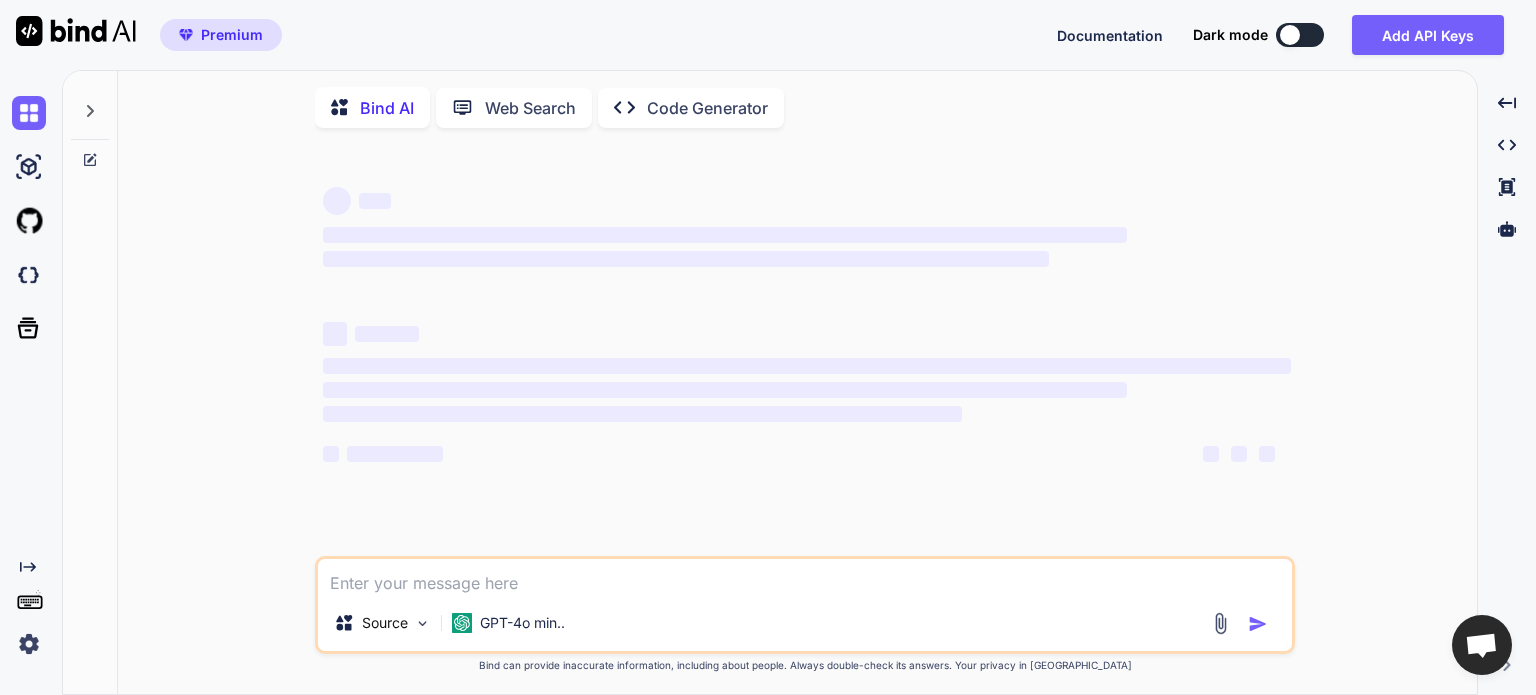 type on "x" 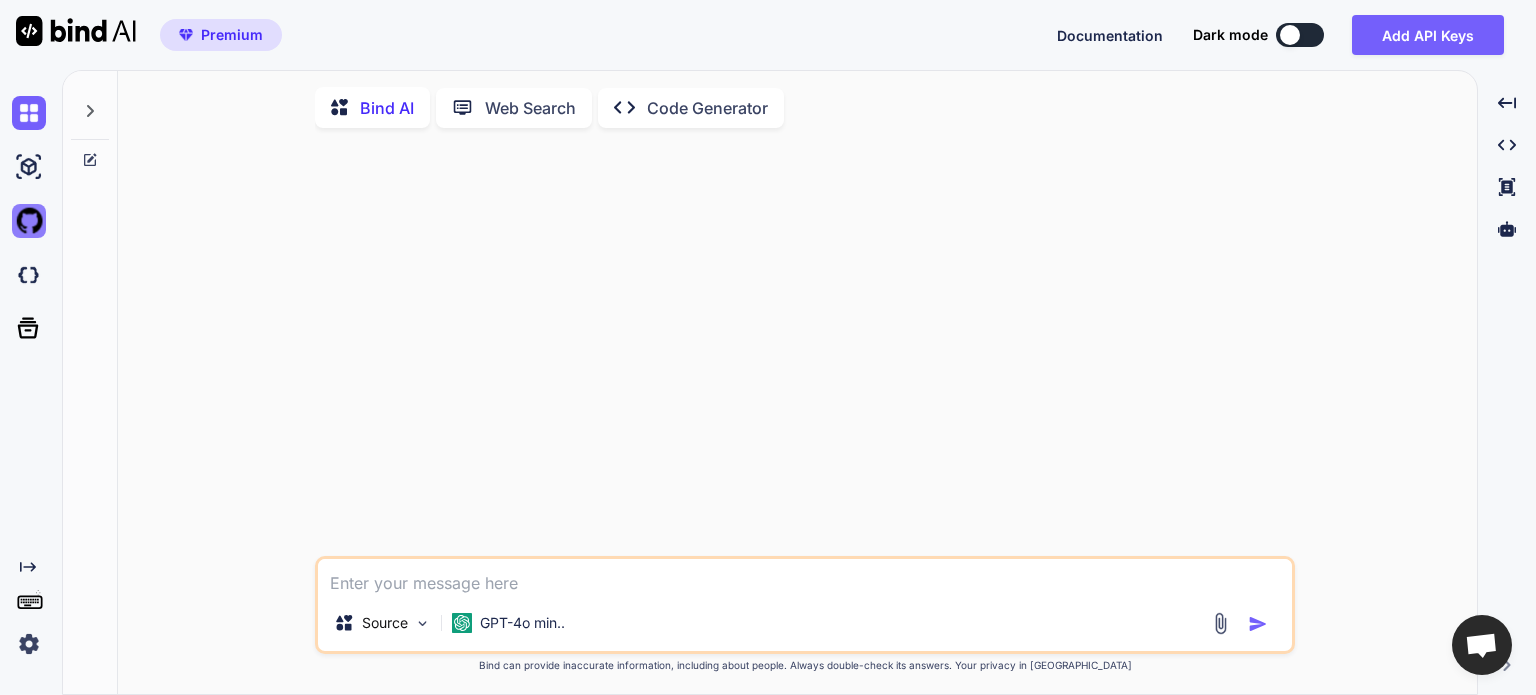 click at bounding box center [29, 221] 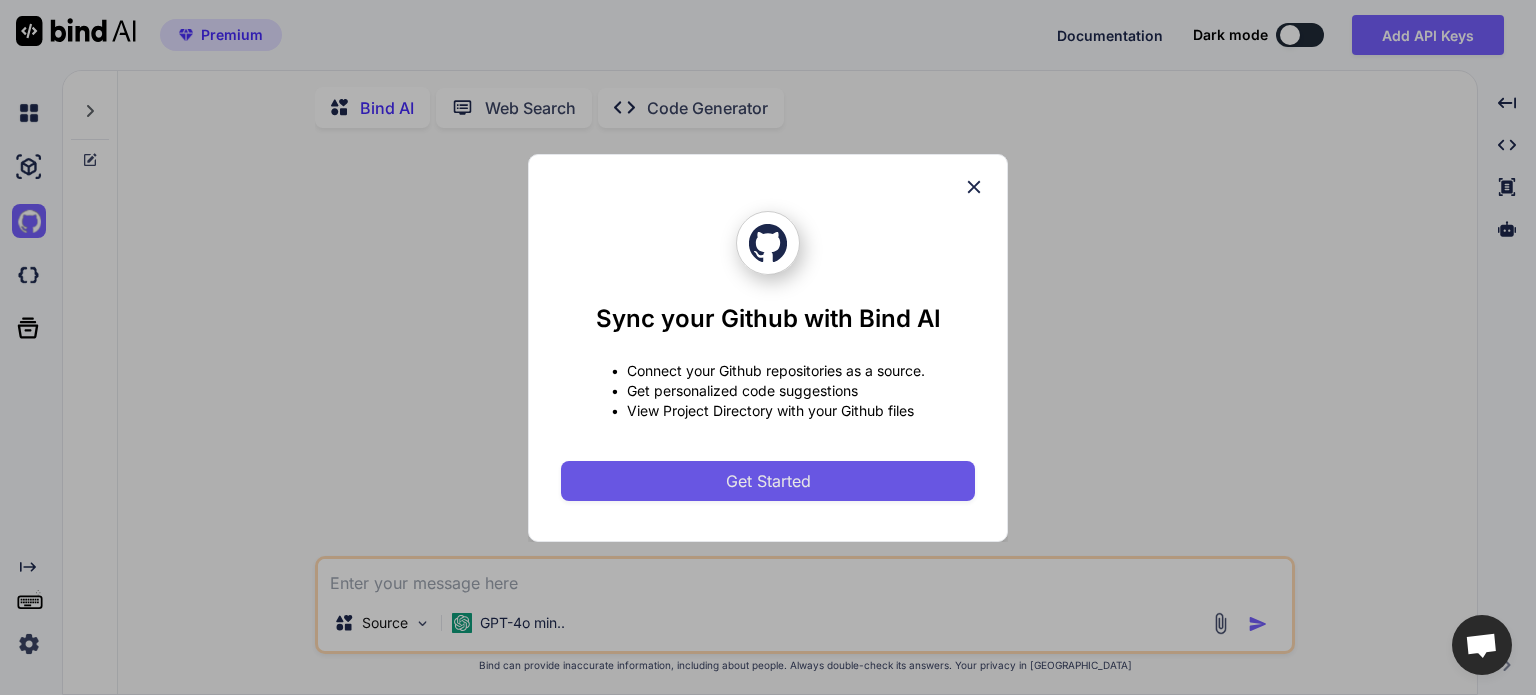 click on "Get Started" at bounding box center (768, 481) 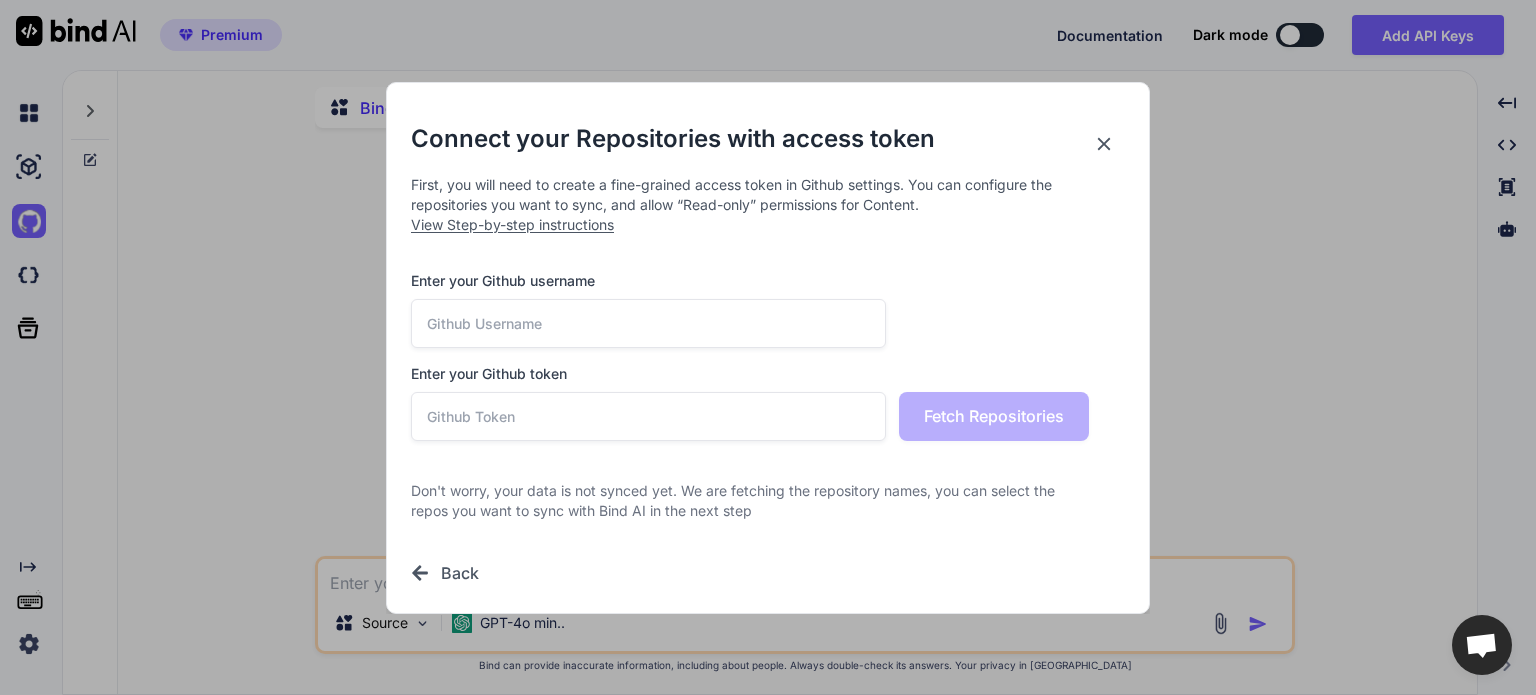click at bounding box center [648, 323] 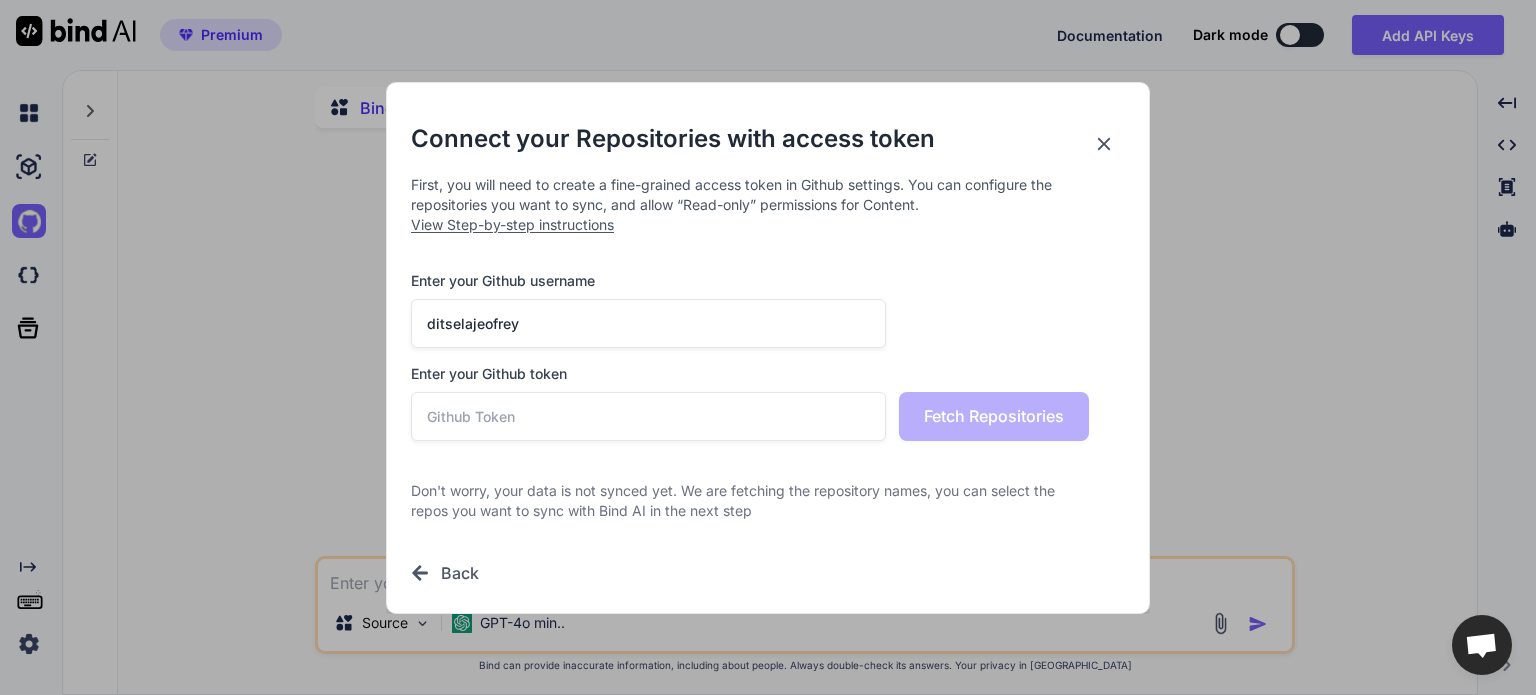 type on "ditselajeofrey" 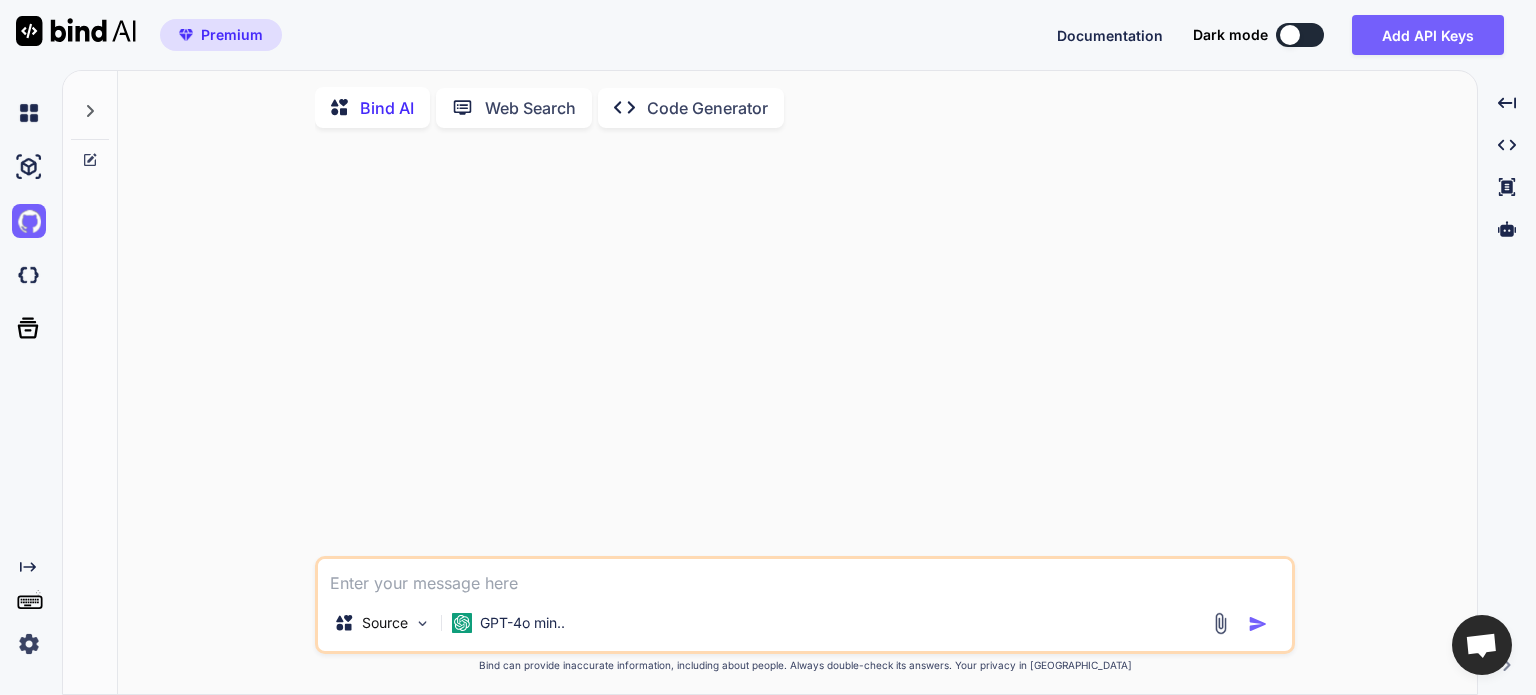 type on "x" 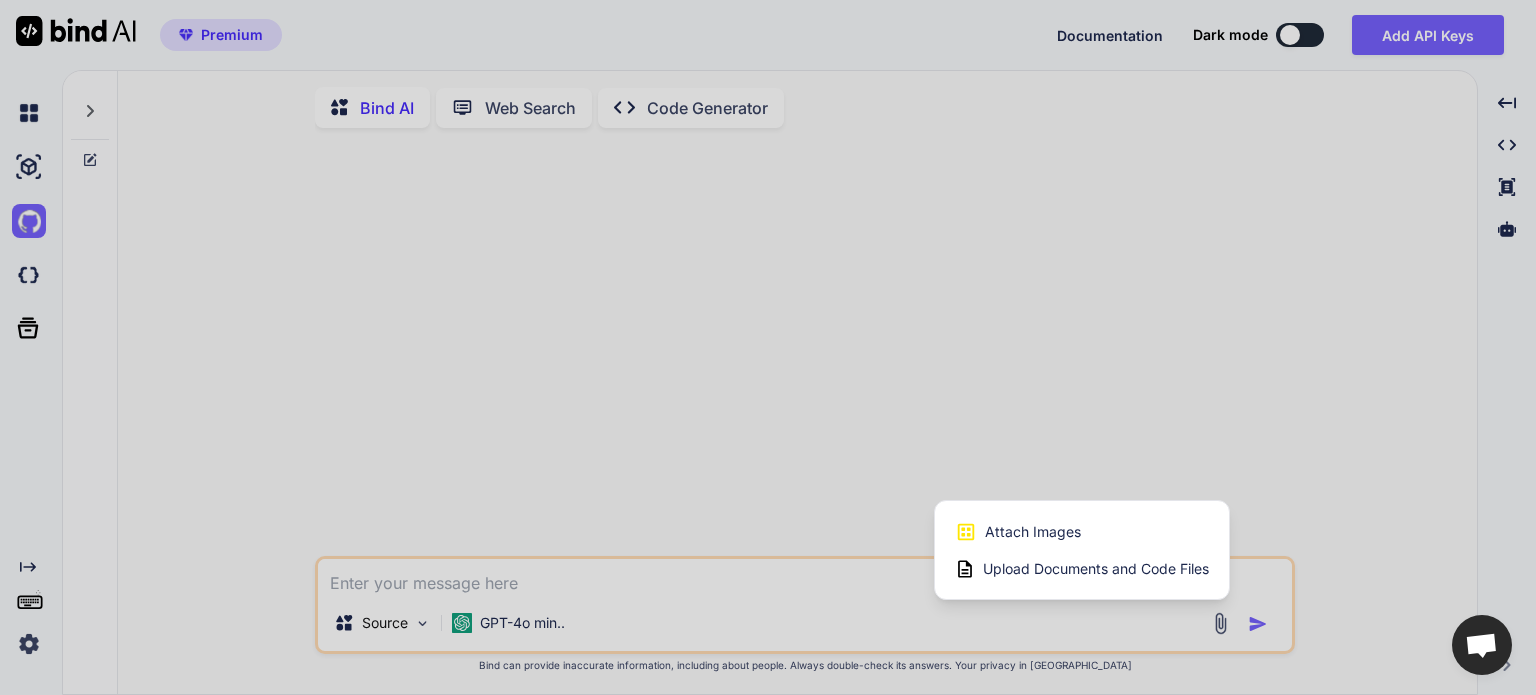 click on "Upload Documents and Code Files" at bounding box center (1096, 569) 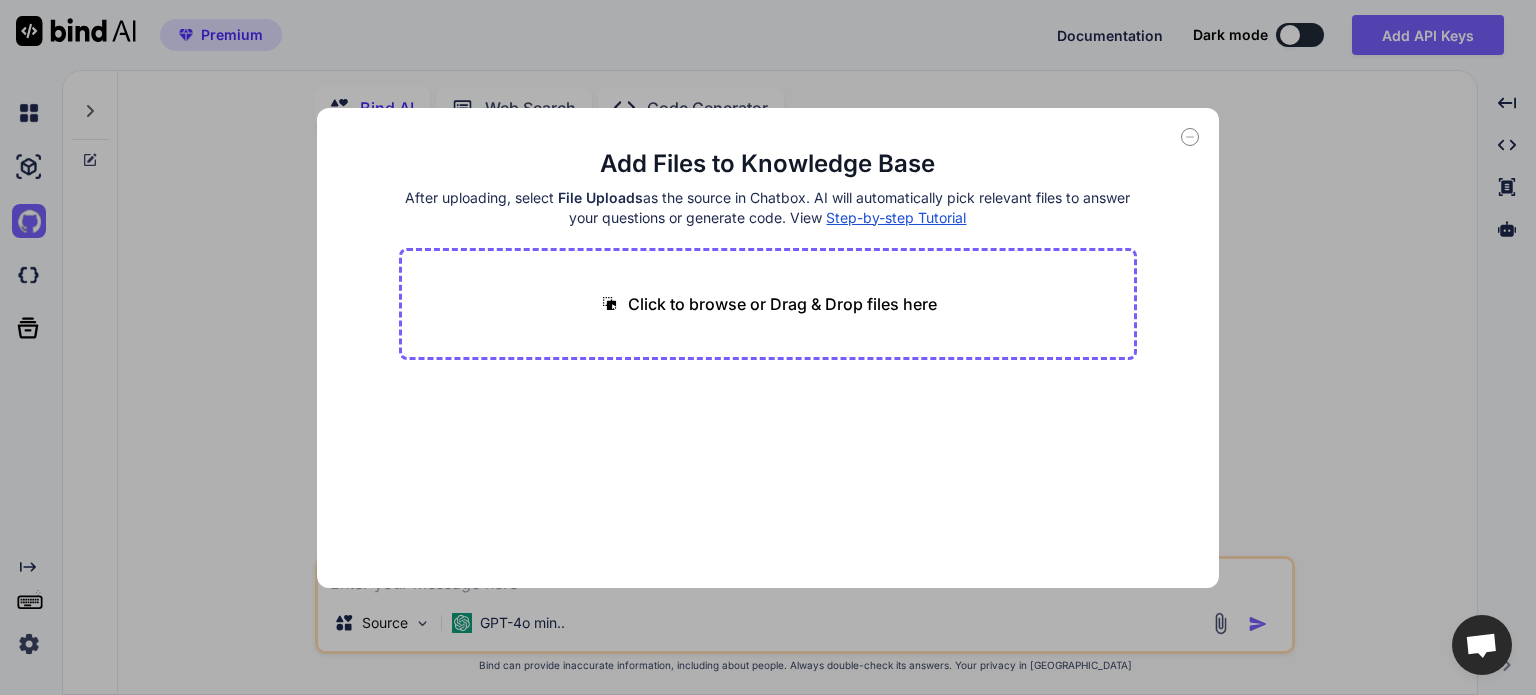click on "Click to browse or Drag & Drop files here" at bounding box center [782, 304] 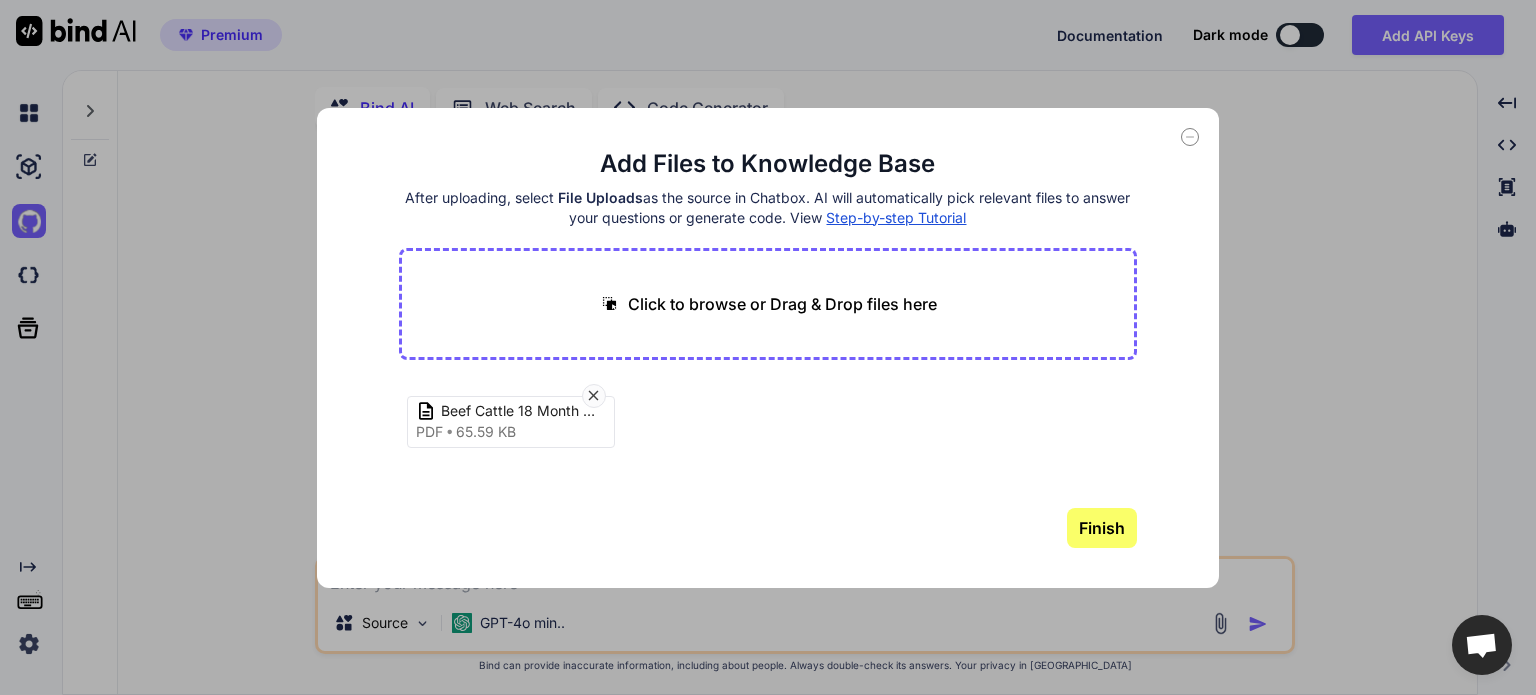 click on "Finish" at bounding box center (1102, 528) 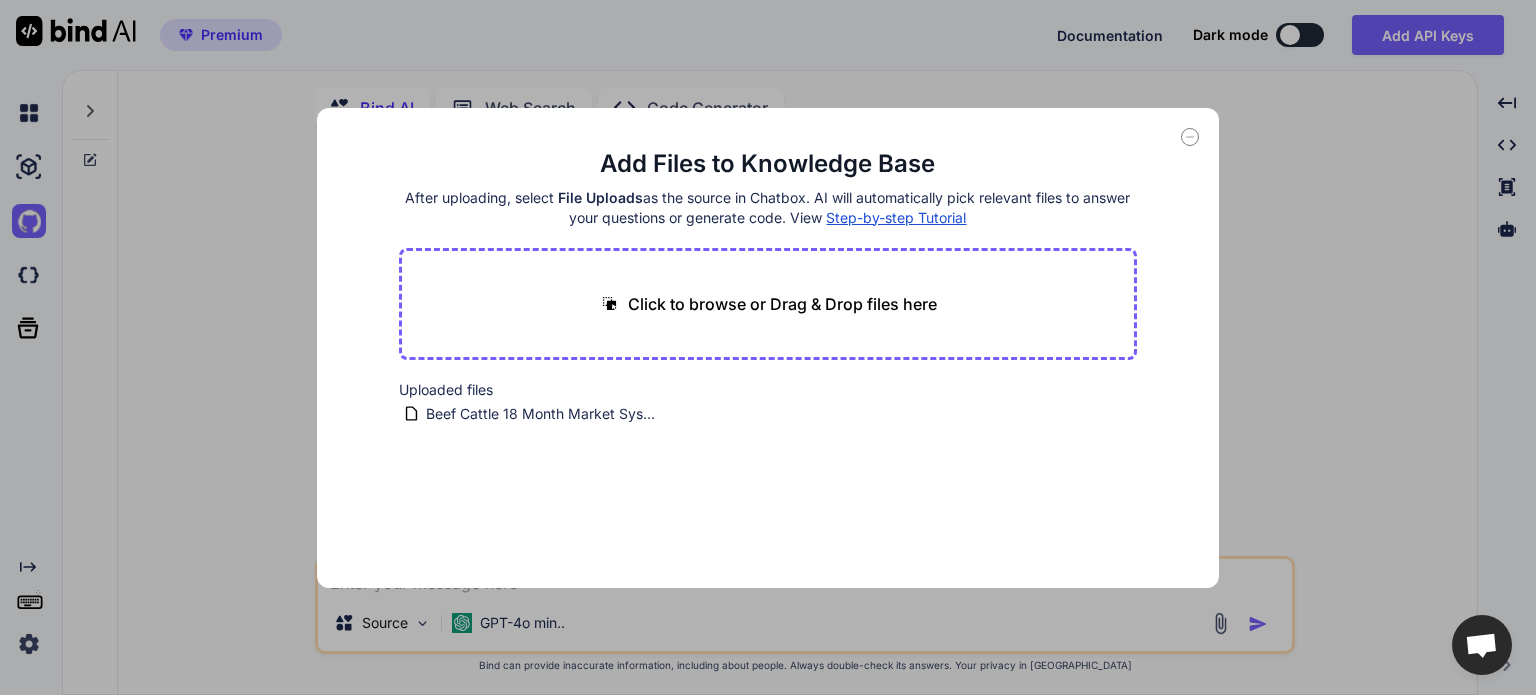 click on "Click to browse or Drag & Drop files here" at bounding box center [782, 304] 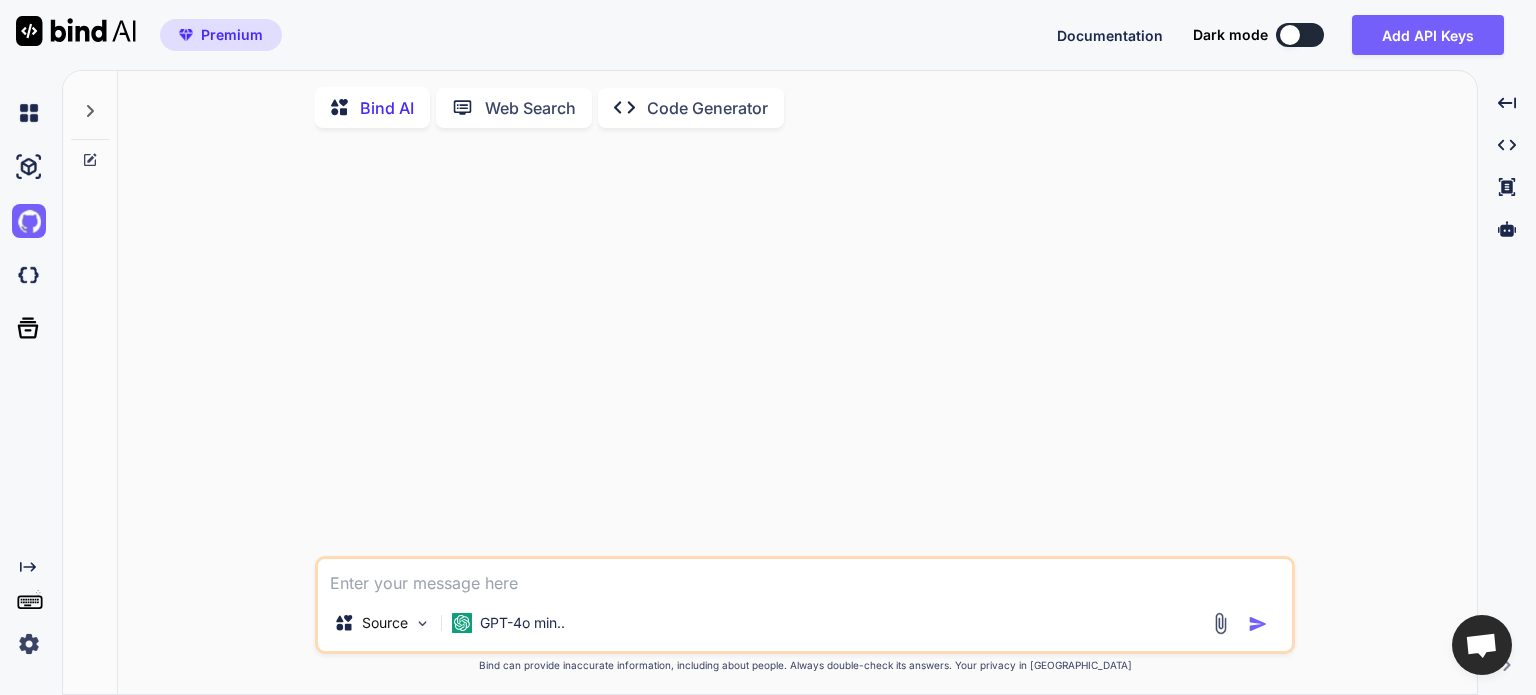 click at bounding box center [805, 577] 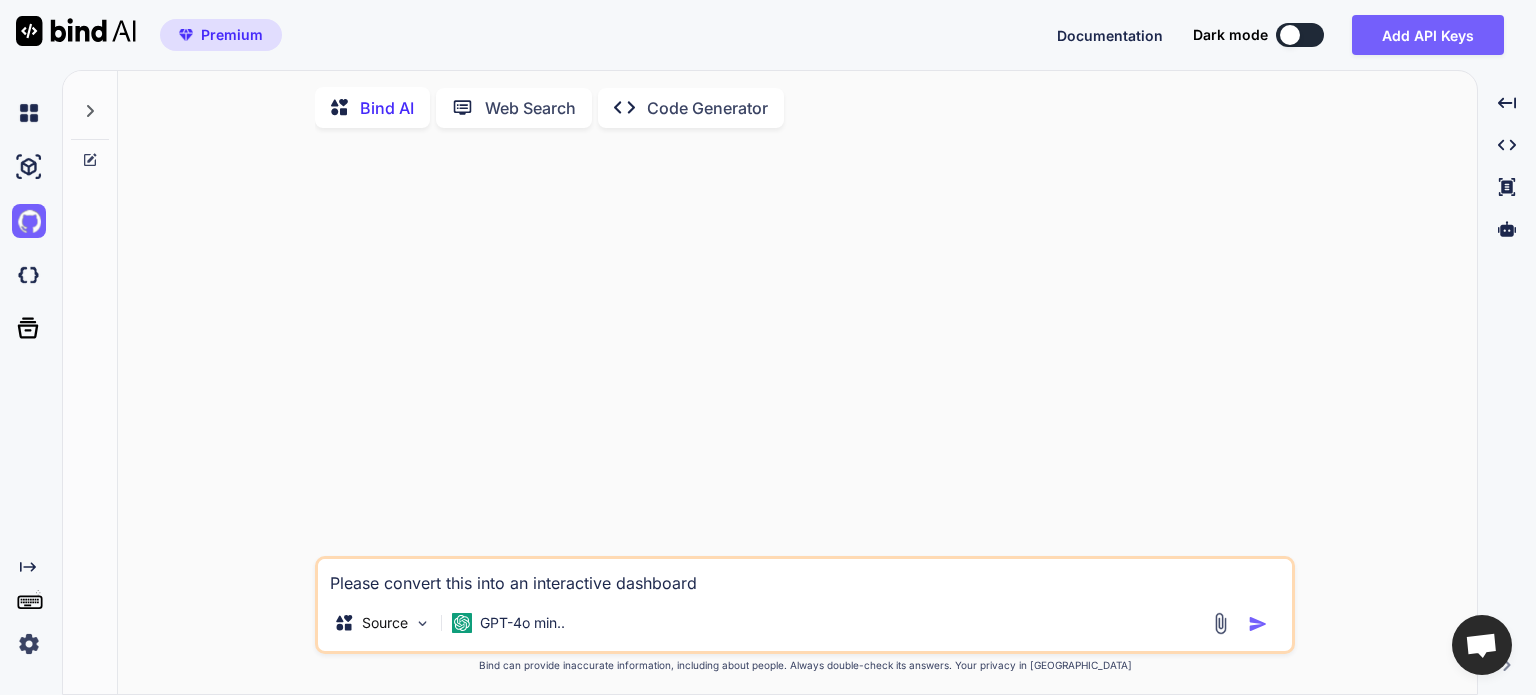 click on "Please convert this into an interactive dashboard  Source   GPT-4o min.. Created with Bind Always check its answers. Privacy  in Bind Bind can provide inaccurate information, including about people. Always double-check its answers. Your privacy in Bind" at bounding box center [805, 420] 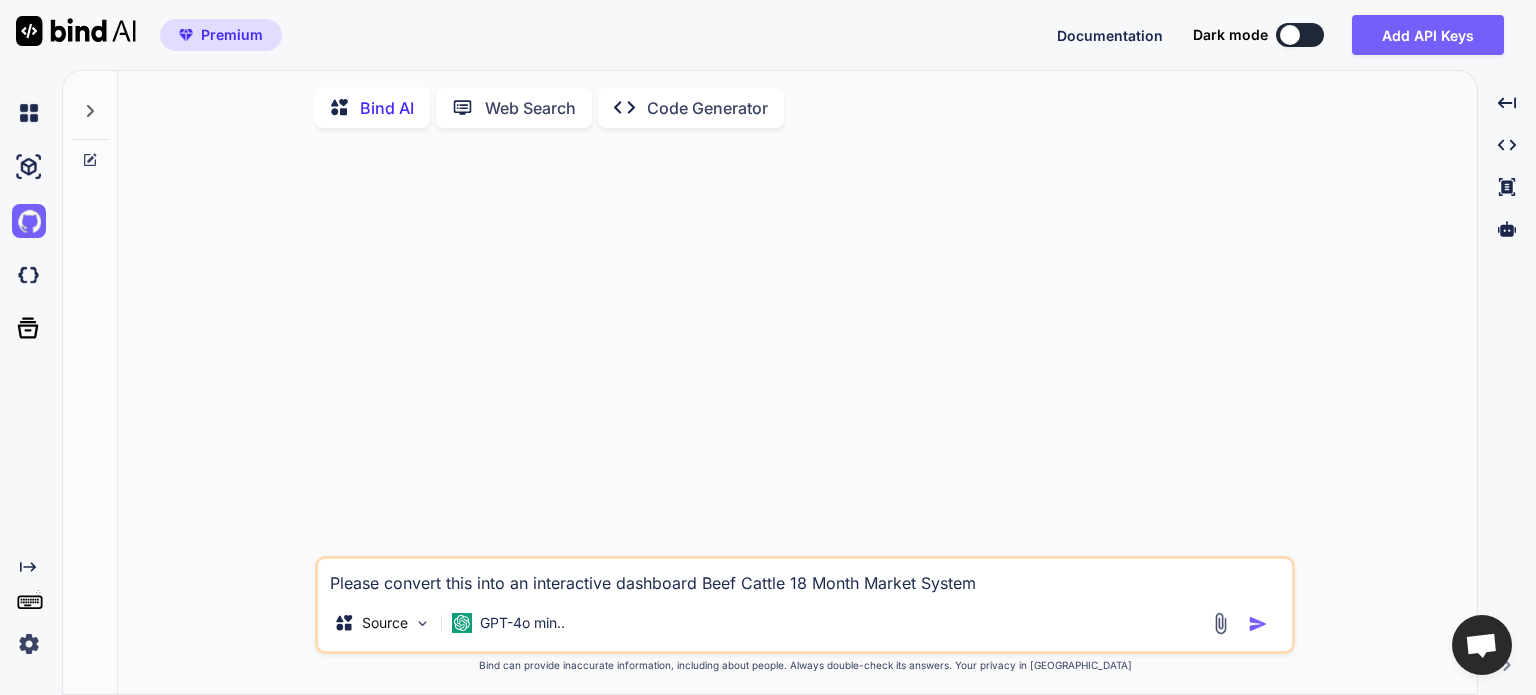 click on "Please convert this into an interactive dashboard Beef Cattle 18 Month Market System" at bounding box center [805, 577] 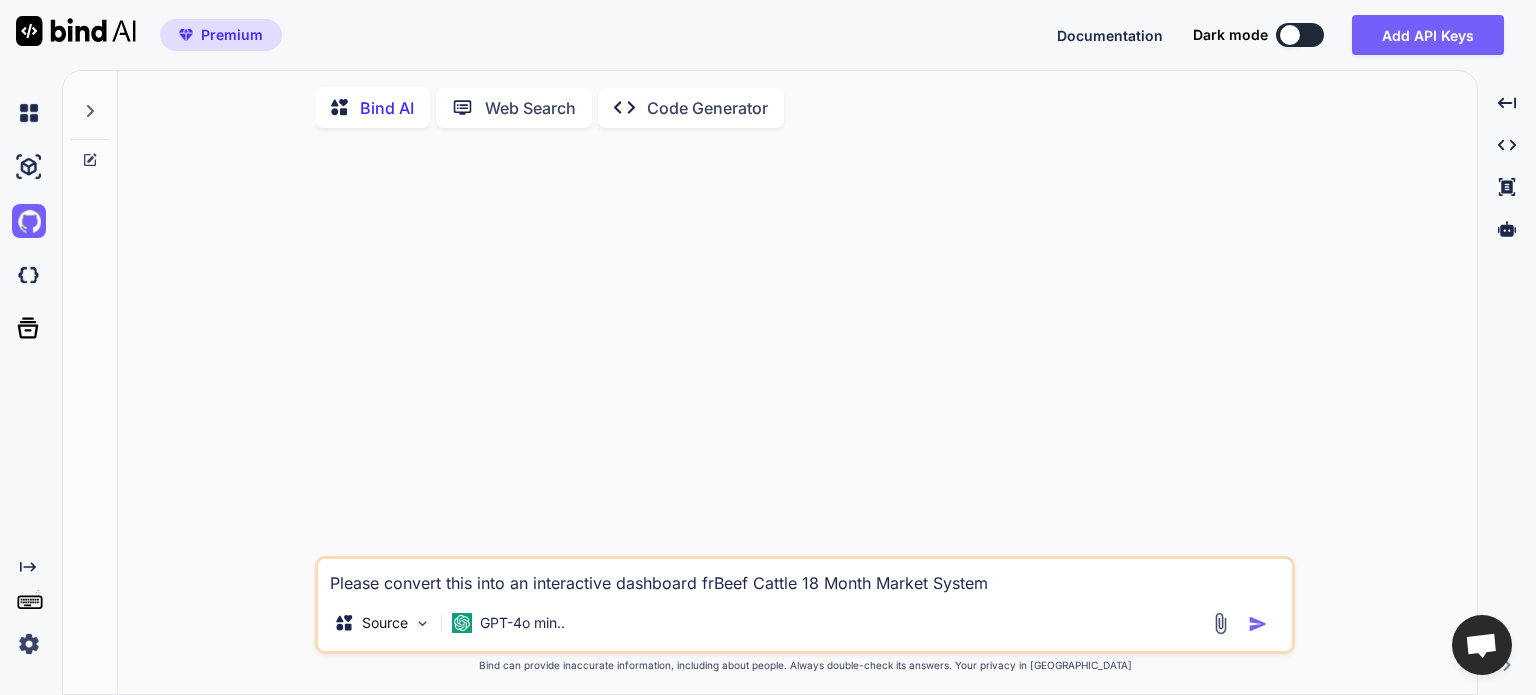 click on "Please convert this into an interactive dashboard frBeef Cattle 18 Month Market System" at bounding box center (805, 577) 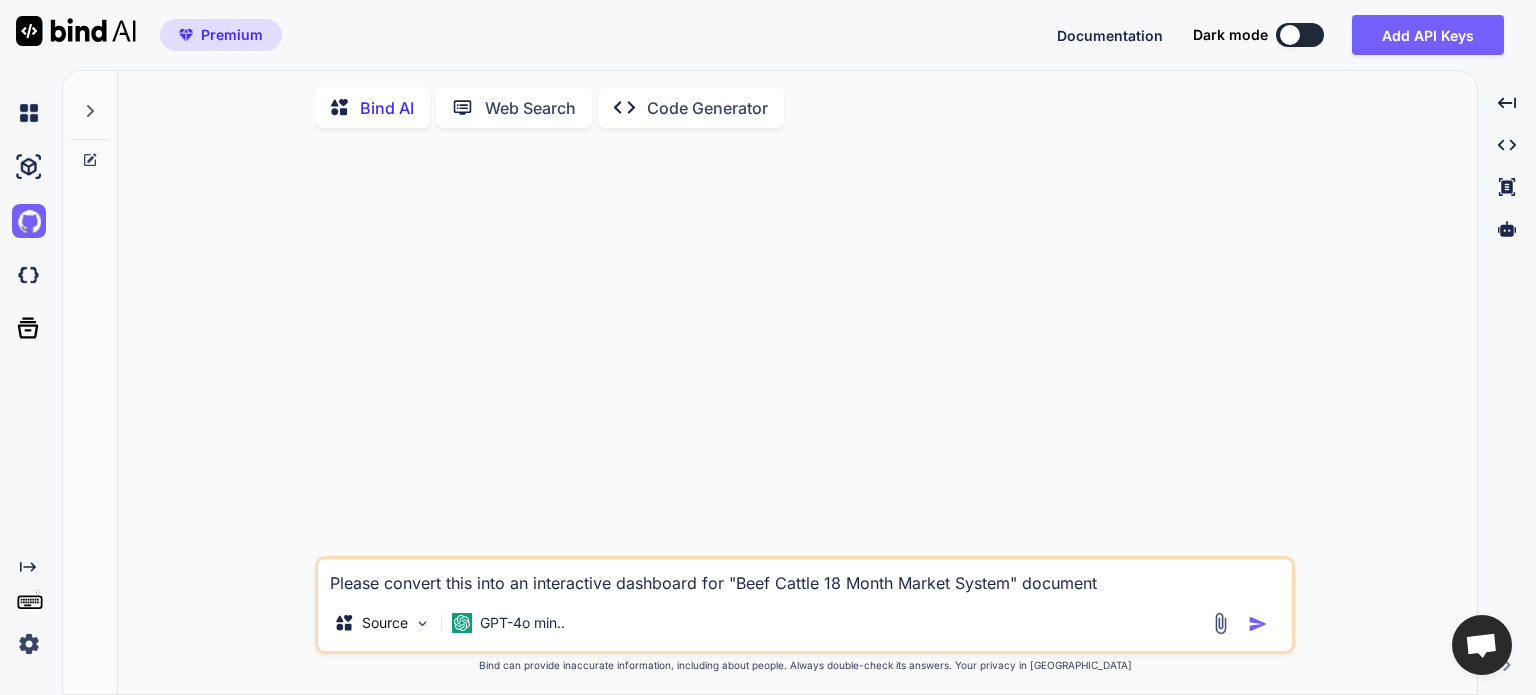 click on "Please convert this into an interactive dashboard for "Beef Cattle 18 Month Market System" document" at bounding box center (805, 577) 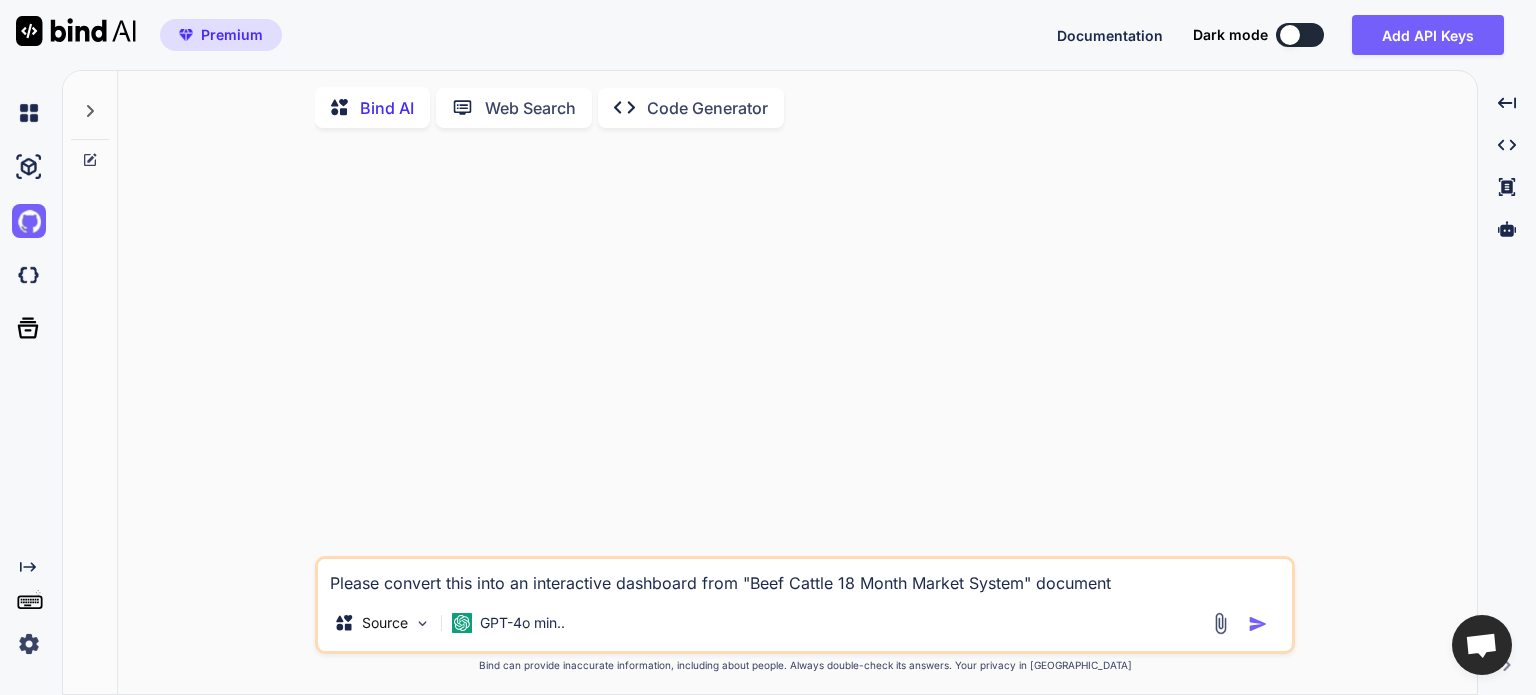 click on "Please convert this into an interactive dashboard from "Beef Cattle 18 Month Market System" document" at bounding box center [805, 577] 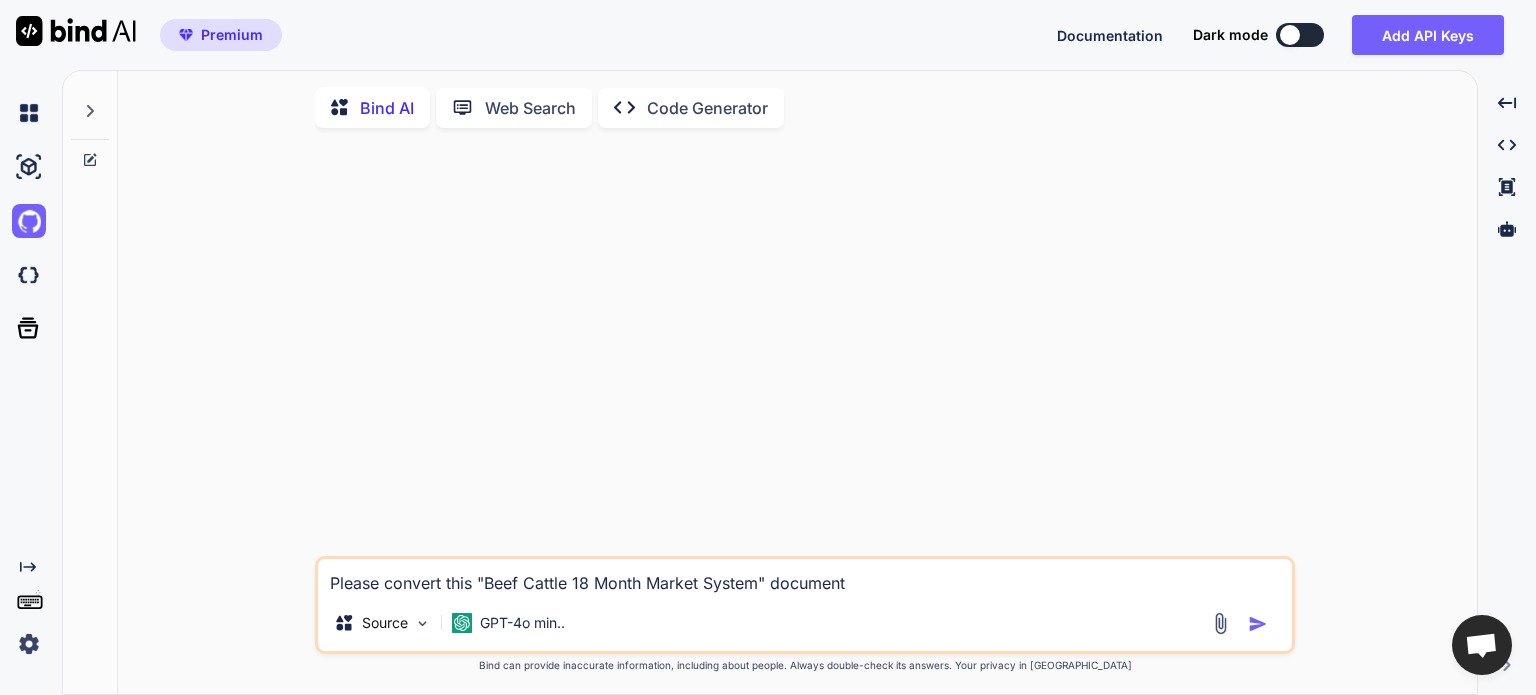 click on "Please convert this "Beef Cattle 18 Month Market System" document" at bounding box center (805, 577) 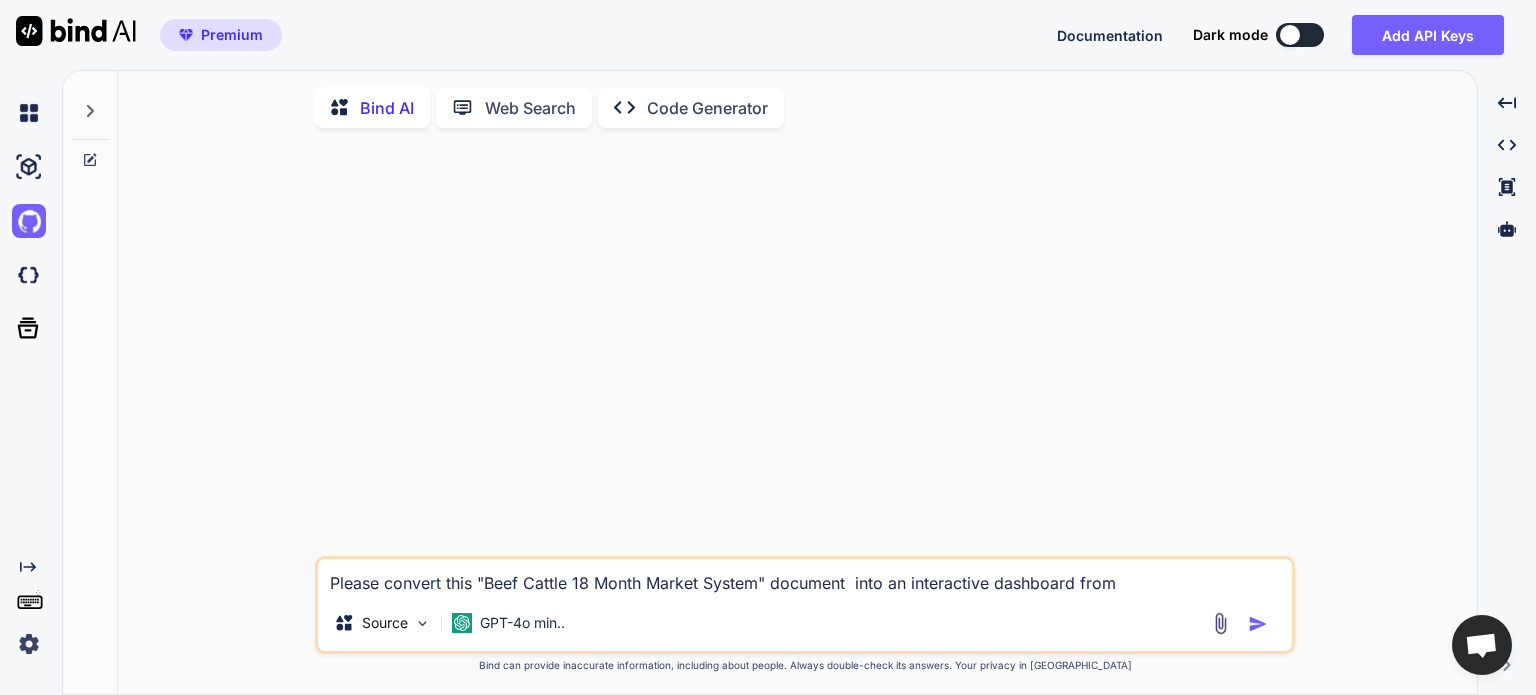 click on "Please convert this "Beef Cattle 18 Month Market System" document  into an interactive dashboard from" at bounding box center [805, 577] 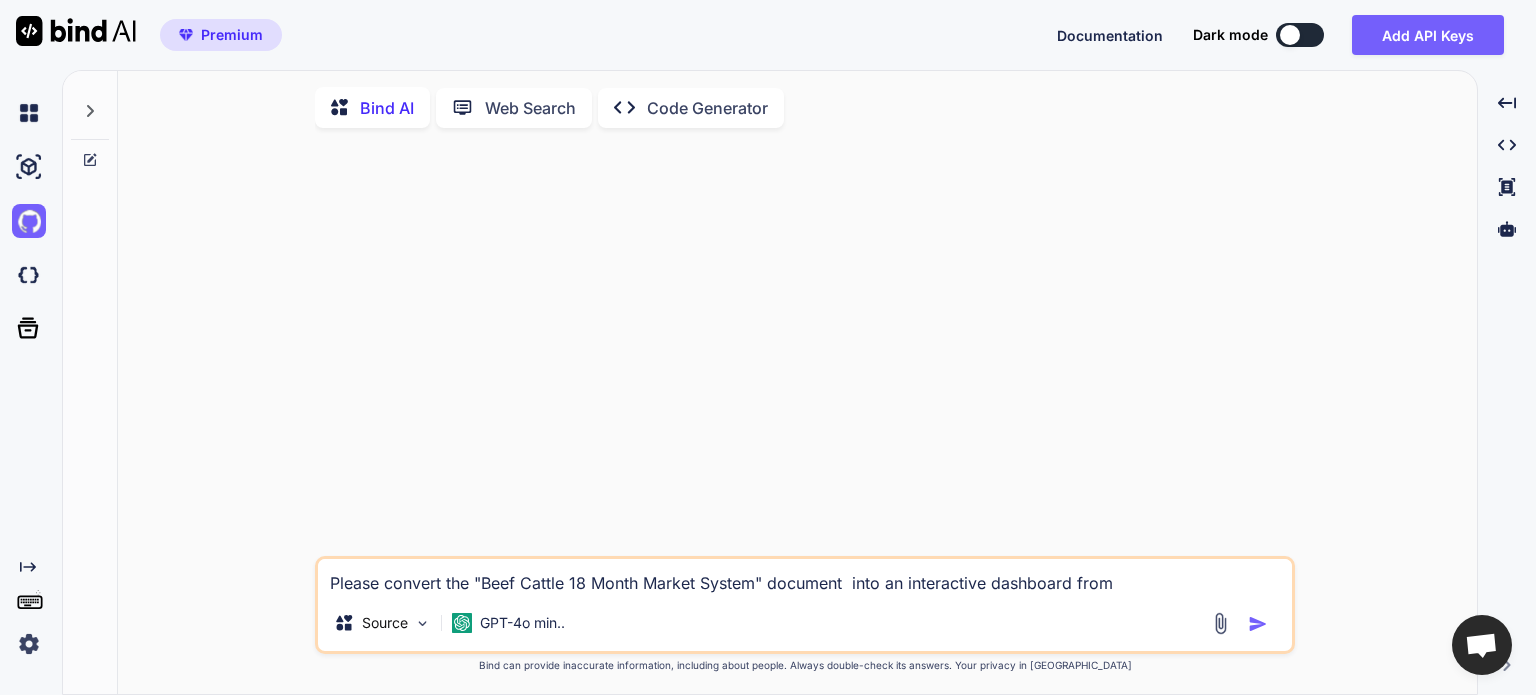 click on "Please convert the "Beef Cattle 18 Month Market System" document  into an interactive dashboard from" at bounding box center [805, 577] 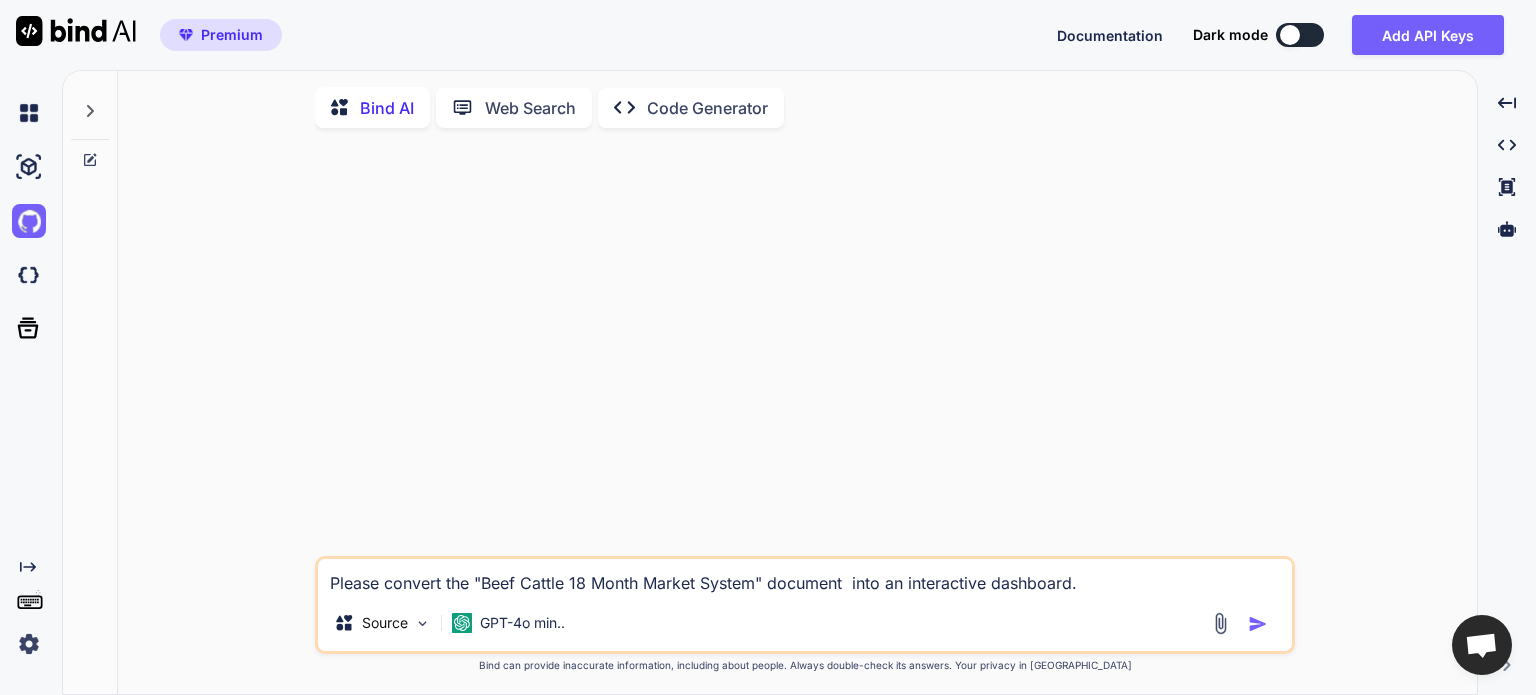 type on "Please convert the "Beef Cattle 18 Month Market System" document  into an interactive dashboard." 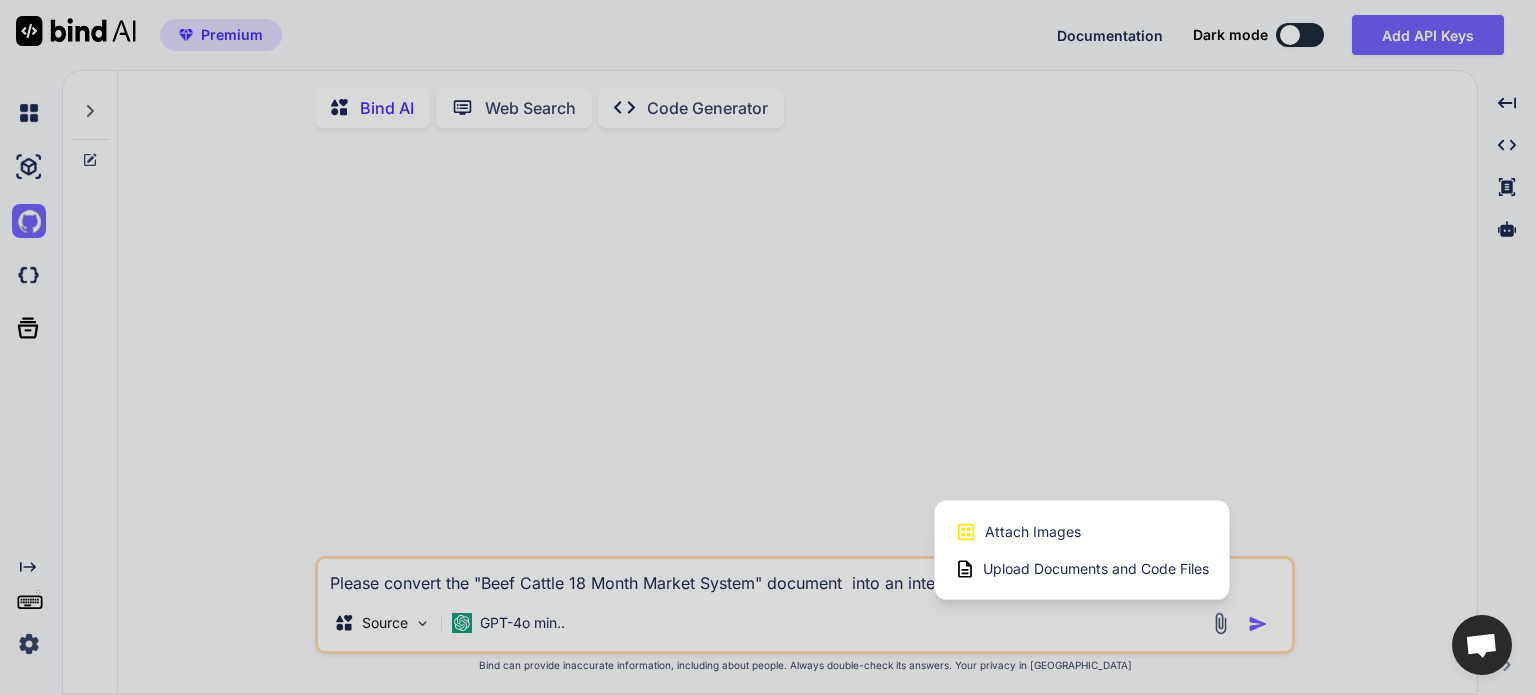 click on "Upload Documents and Code Files" at bounding box center (1096, 569) 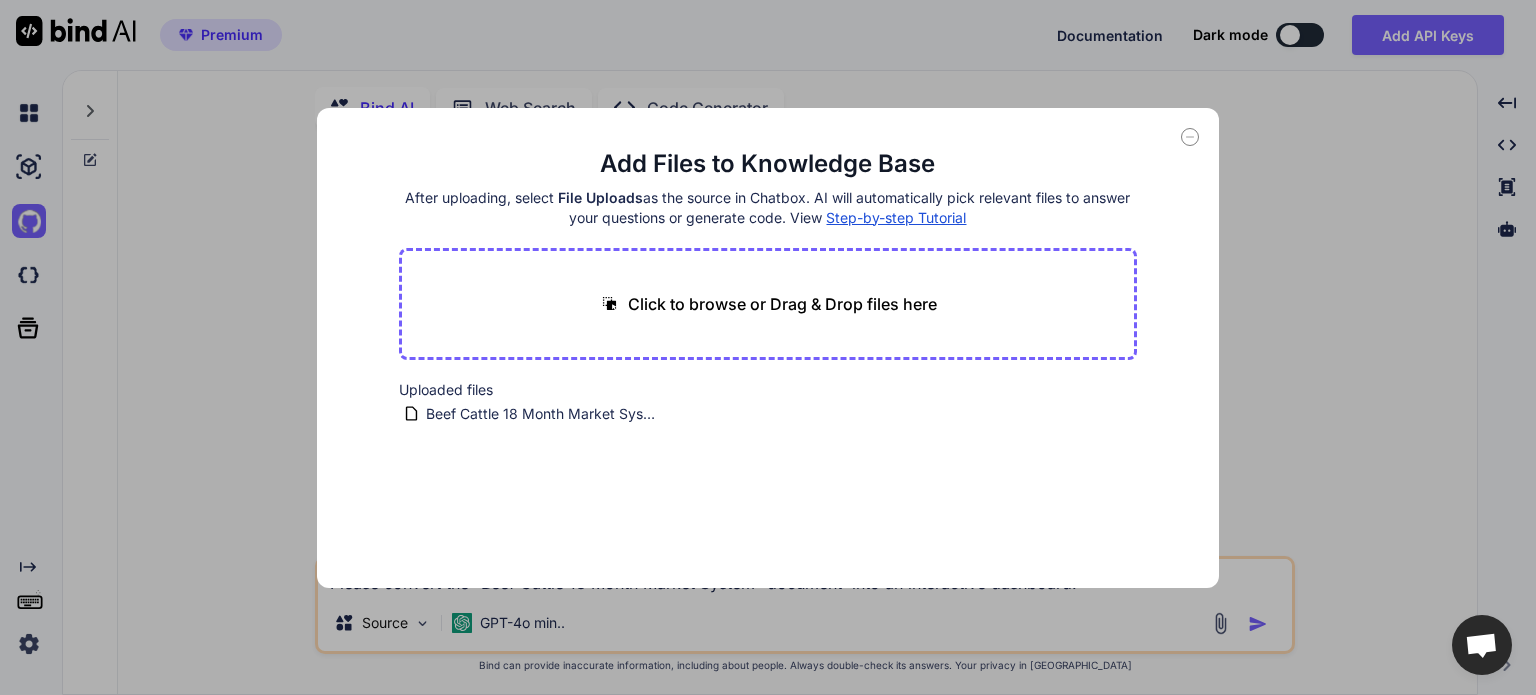 click on "Add Files to Knowledge Base After uploading, select   File Uploads  as the source in Chatbox. AI will automatically pick relevant files to answer your questions or generate code. View   Step-by-step Tutorial Click to browse or Drag & Drop files here Uploaded files Beef Cattle 18 Month Market System.pdf" at bounding box center (768, 347) 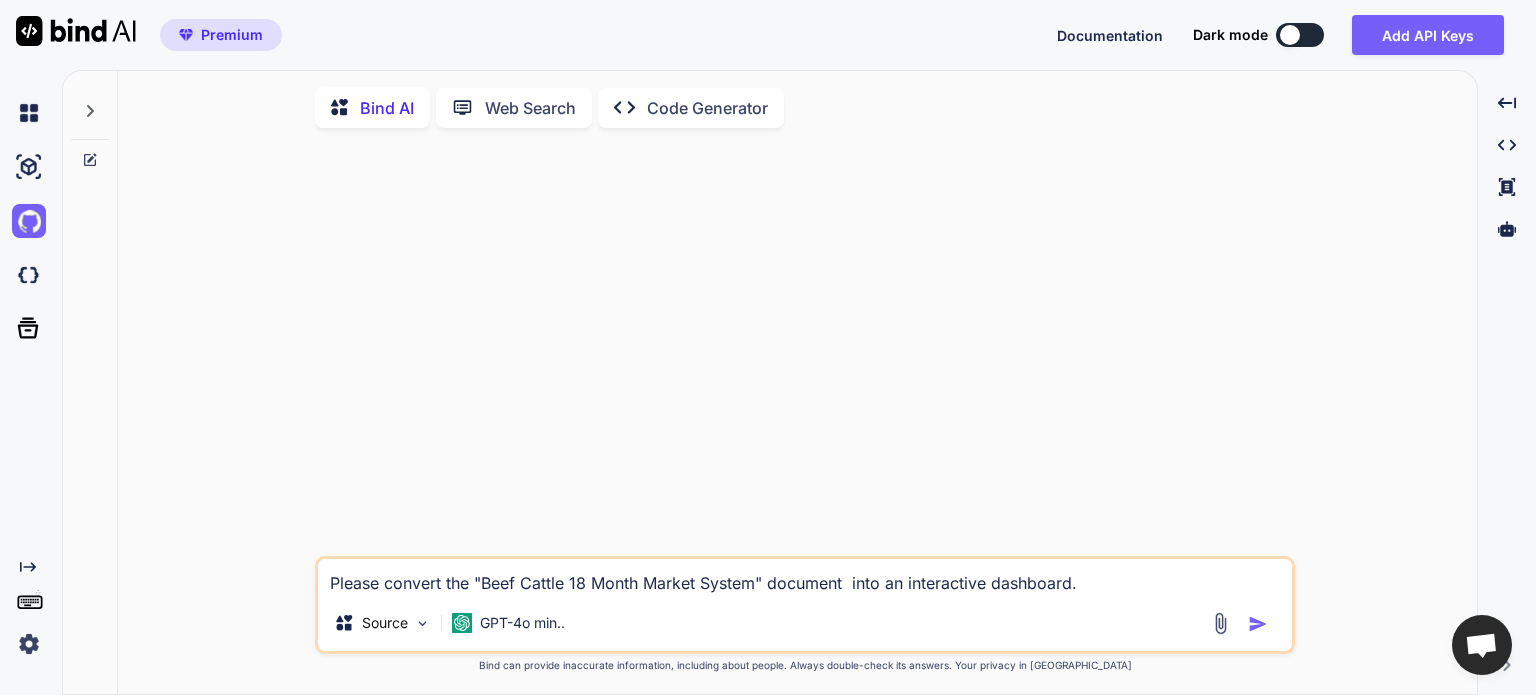 click at bounding box center (1220, 623) 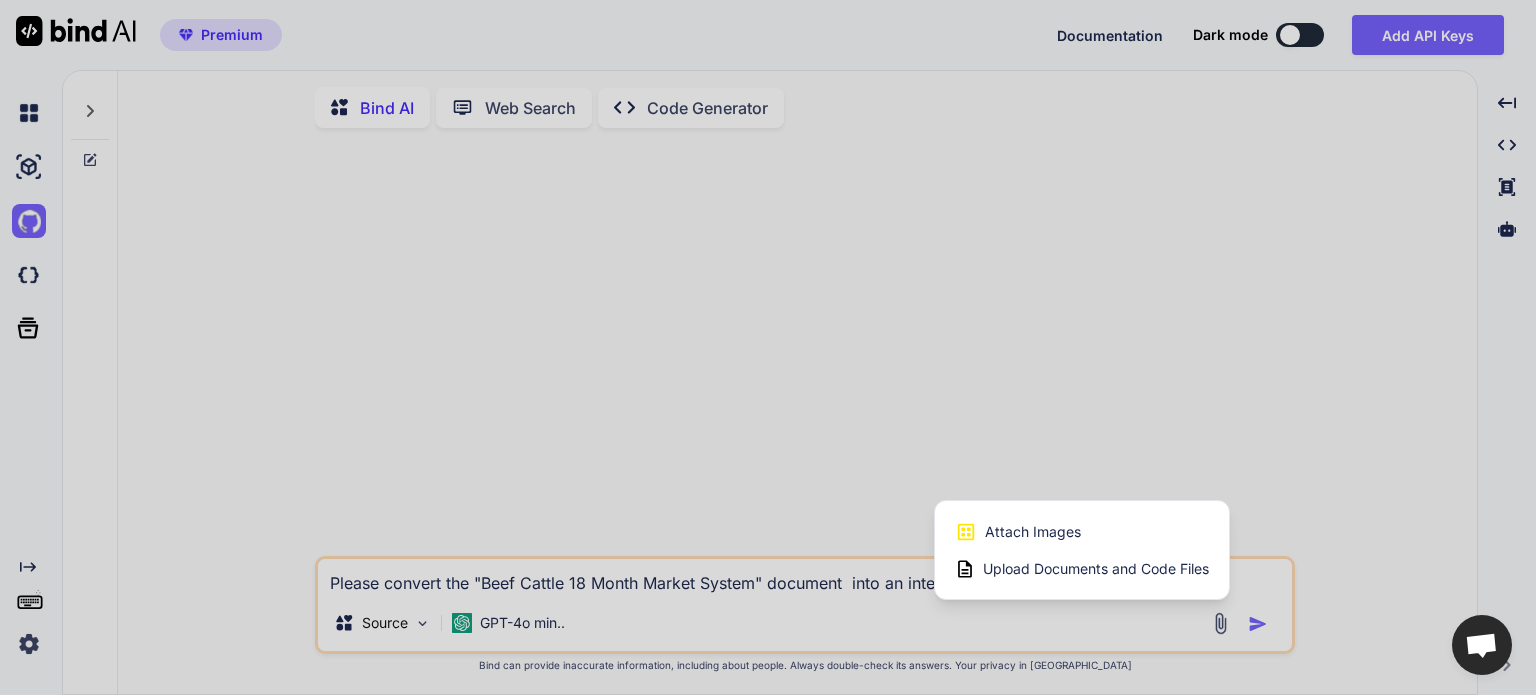 click on "Upload Documents and Code Files" at bounding box center (1096, 569) 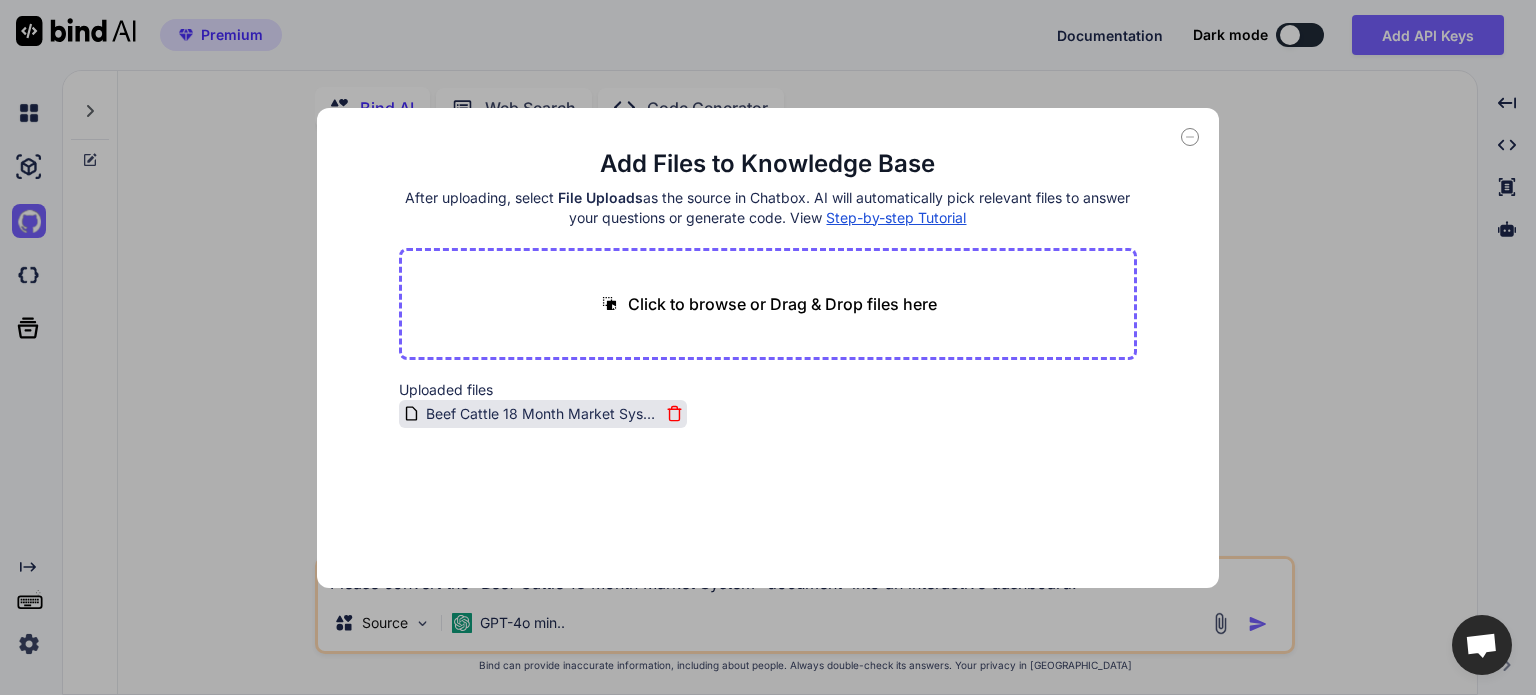 click 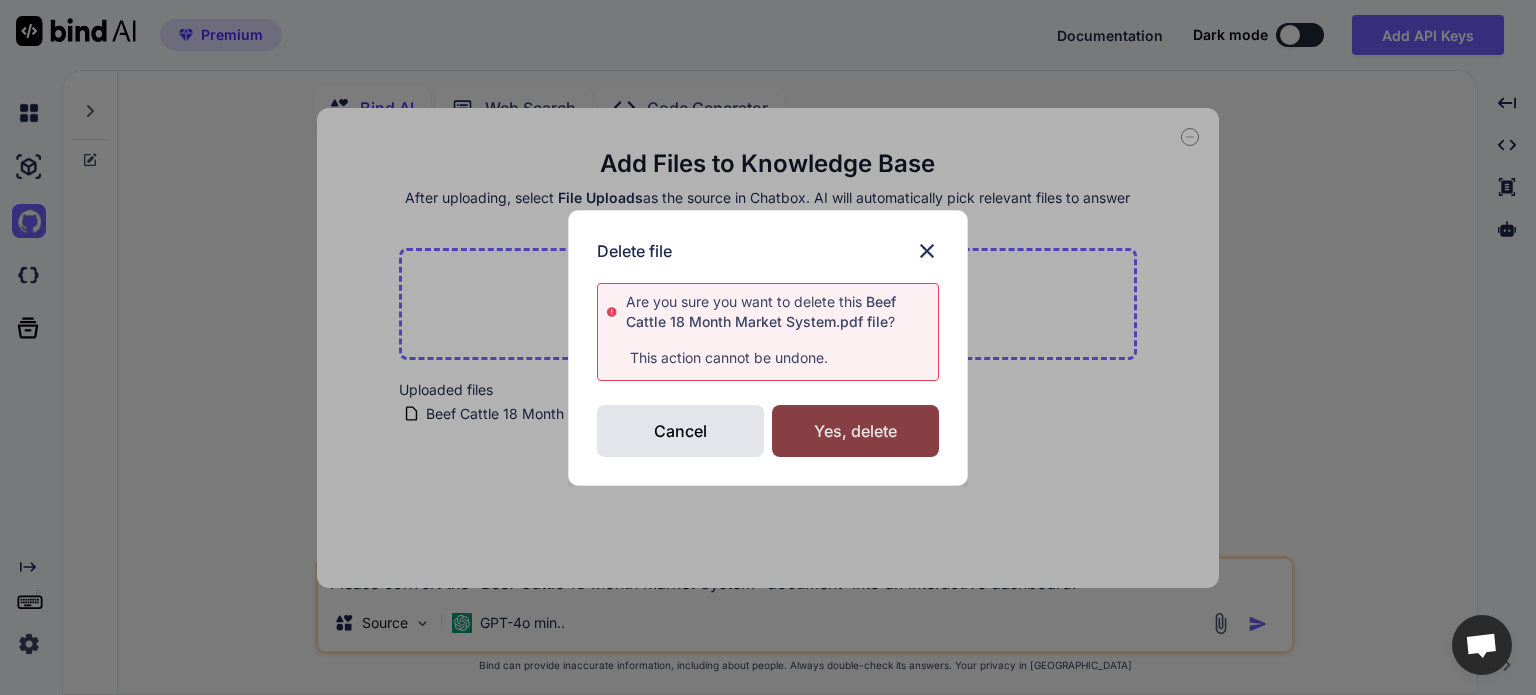 click on "Yes, delete" at bounding box center (855, 431) 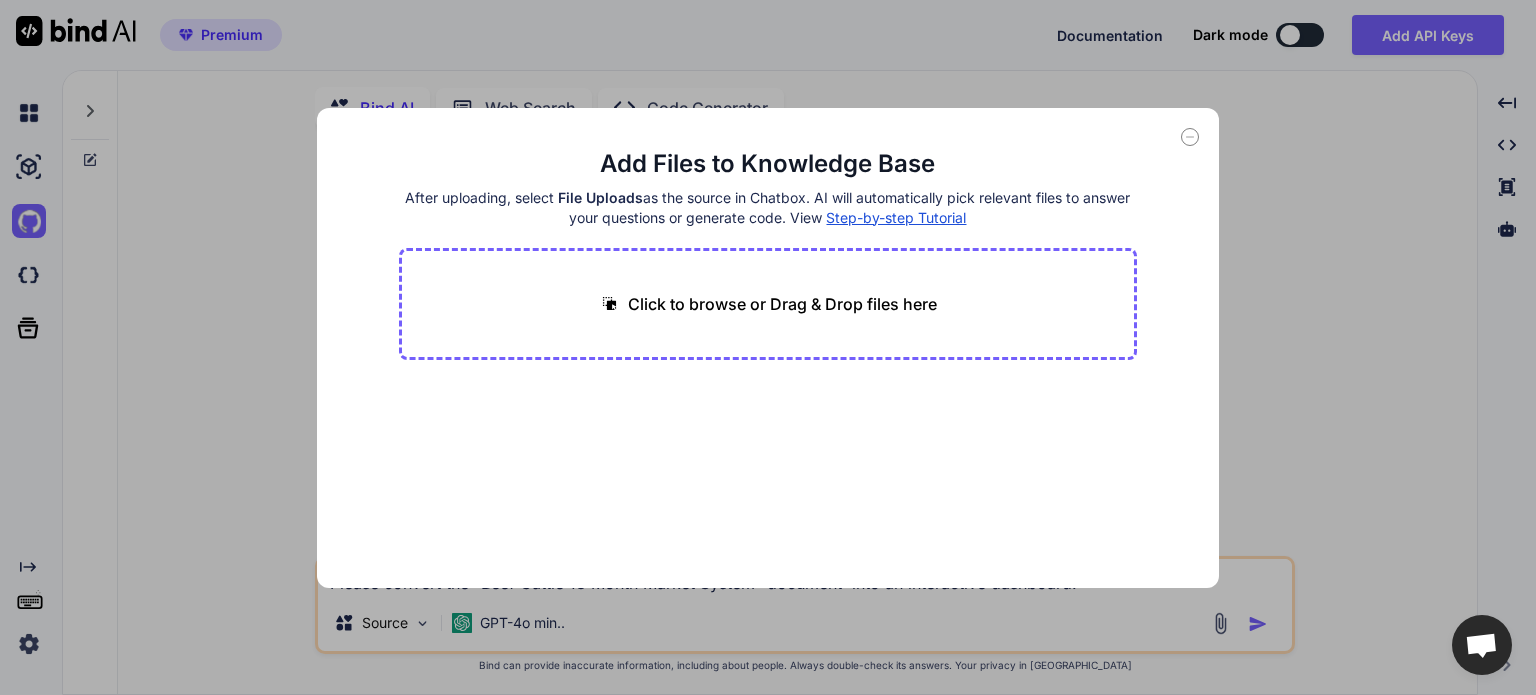 click on "Click to browse or Drag & Drop files here" at bounding box center [782, 304] 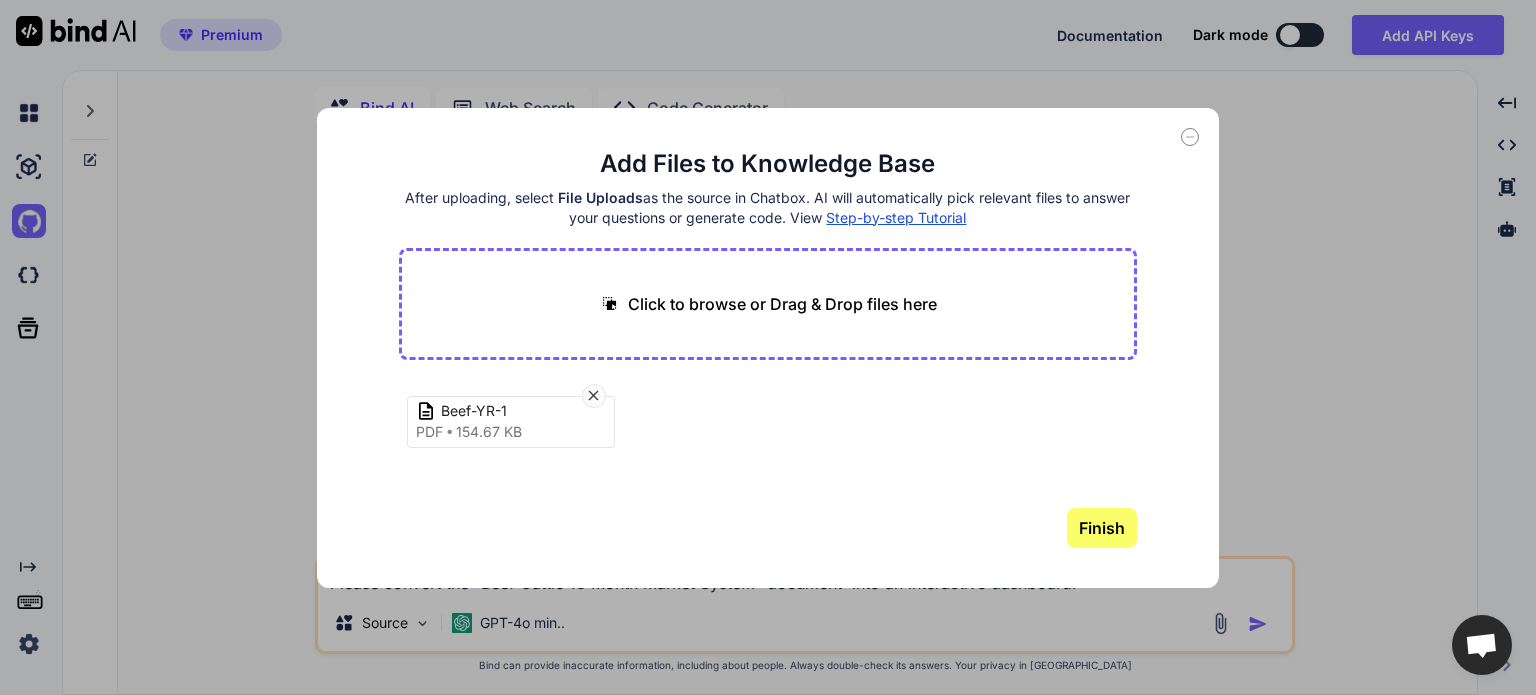 click on "Click to browse or Drag & Drop files here" at bounding box center [782, 304] 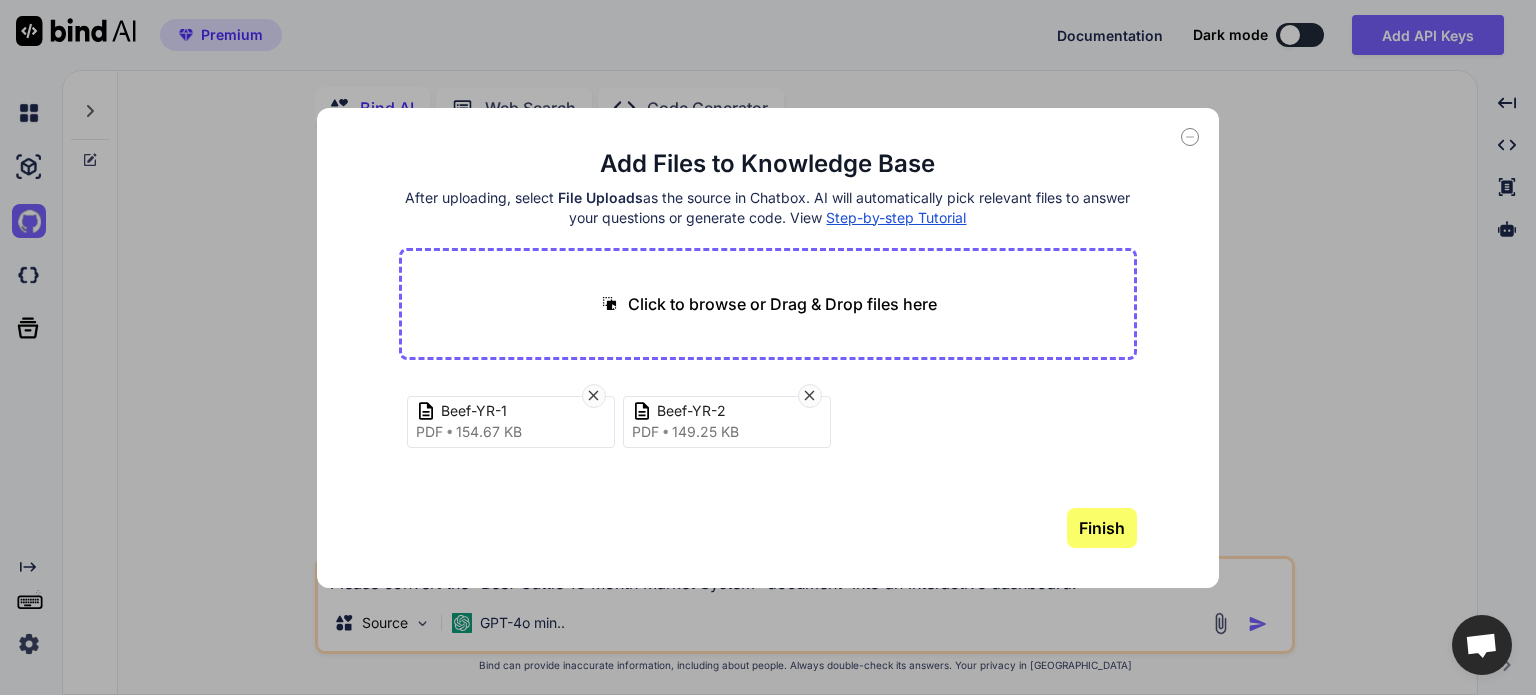 click on "Finish" at bounding box center [1102, 528] 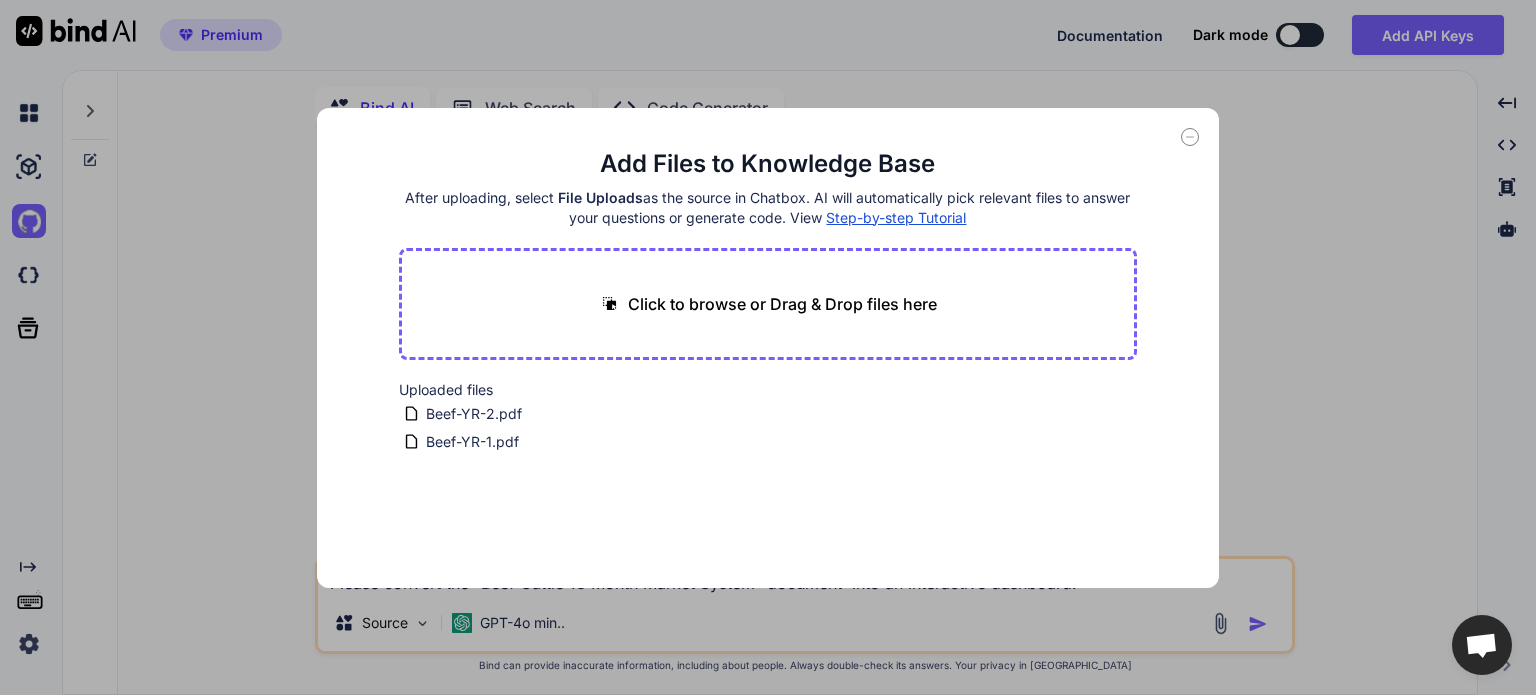 click 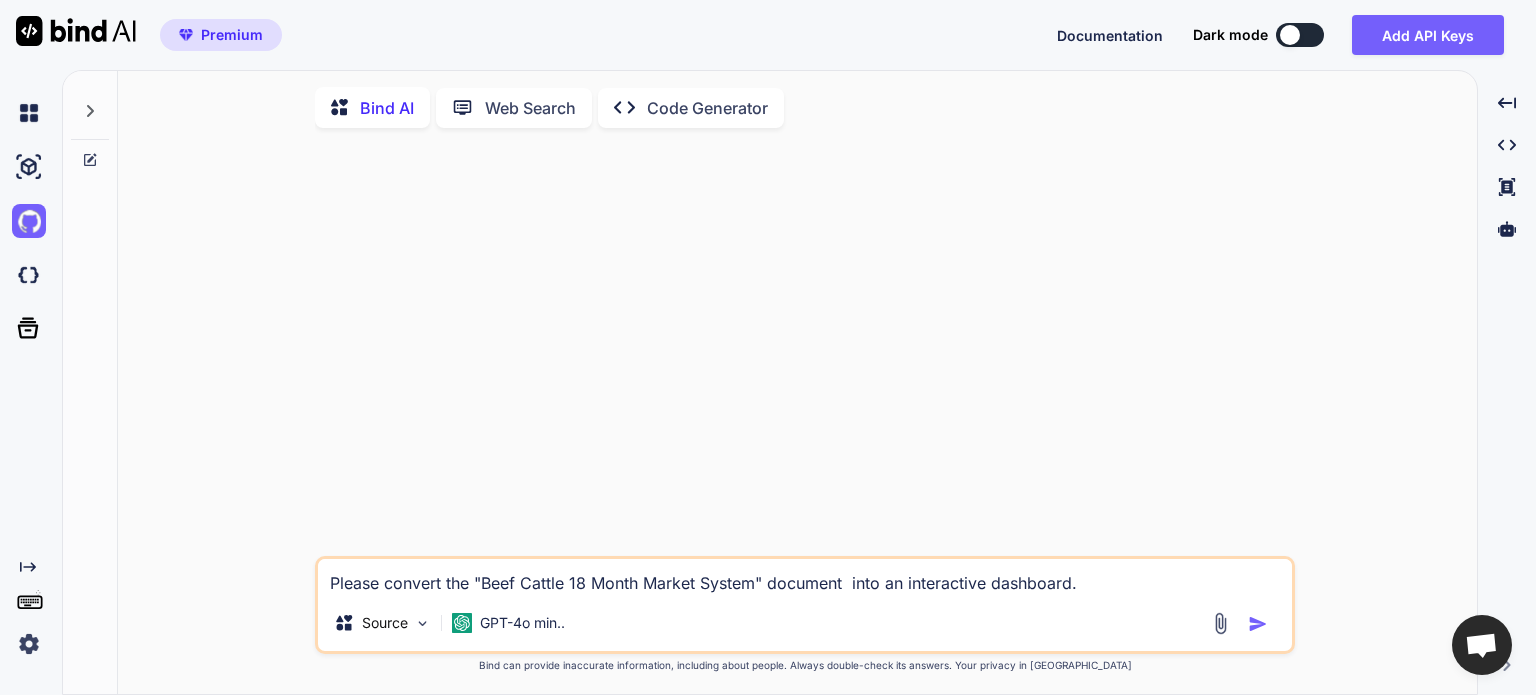 drag, startPoint x: 481, startPoint y: 587, endPoint x: 755, endPoint y: 595, distance: 274.11676 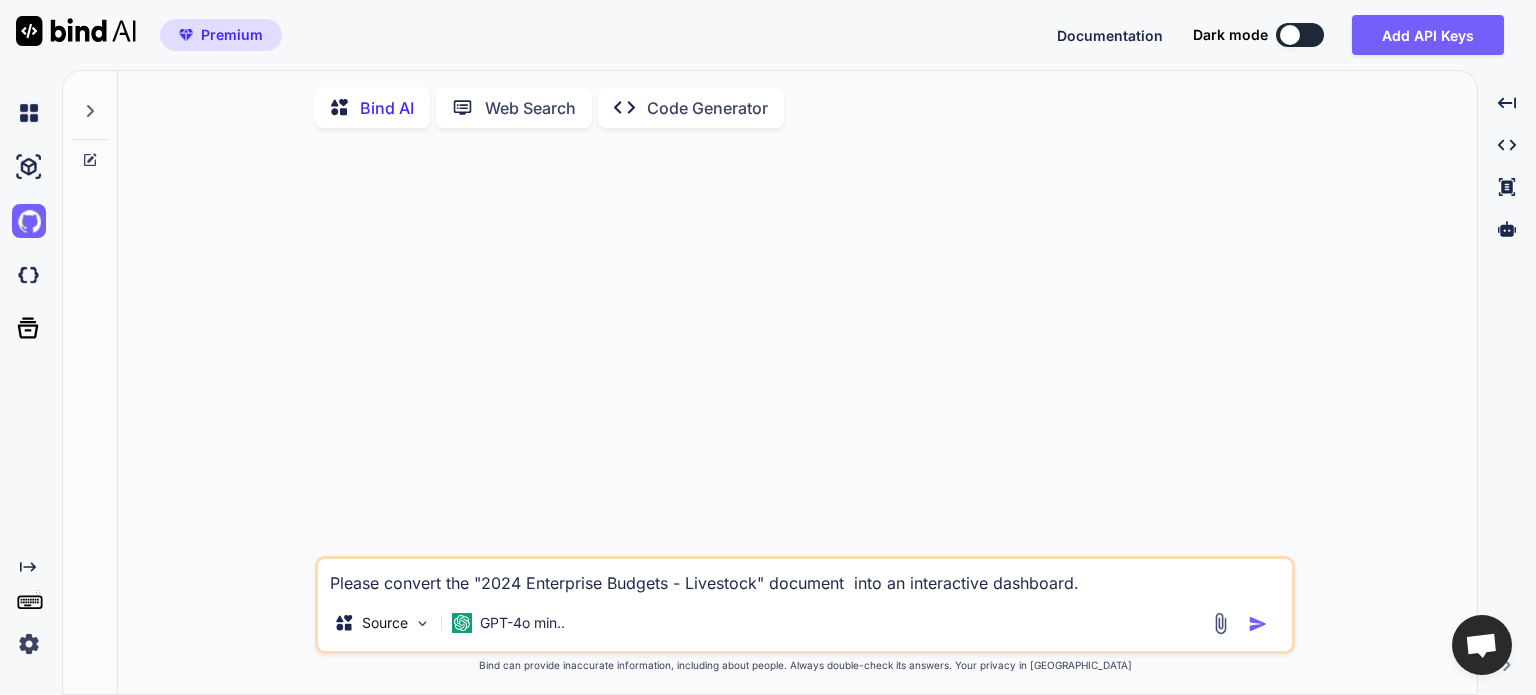 click on "Please convert the "2024 Enterprise Budgets - Livestock" document  into an interactive dashboard." at bounding box center [805, 577] 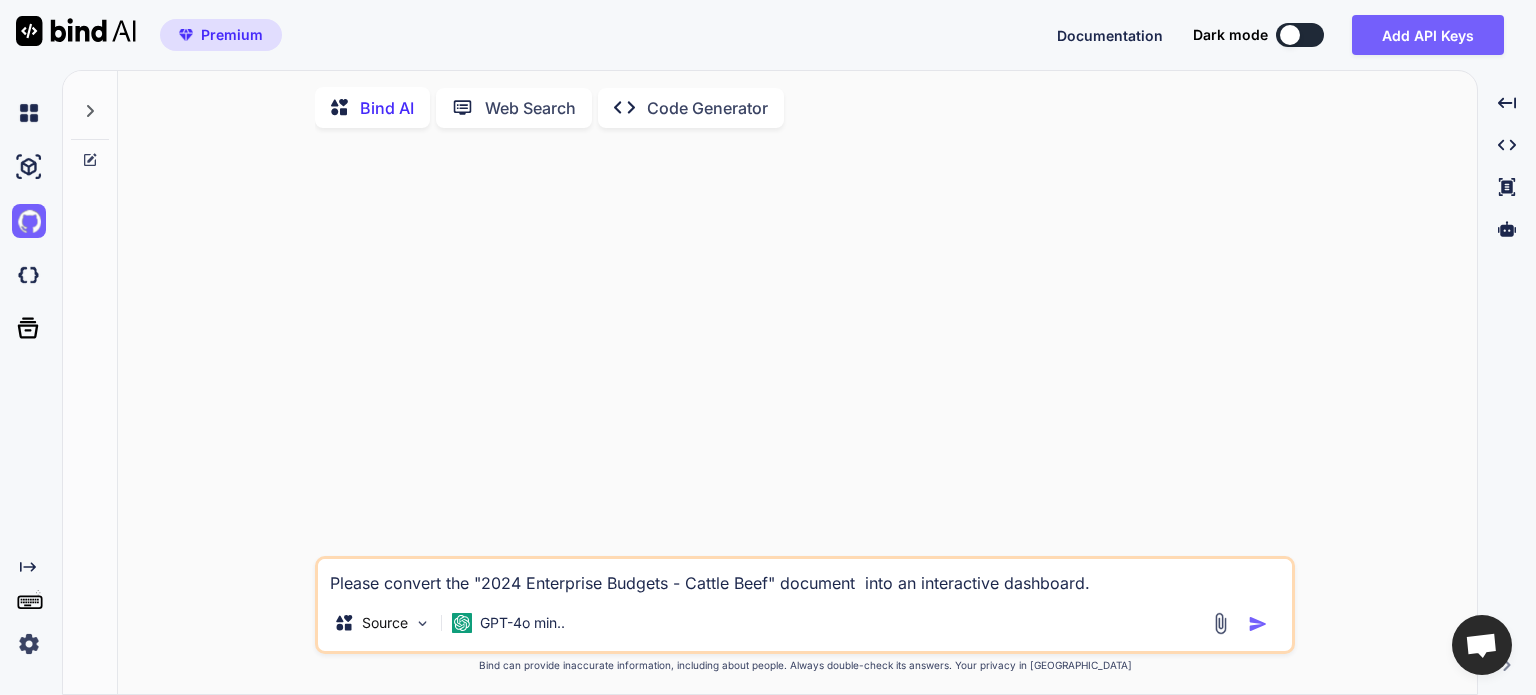click on "Please convert the "2024 Enterprise Budgets - Cattle Beef" document  into an interactive dashboard." at bounding box center (805, 577) 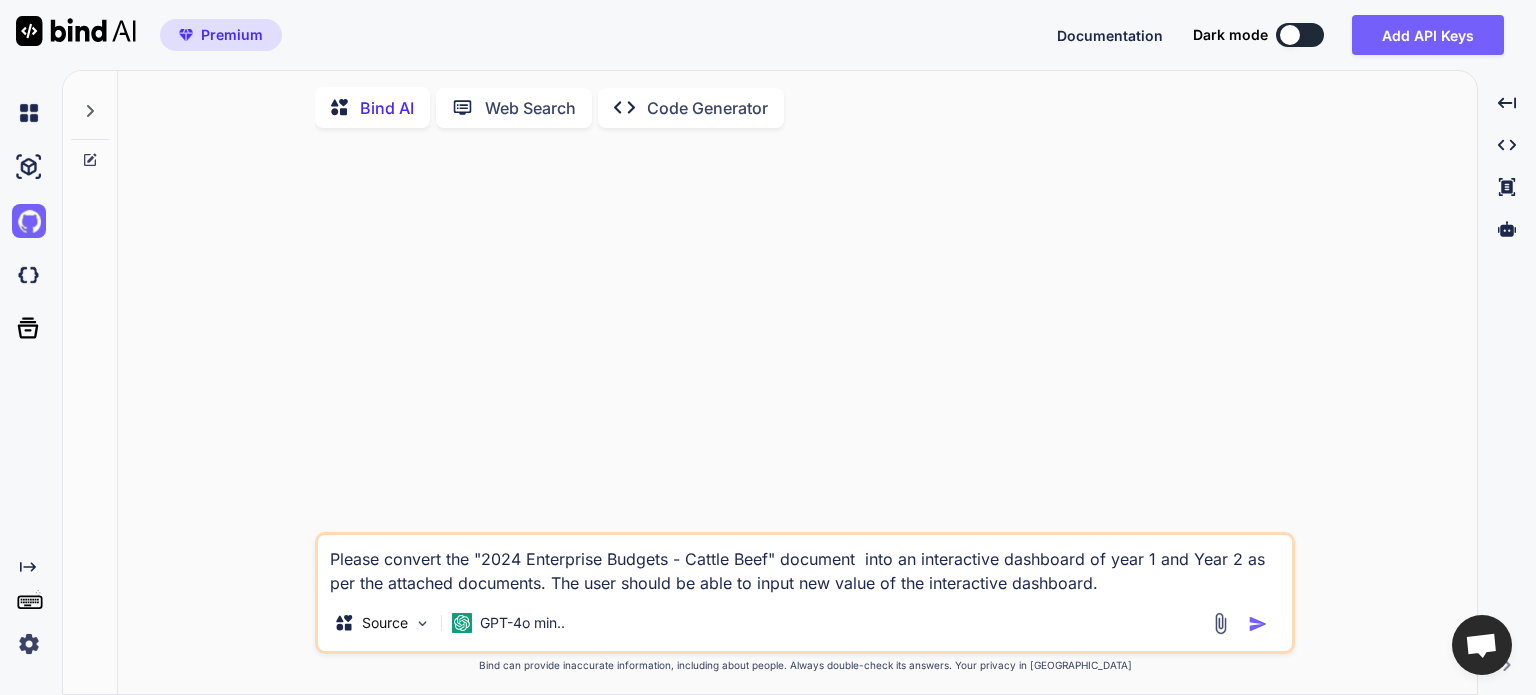 click on "Please convert the "2024 Enterprise Budgets - Cattle Beef" document  into an interactive dashboard of year 1 and Year 2 as per the attached documents. The user should be able to input new value of the interactive dashboard." at bounding box center [805, 565] 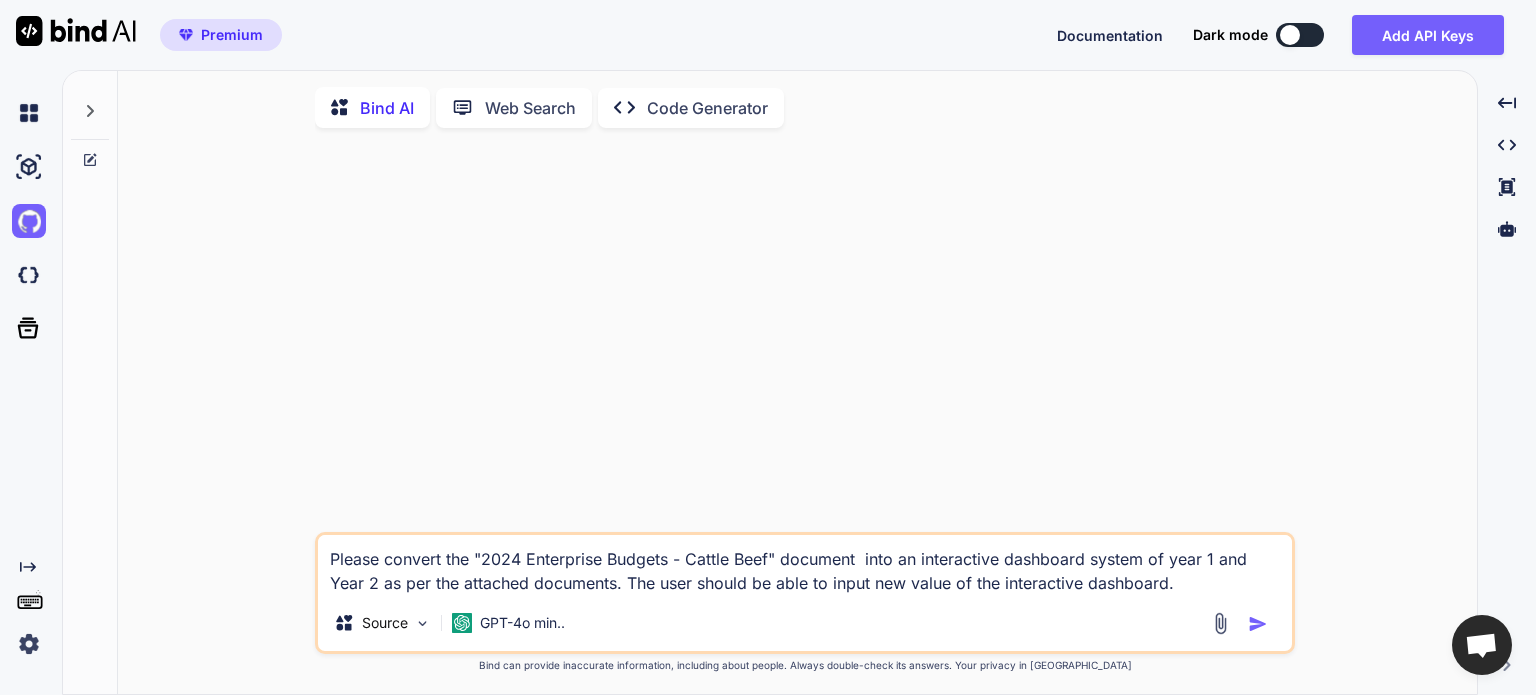 type on "Please convert the "2024 Enterprise Budgets - Cattle Beef" document  into an interactive dashboard system of year 1 and Year 2 as per the attached documents. The user should be able to input new value of the interactive dashboard." 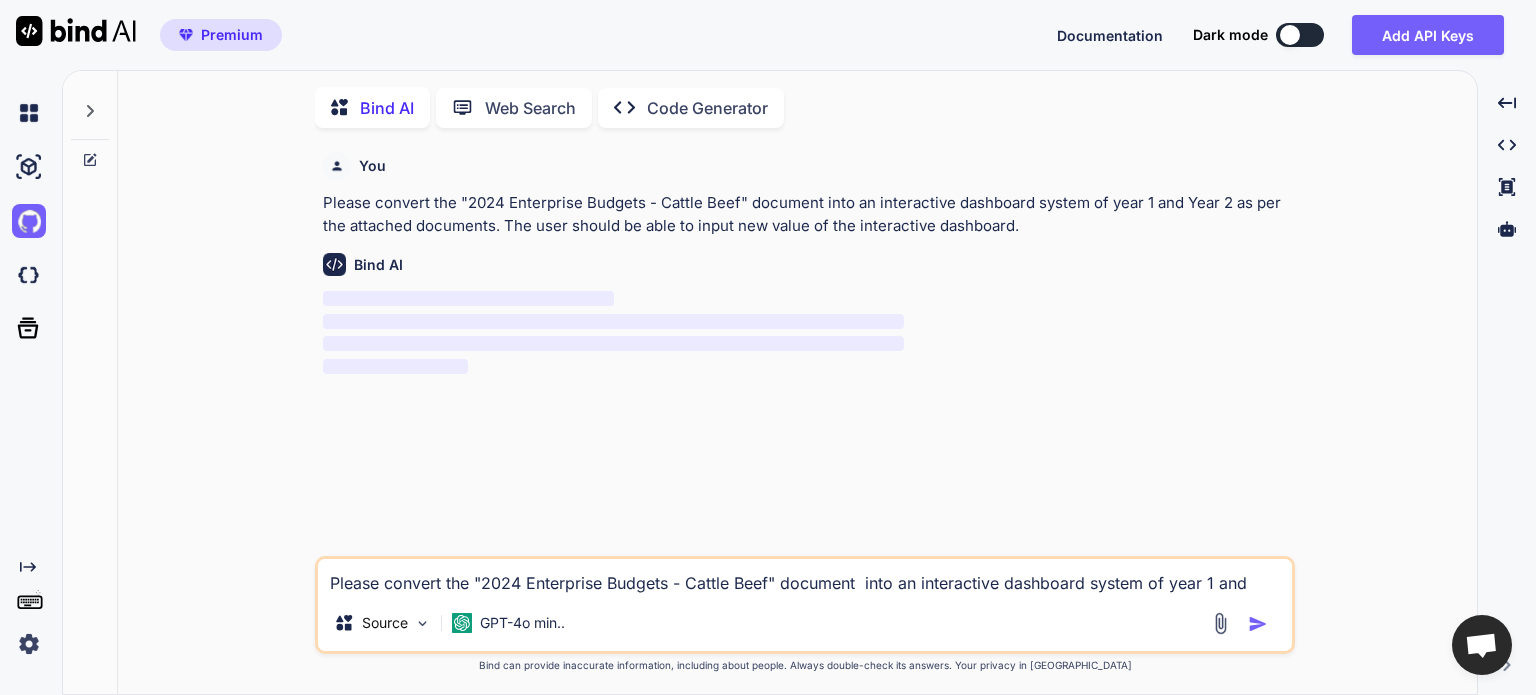 scroll, scrollTop: 7, scrollLeft: 0, axis: vertical 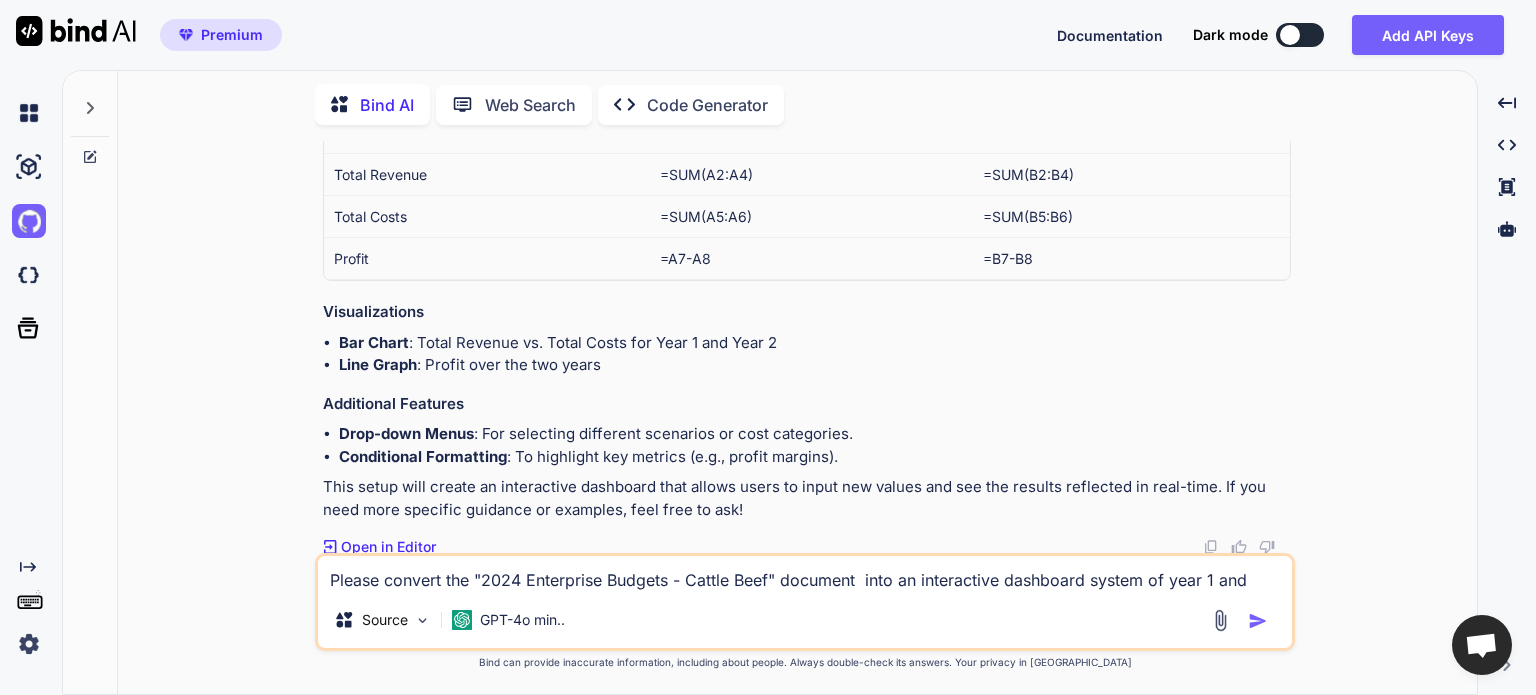 click on "Open in Editor" at bounding box center [388, 547] 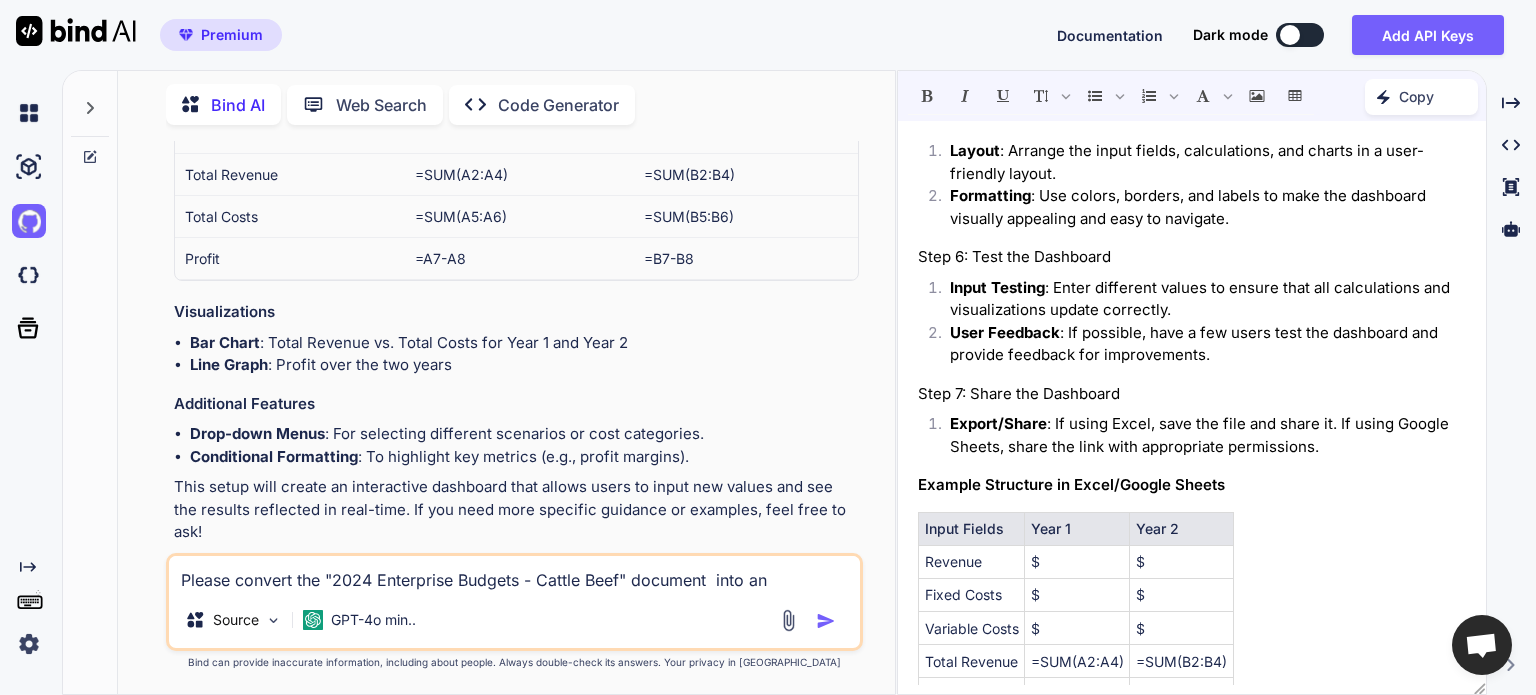 scroll, scrollTop: 1239, scrollLeft: 0, axis: vertical 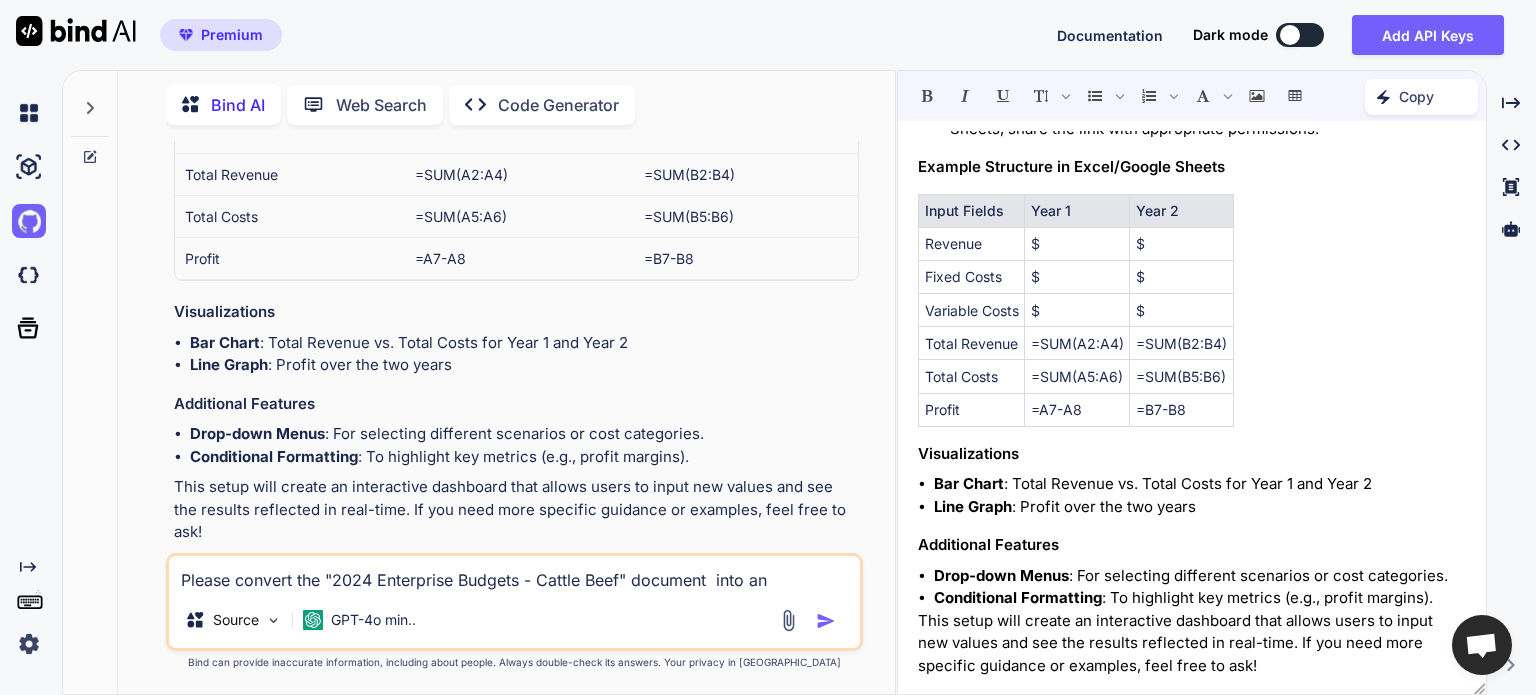 click on "To create an interactive dashboard system for the "2024 Enterprise Budgets - Cattle Beef" document, you can use tools like Microsoft Excel, Google Sheets, or specialized dashboard software like Tableau or Power BI. Below is a general outline of how you can set up an interactive dashboard in Excel or Google Sheets, which allows users to input new values for Year 1 and Year 2.
Step-by-Step Guide to Create an Interactive Dashboard
Step 1: Prepare Your Data
Gather Data : Collect all relevant data from the "2024 Enterprise Budgets - Cattle Beef" document.
Organize Data : Create a structured table with categories such as:
Revenue
Costs (fixed and variable)
Profit
Other relevant metrics
Step 2: Create Input Fields
Input Cells : Designate specific cells where users can input new values for Year 1 and Year 2. For example:
Cell A1: "Input Year 1 Revenue"
Cell B1: "Input Year 2 Revenue"
Additional cells for costs, etc.
Step 3: Set Up Calculations
Formulas" at bounding box center (1192, 408) 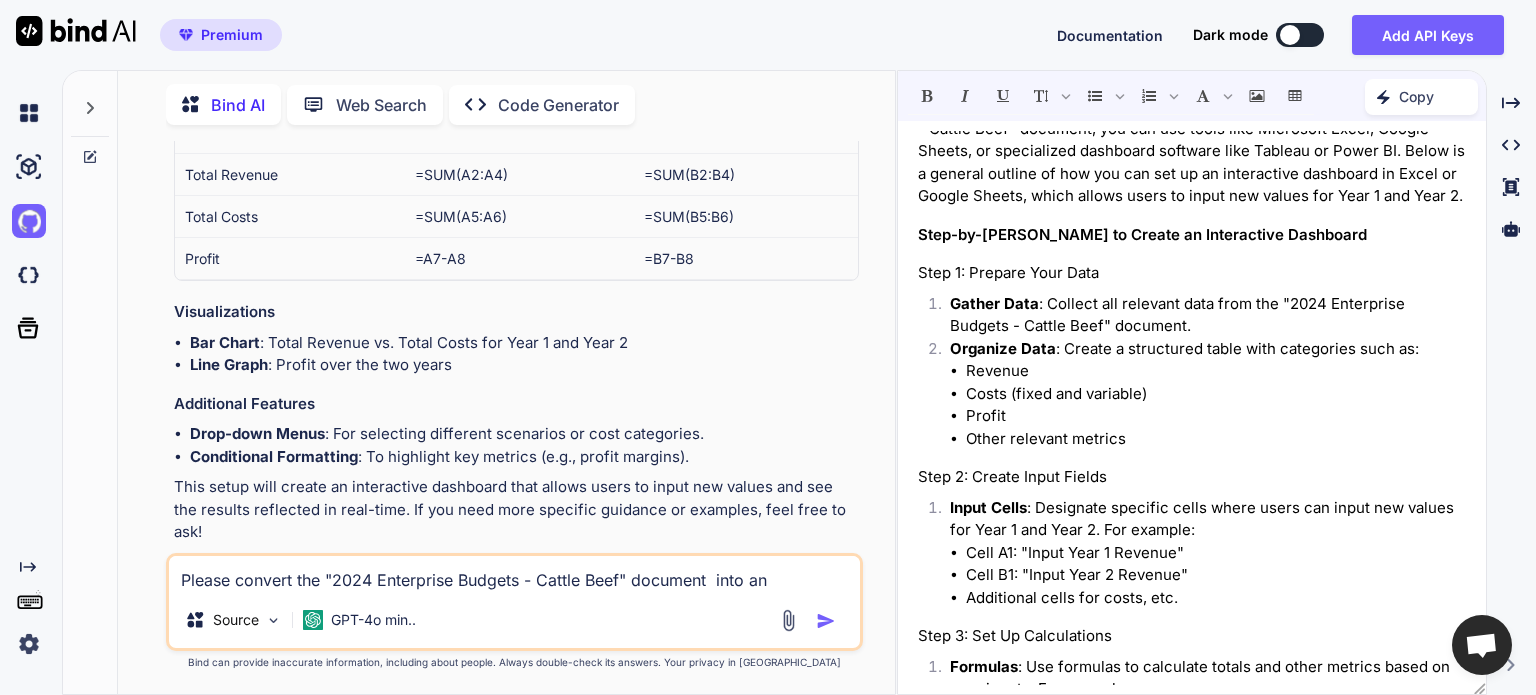 scroll, scrollTop: 39, scrollLeft: 0, axis: vertical 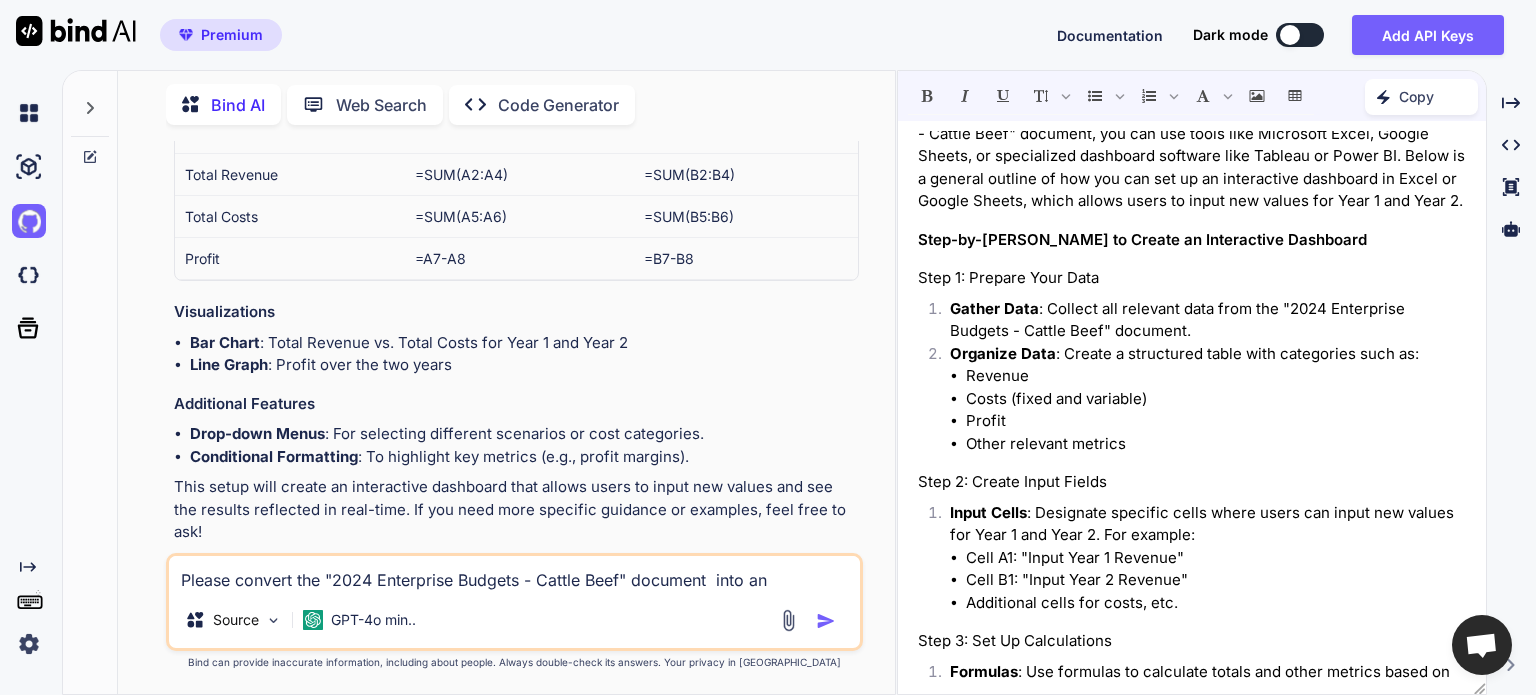 click on "Please convert the "2024 Enterprise Budgets - Cattle Beef" document  into an interactive dashboard system of year 1 and Year 2 as per the attached documents. The user should be able to input new value of the interactive dashboard." at bounding box center (514, 574) 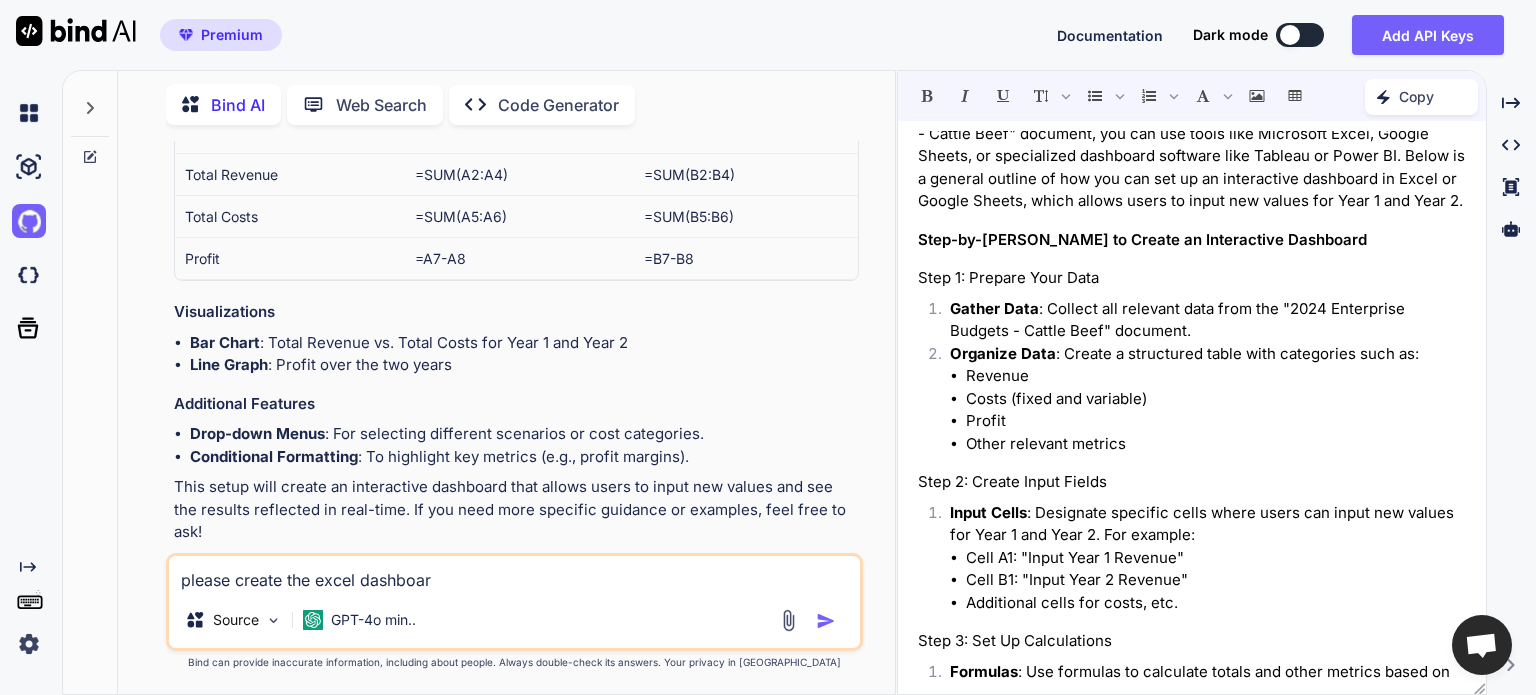 type on "please create the excel dashboard" 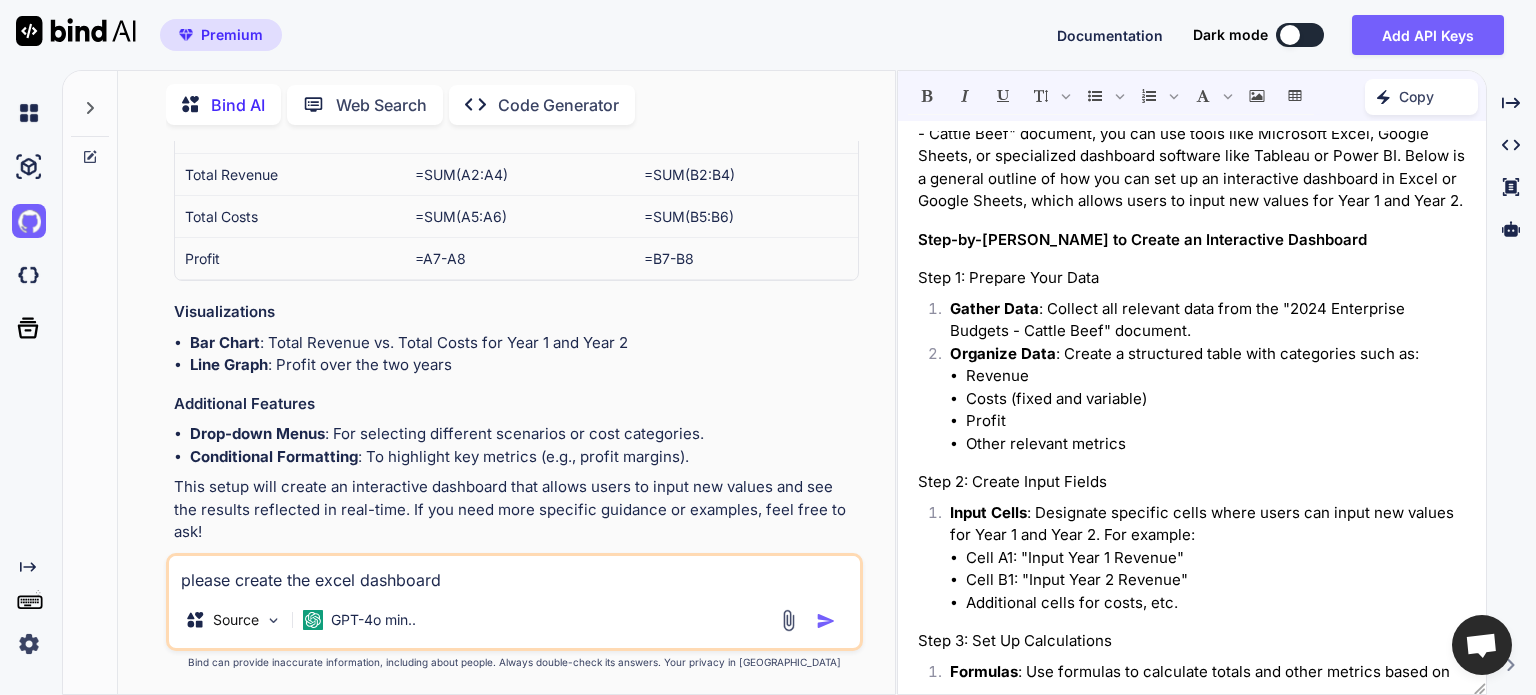 type 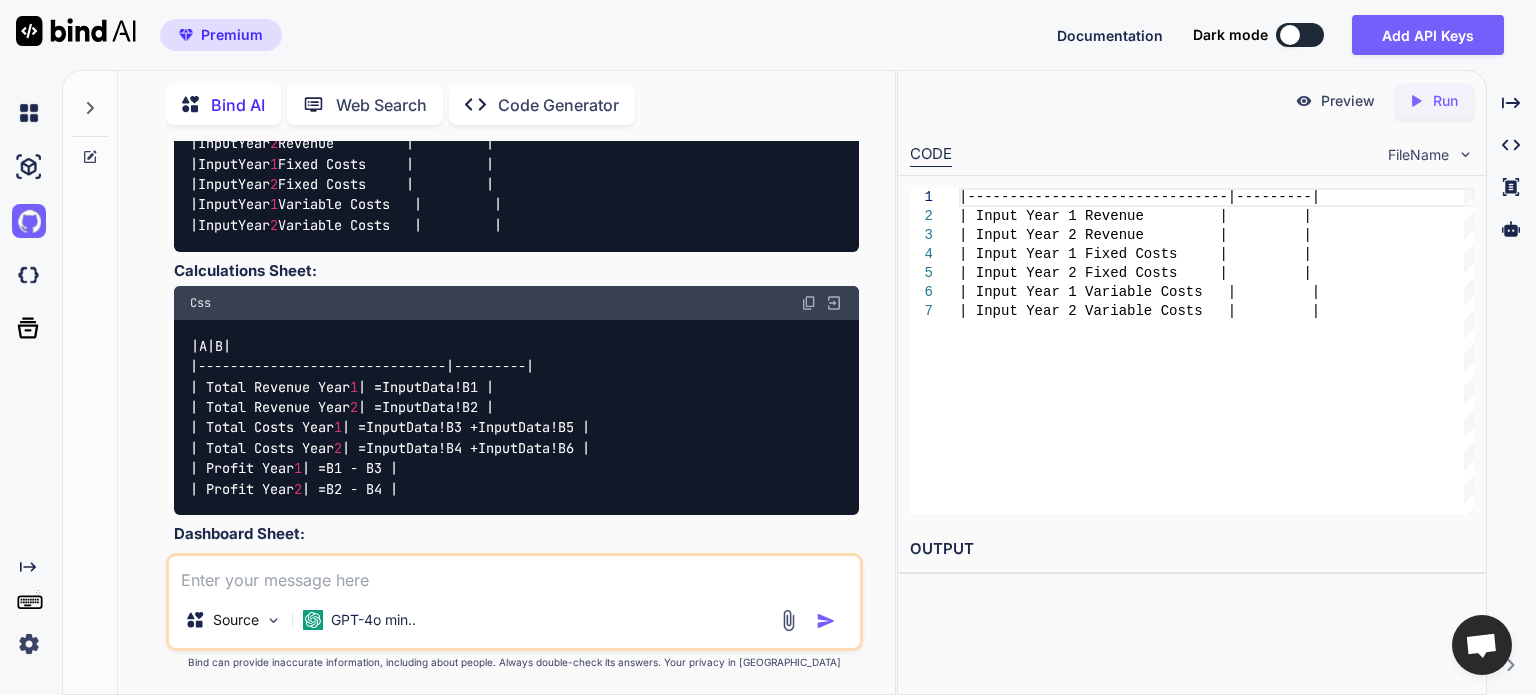 scroll, scrollTop: 3833, scrollLeft: 0, axis: vertical 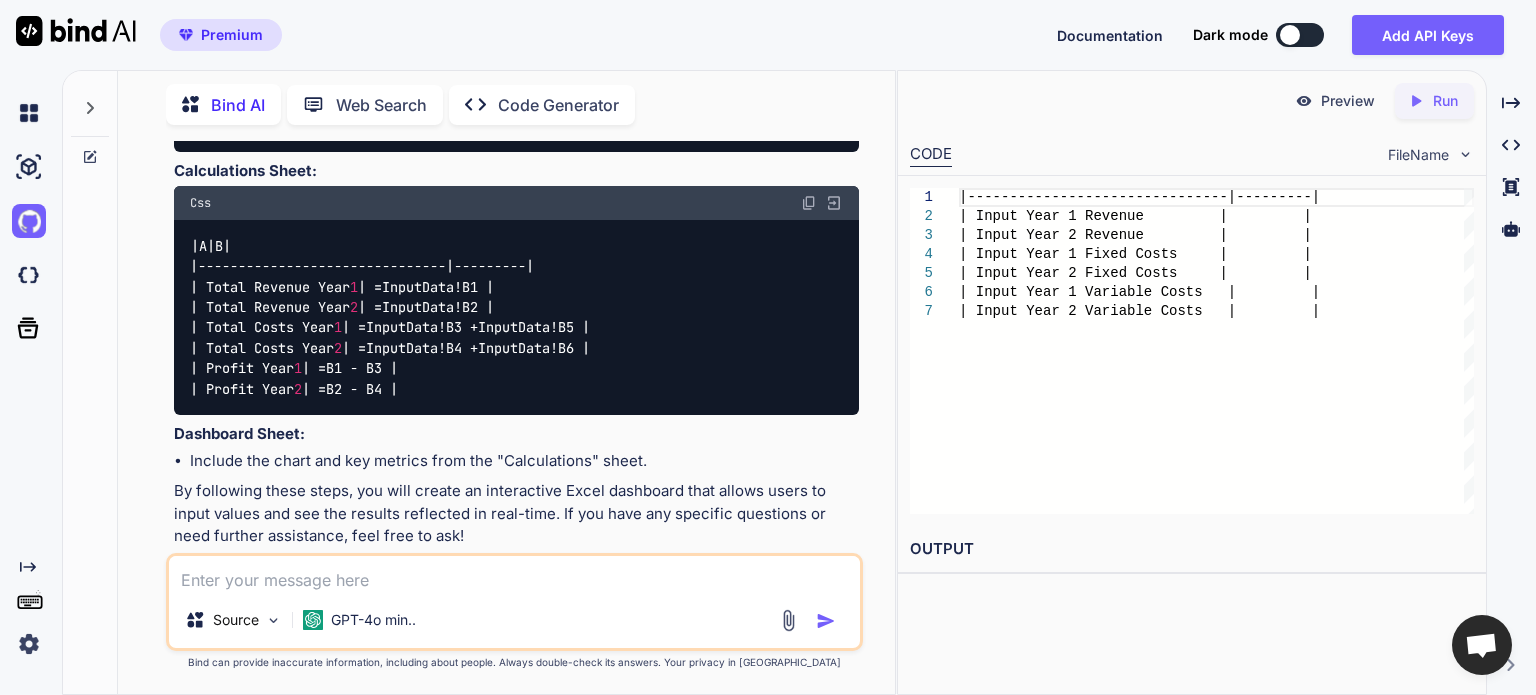 click on "Run" at bounding box center [1445, 101] 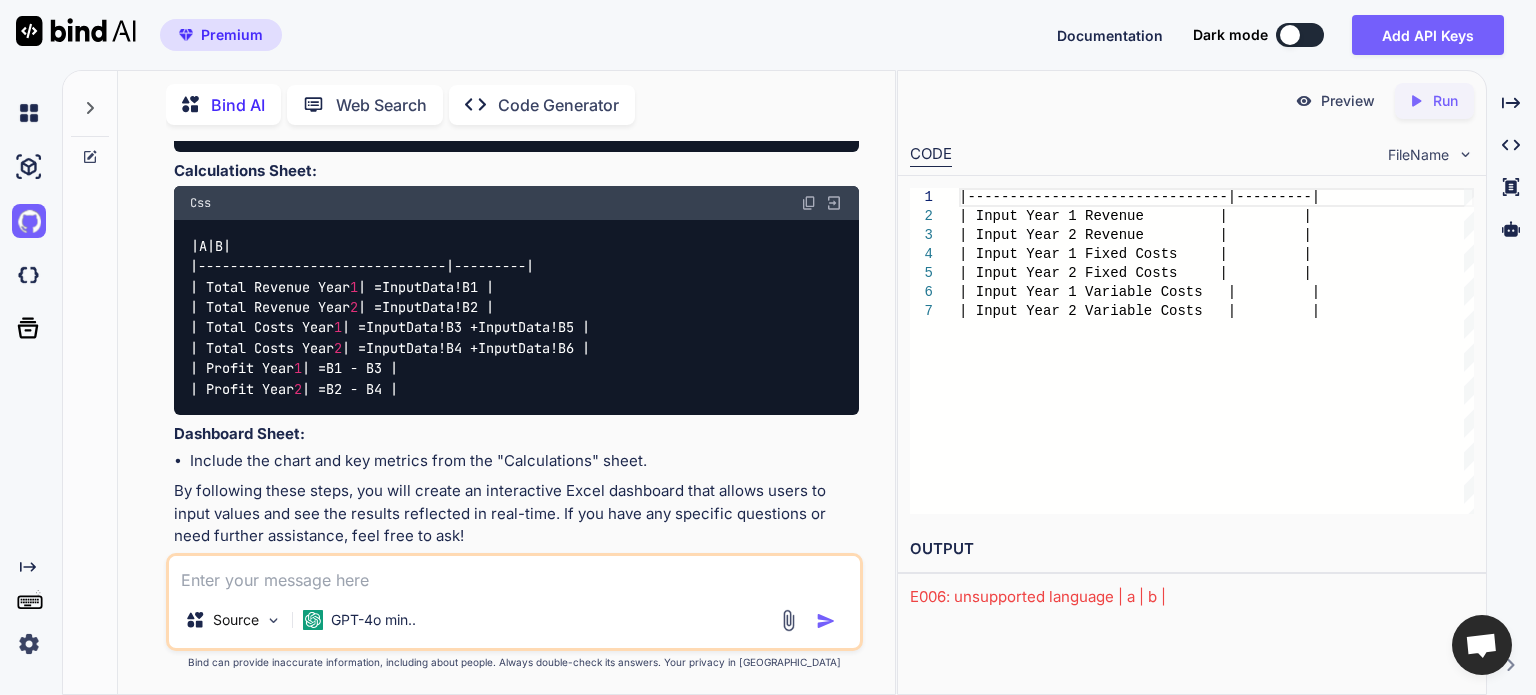 click on "Preview" at bounding box center (1348, 101) 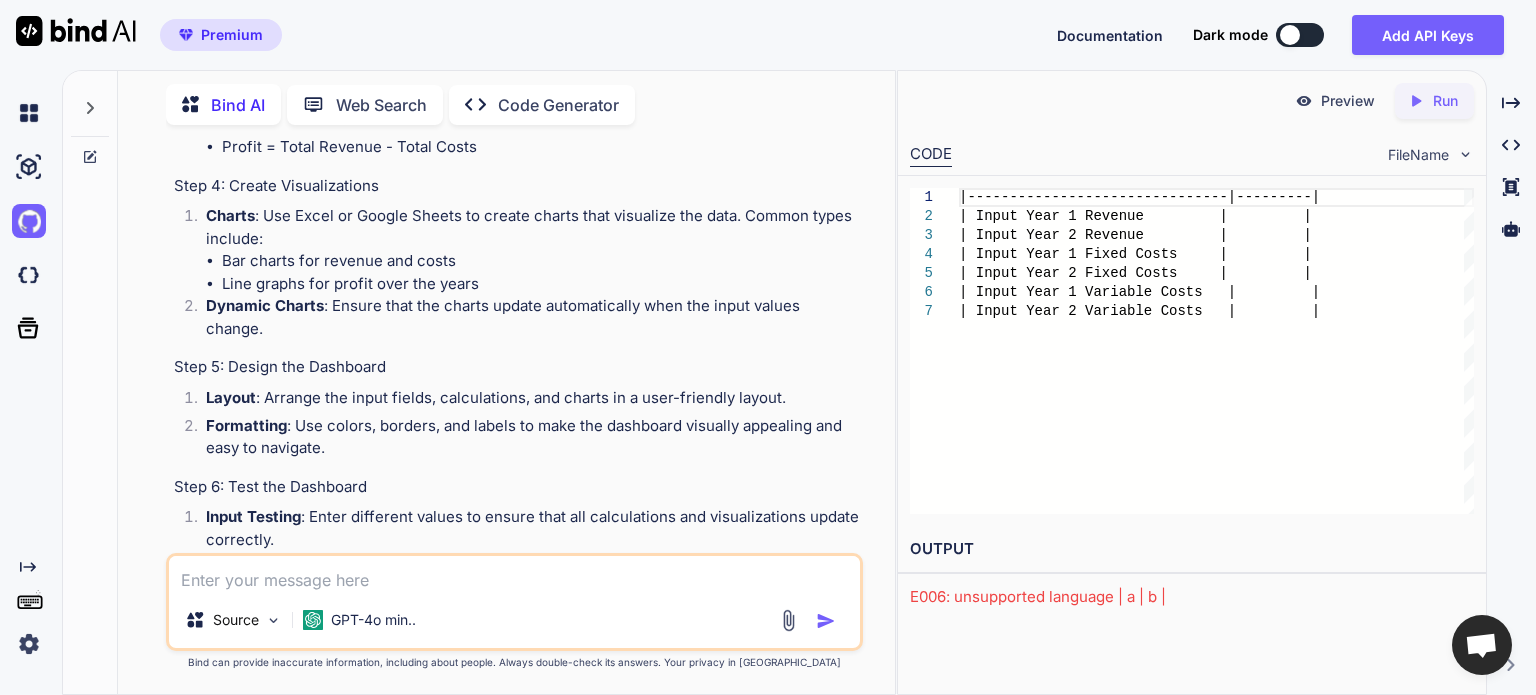 scroll, scrollTop: 1233, scrollLeft: 0, axis: vertical 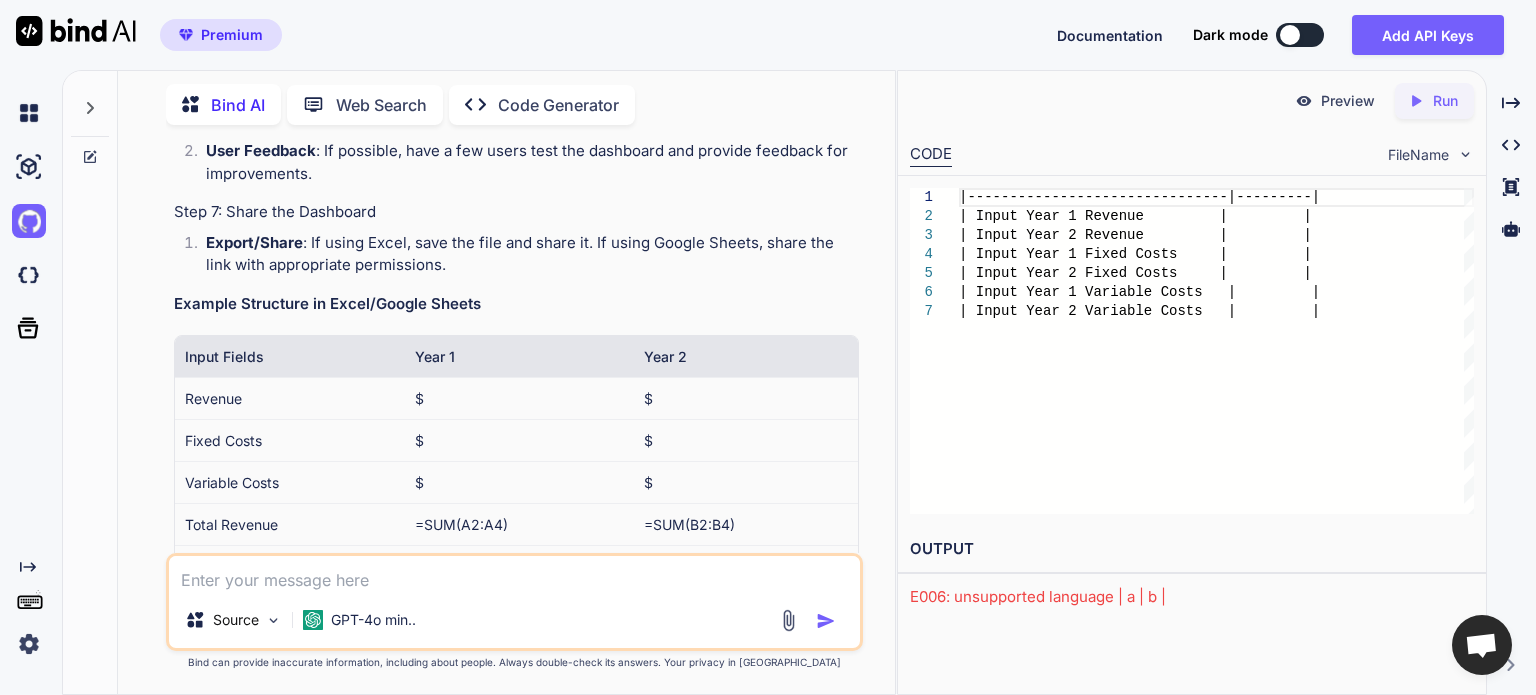 click on "Run" at bounding box center (1445, 101) 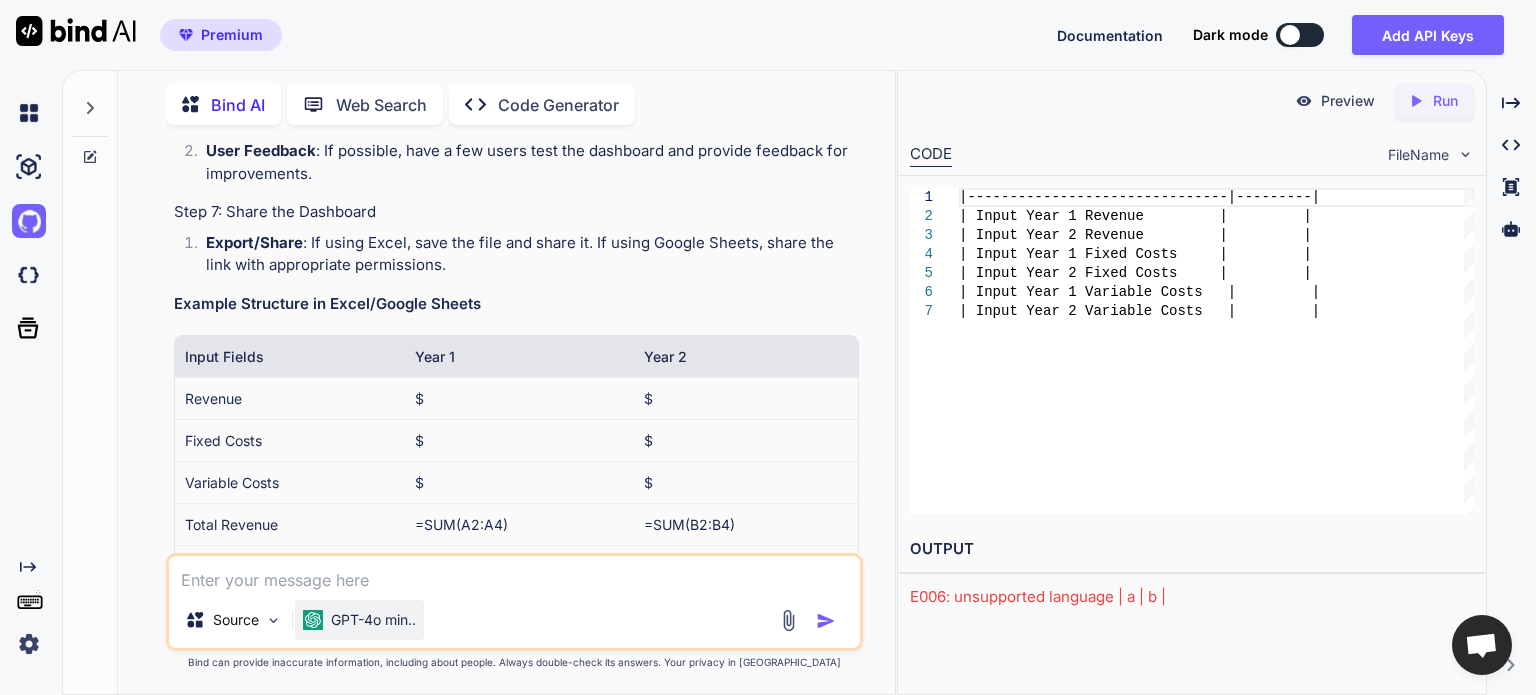 click on "GPT-4o min.." at bounding box center (373, 620) 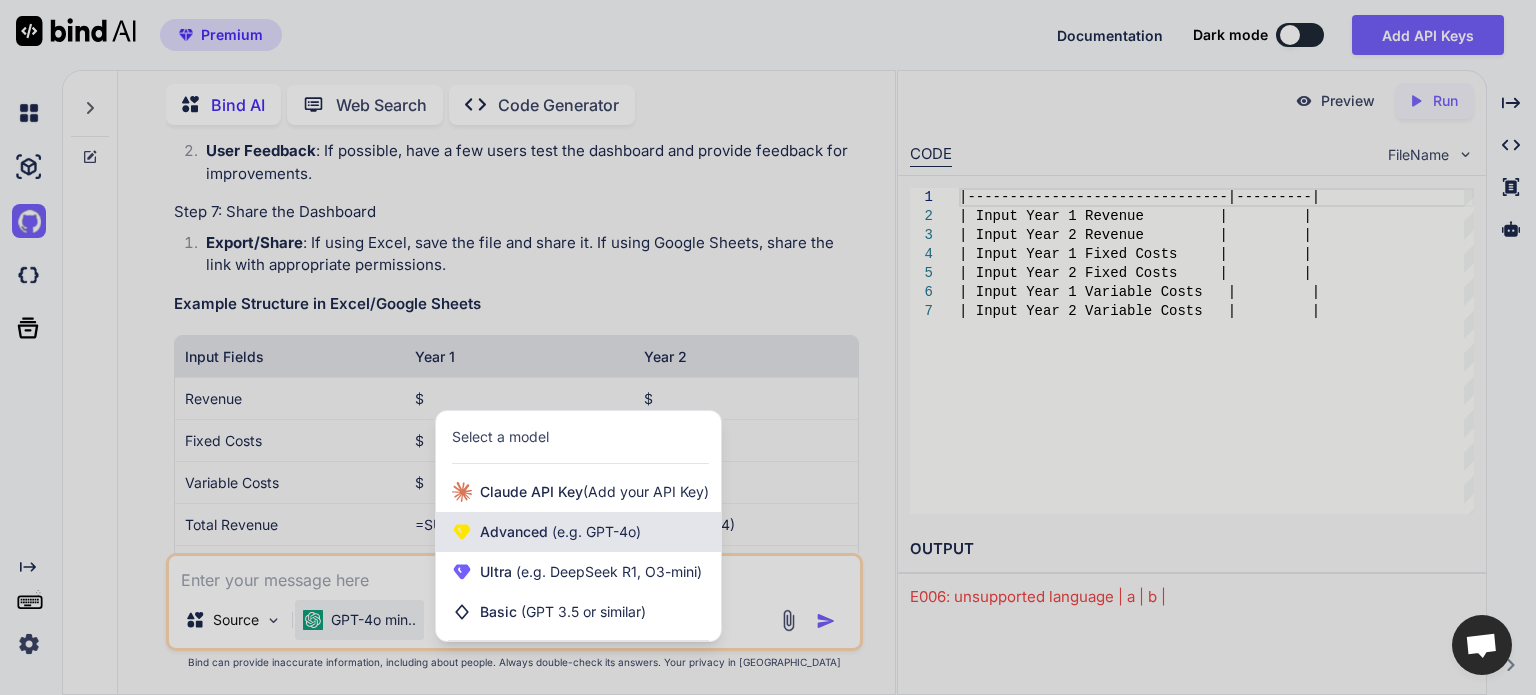 click on "Advanced     (e.g. GPT-4o)" at bounding box center [578, 532] 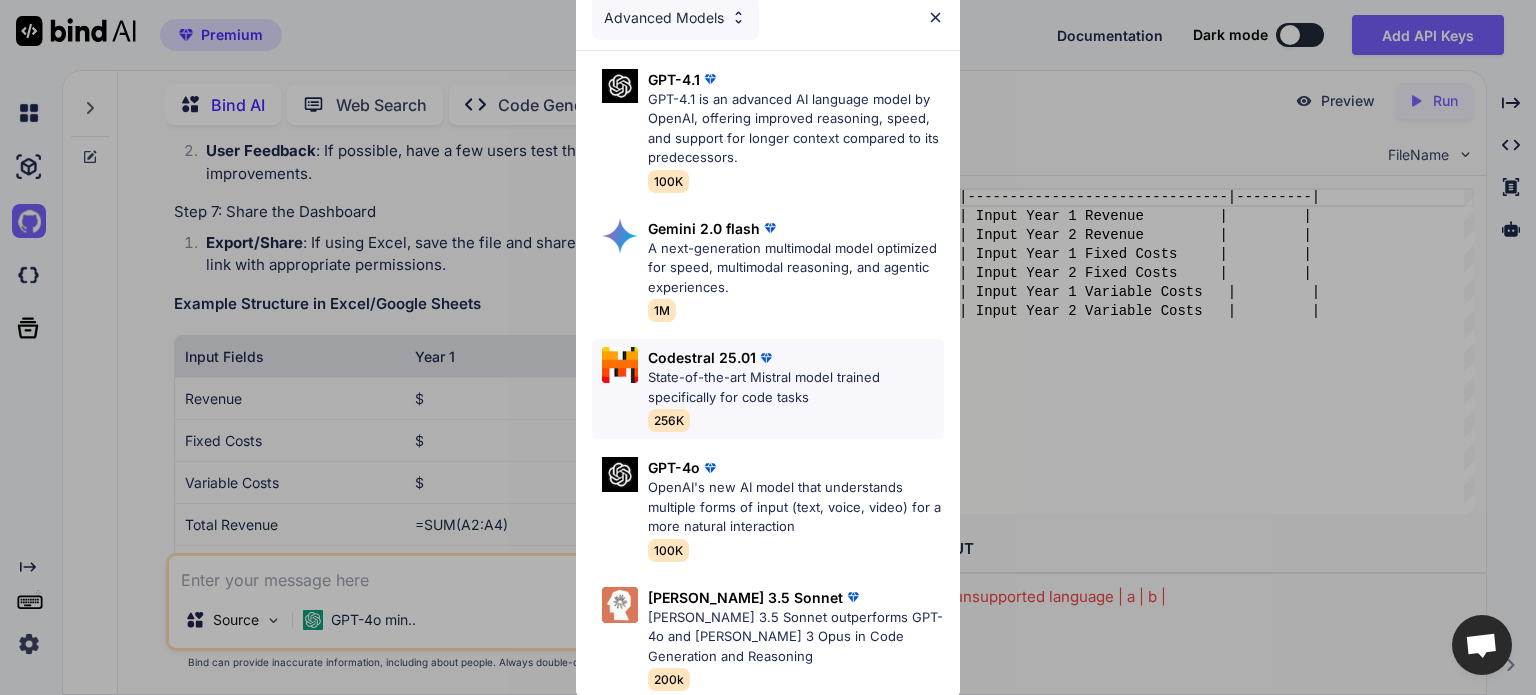 scroll, scrollTop: 16, scrollLeft: 0, axis: vertical 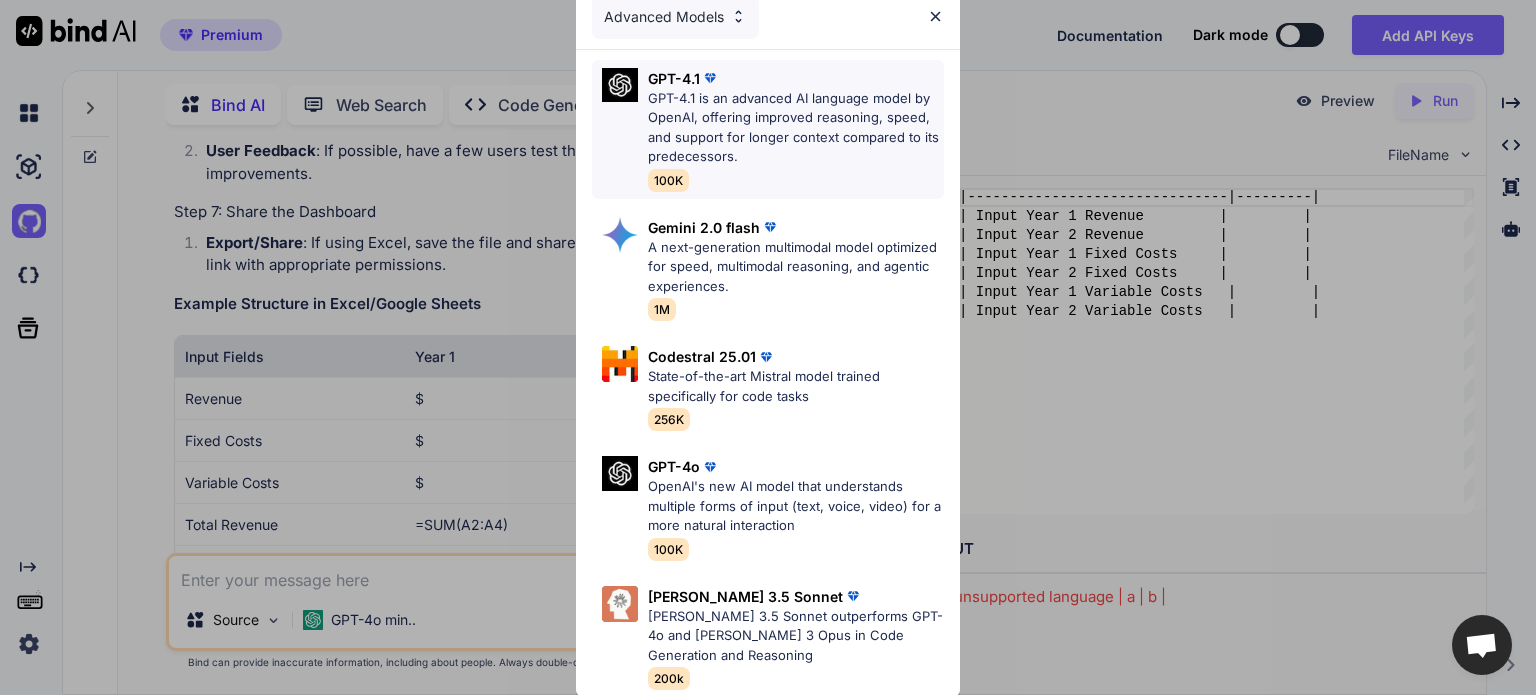 click on "GPT-4.1 is an advanced AI language model by OpenAI, offering improved reasoning, speed, and support for longer context compared to its predecessors." at bounding box center [796, 128] 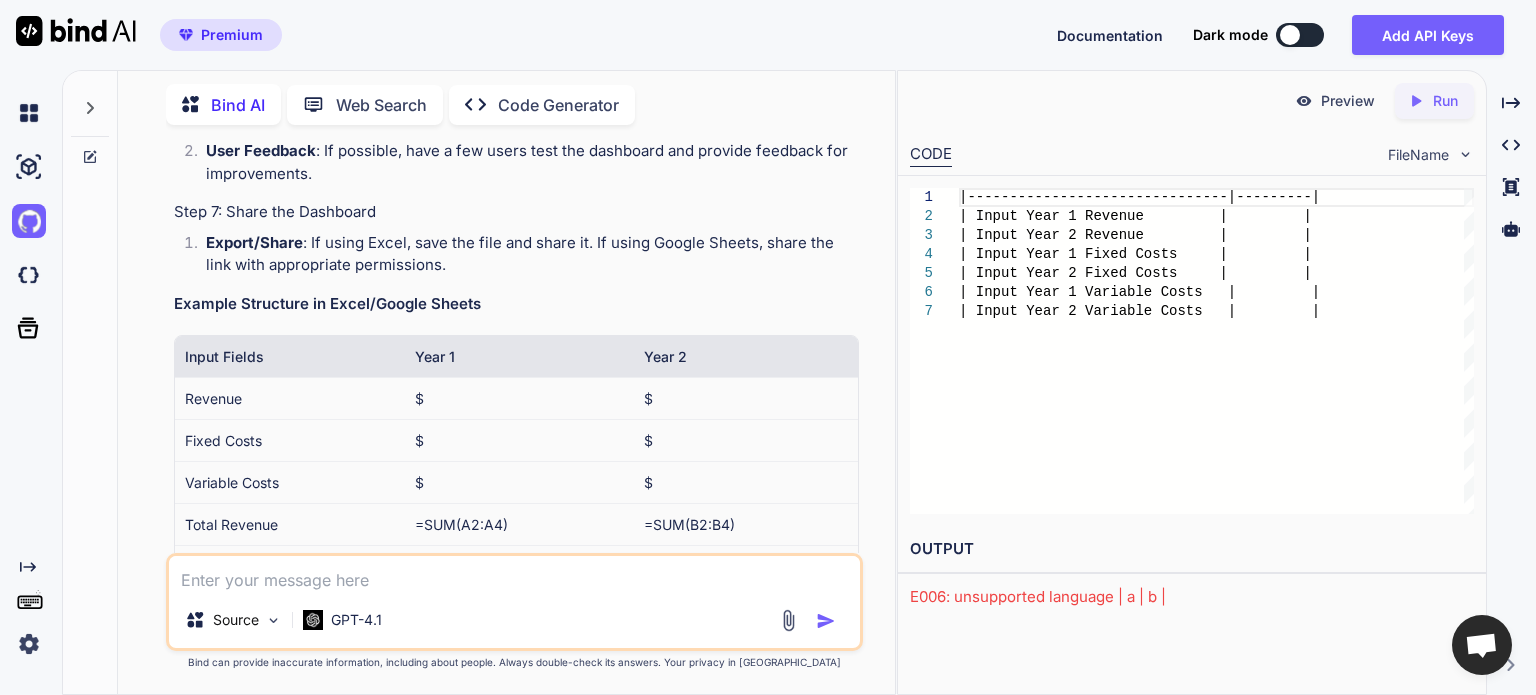 click at bounding box center (826, 621) 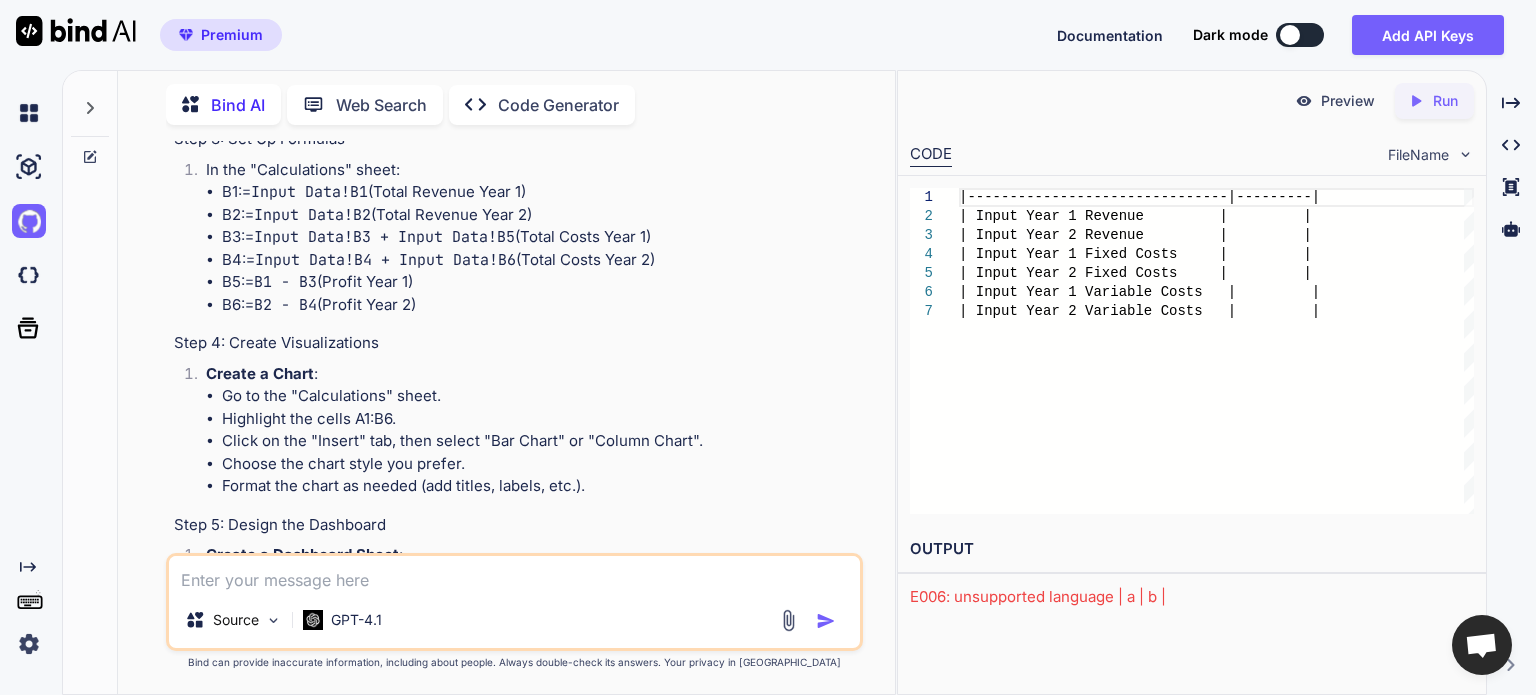 scroll, scrollTop: 2800, scrollLeft: 0, axis: vertical 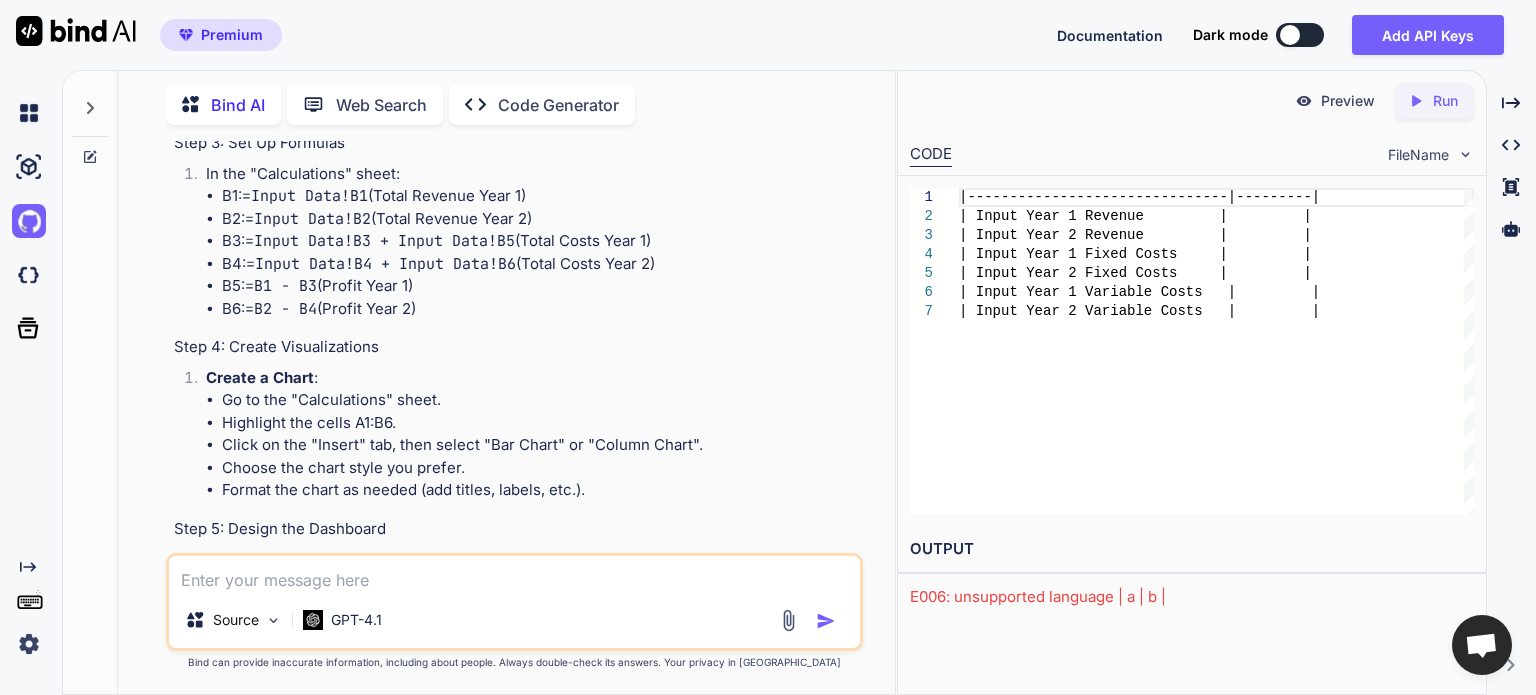 click on "Preview" at bounding box center [1348, 101] 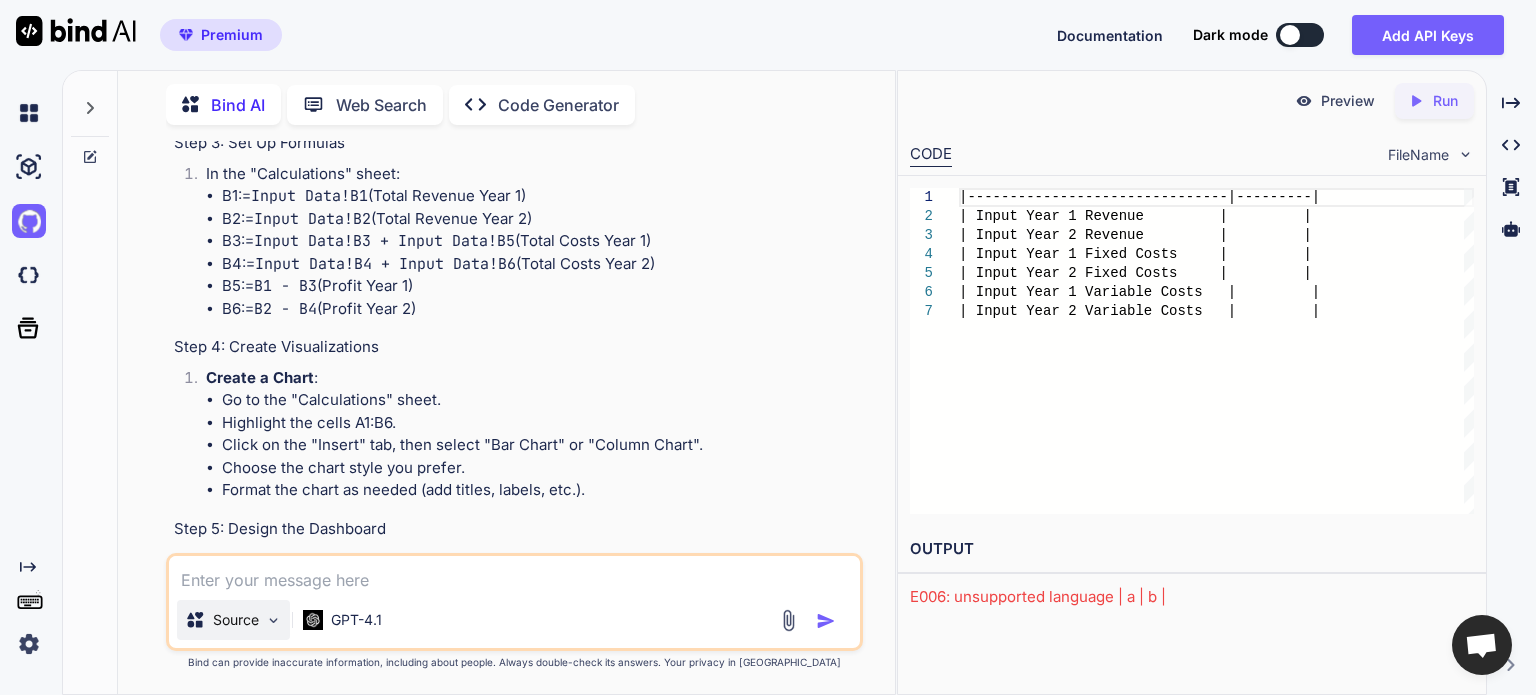 click at bounding box center (273, 620) 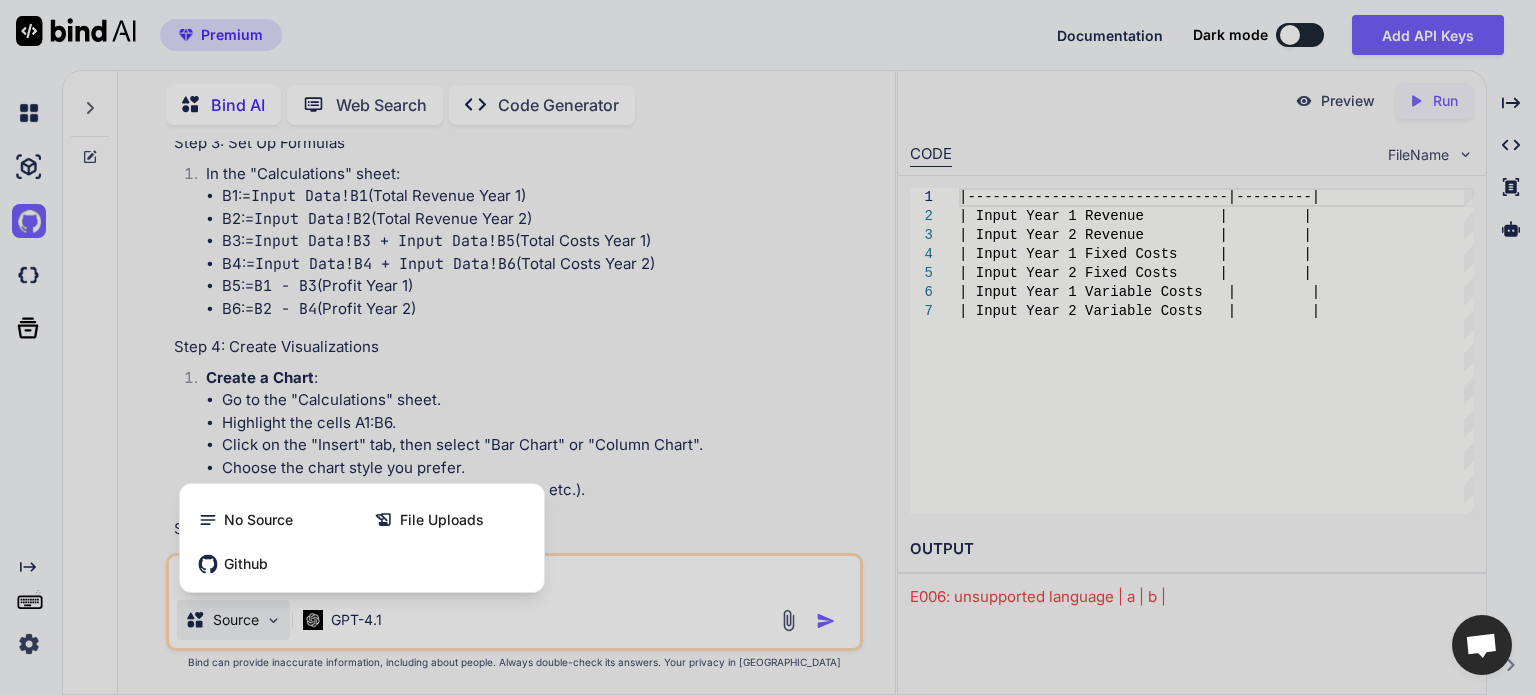 click at bounding box center (768, 347) 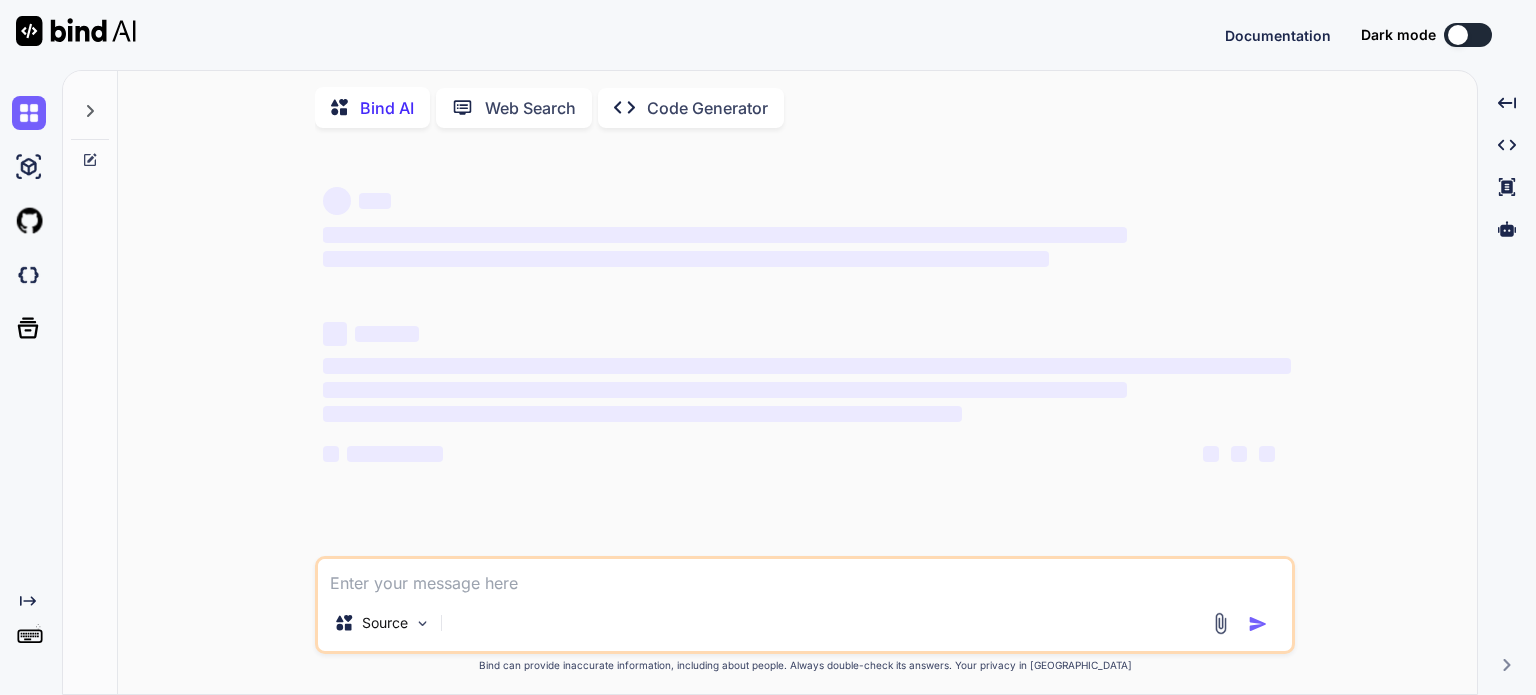 scroll, scrollTop: 0, scrollLeft: 0, axis: both 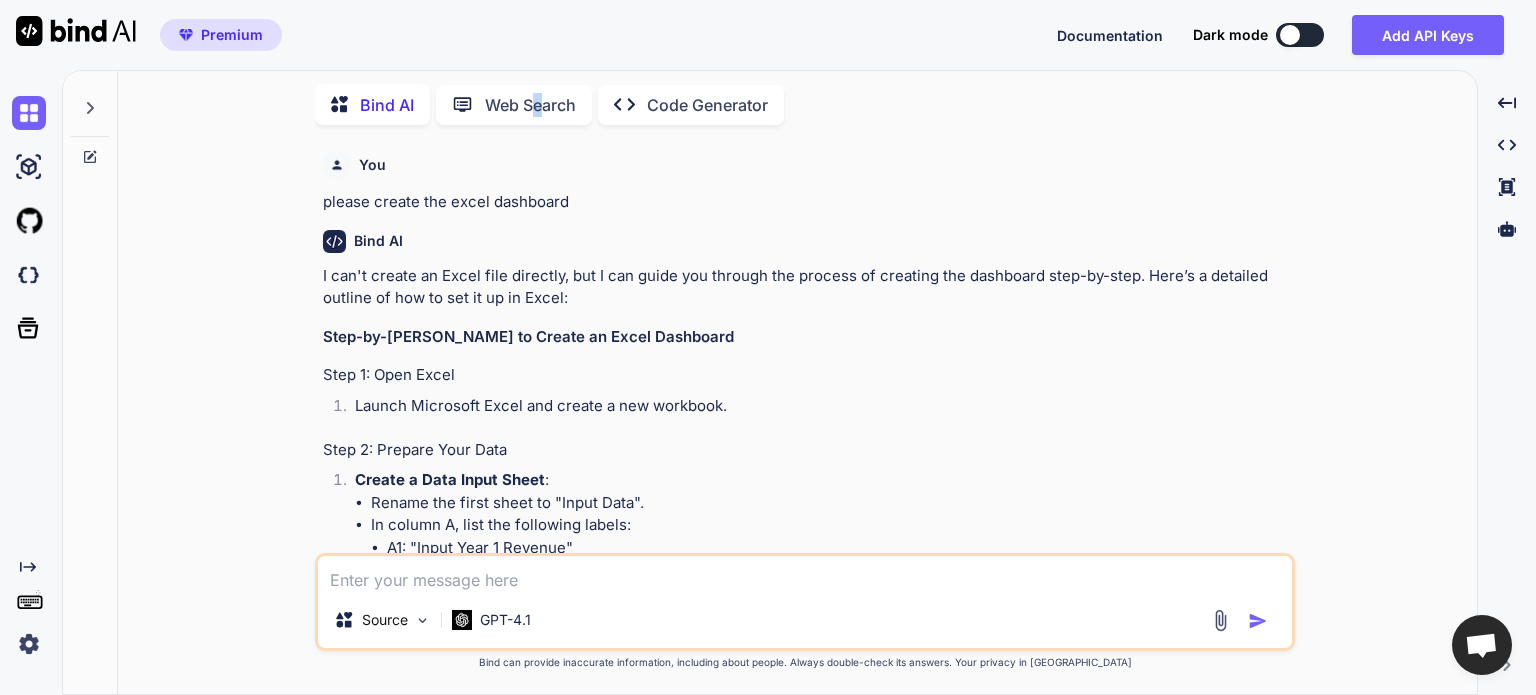 click on "Web Search" at bounding box center [530, 105] 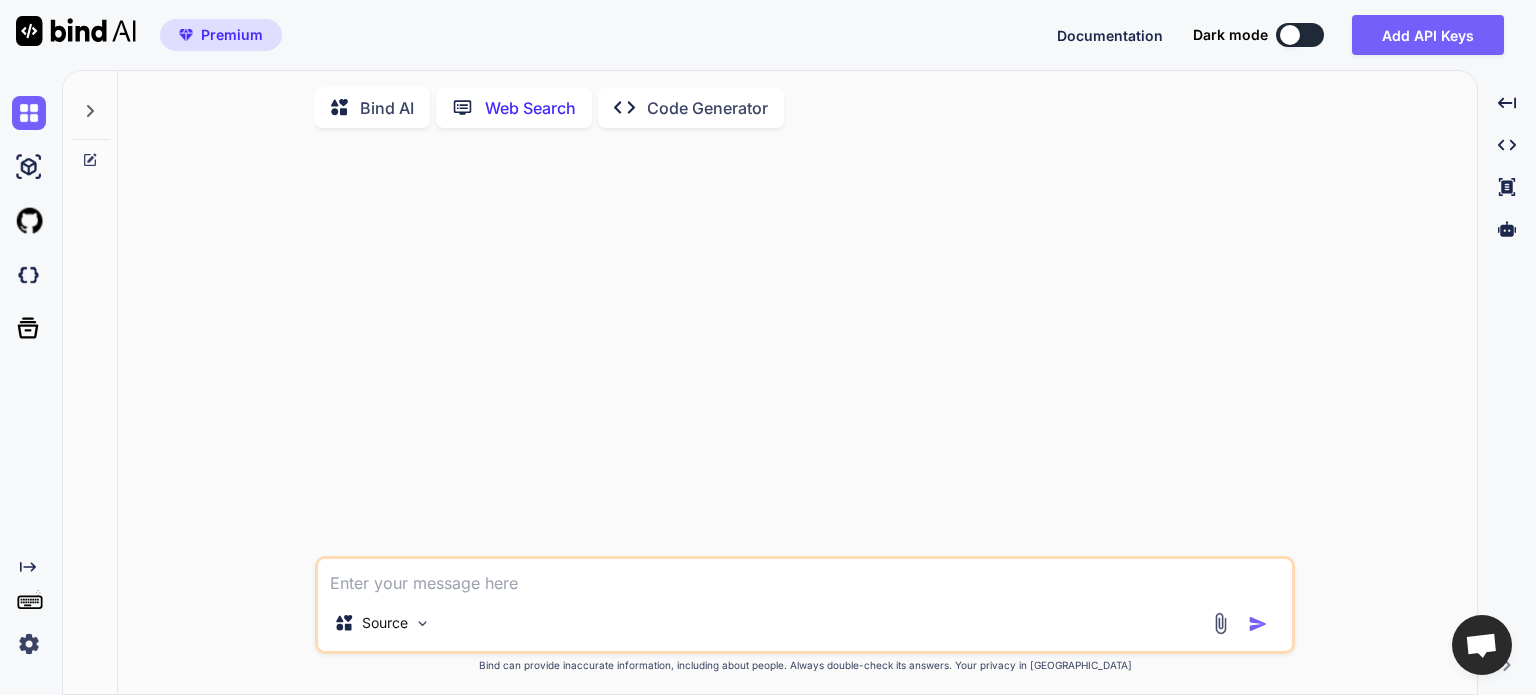 scroll, scrollTop: 7, scrollLeft: 0, axis: vertical 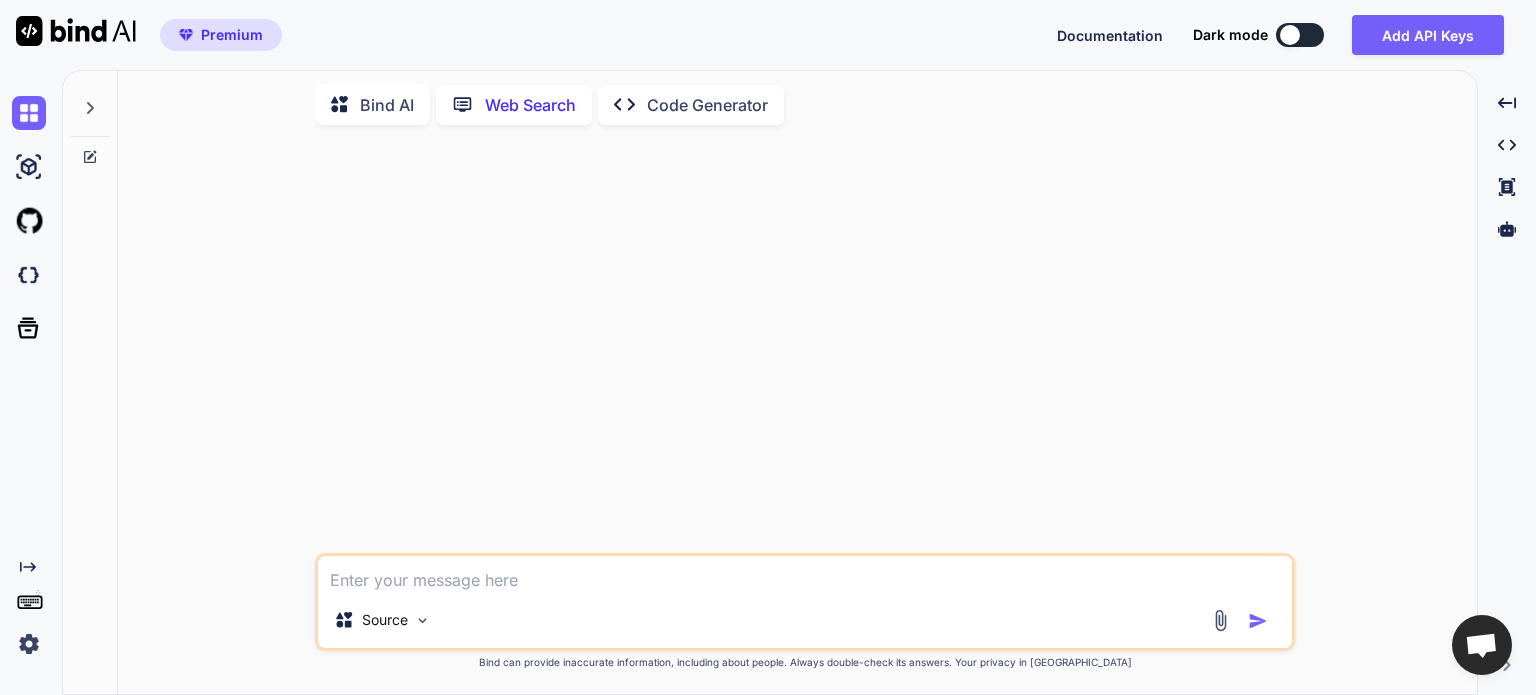 click on "Bind AI" at bounding box center (387, 105) 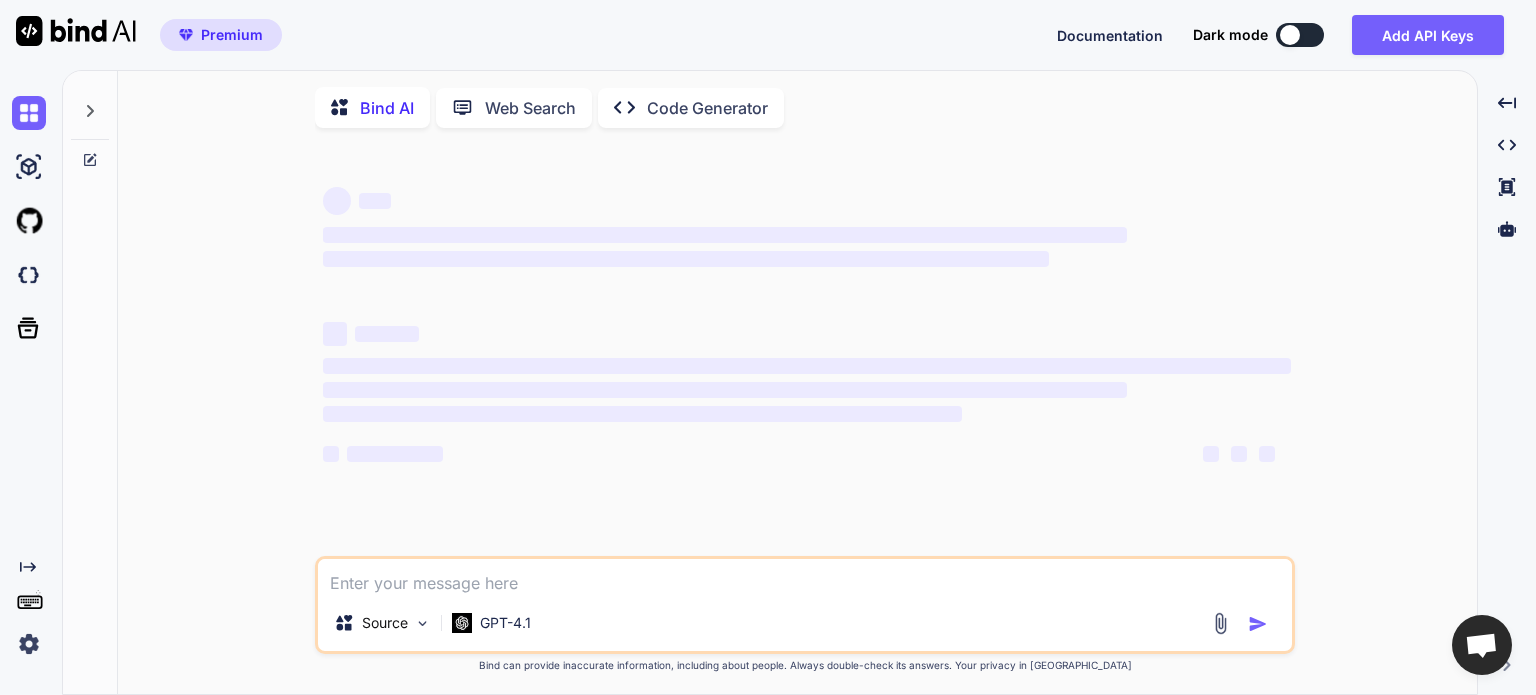 type on "x" 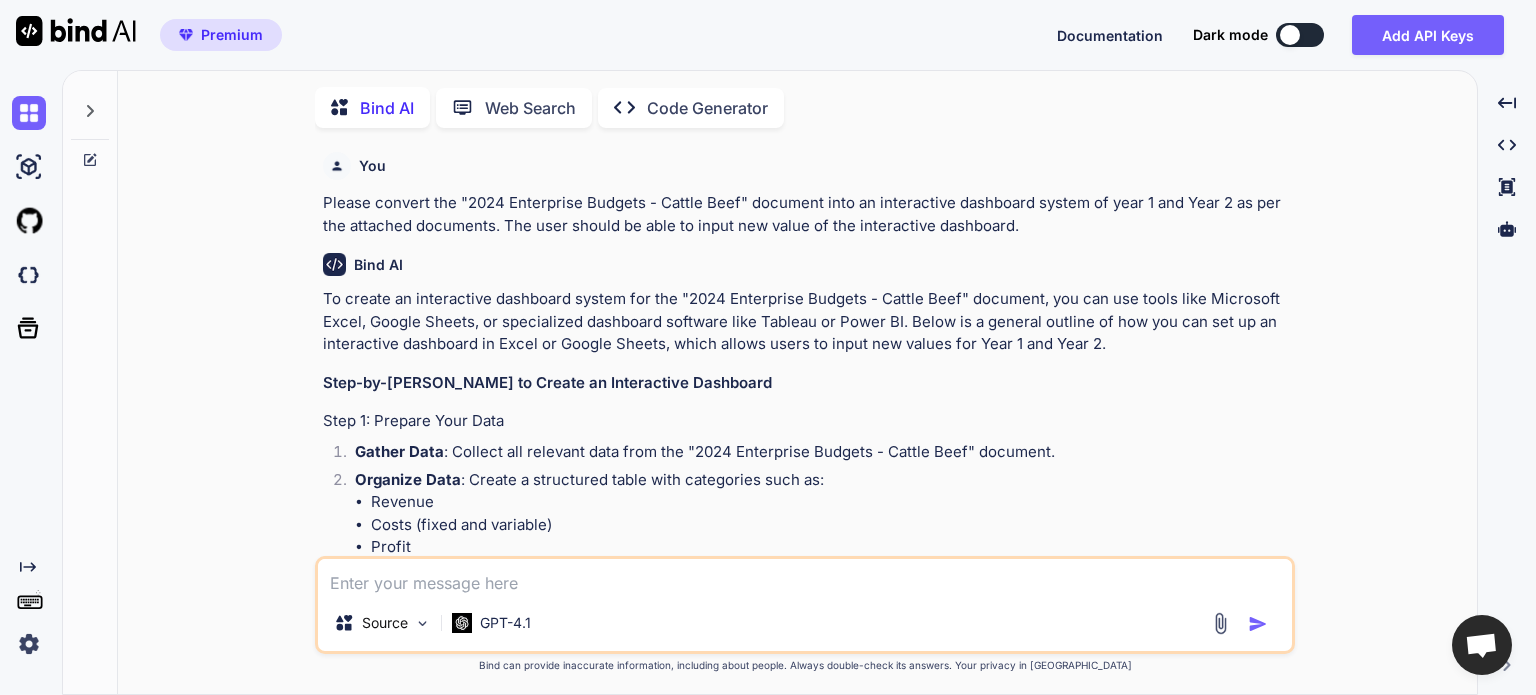scroll, scrollTop: 408, scrollLeft: 0, axis: vertical 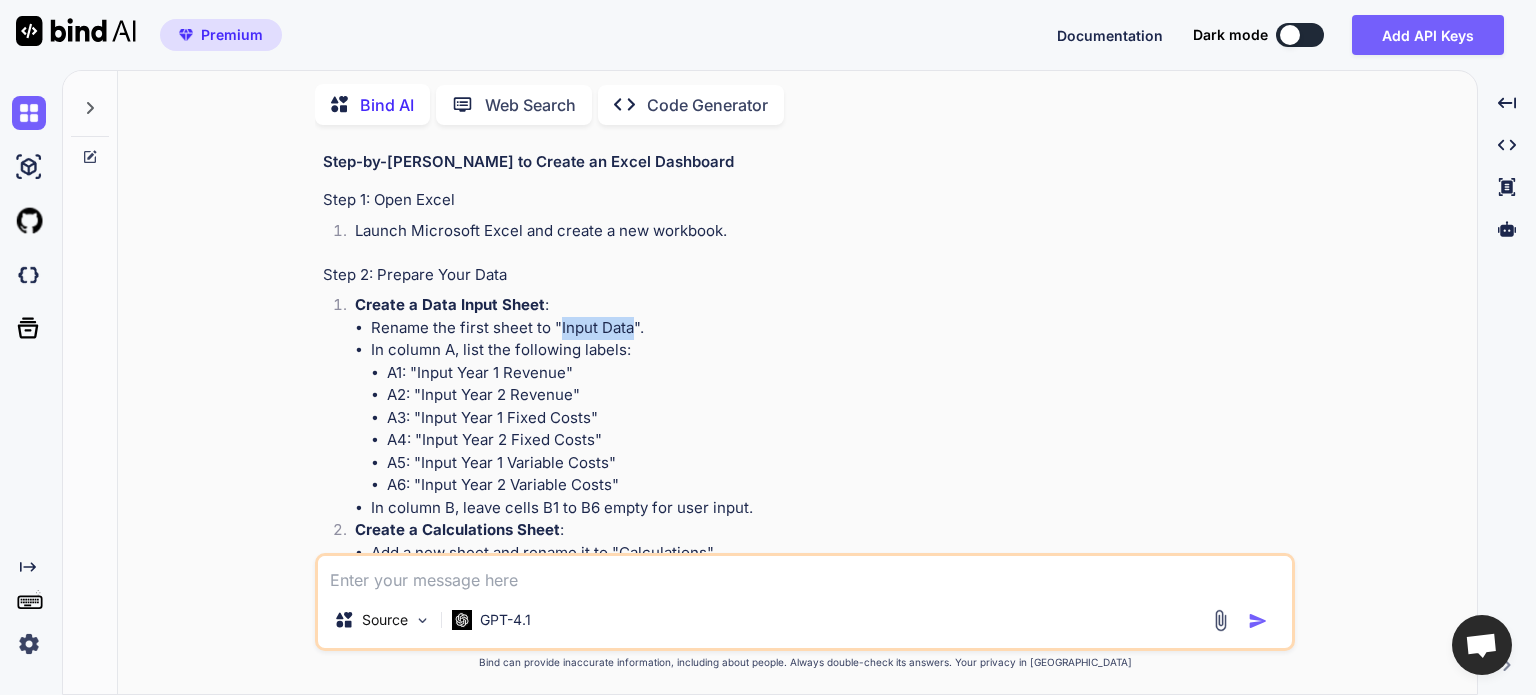 drag, startPoint x: 631, startPoint y: 328, endPoint x: 559, endPoint y: 328, distance: 72 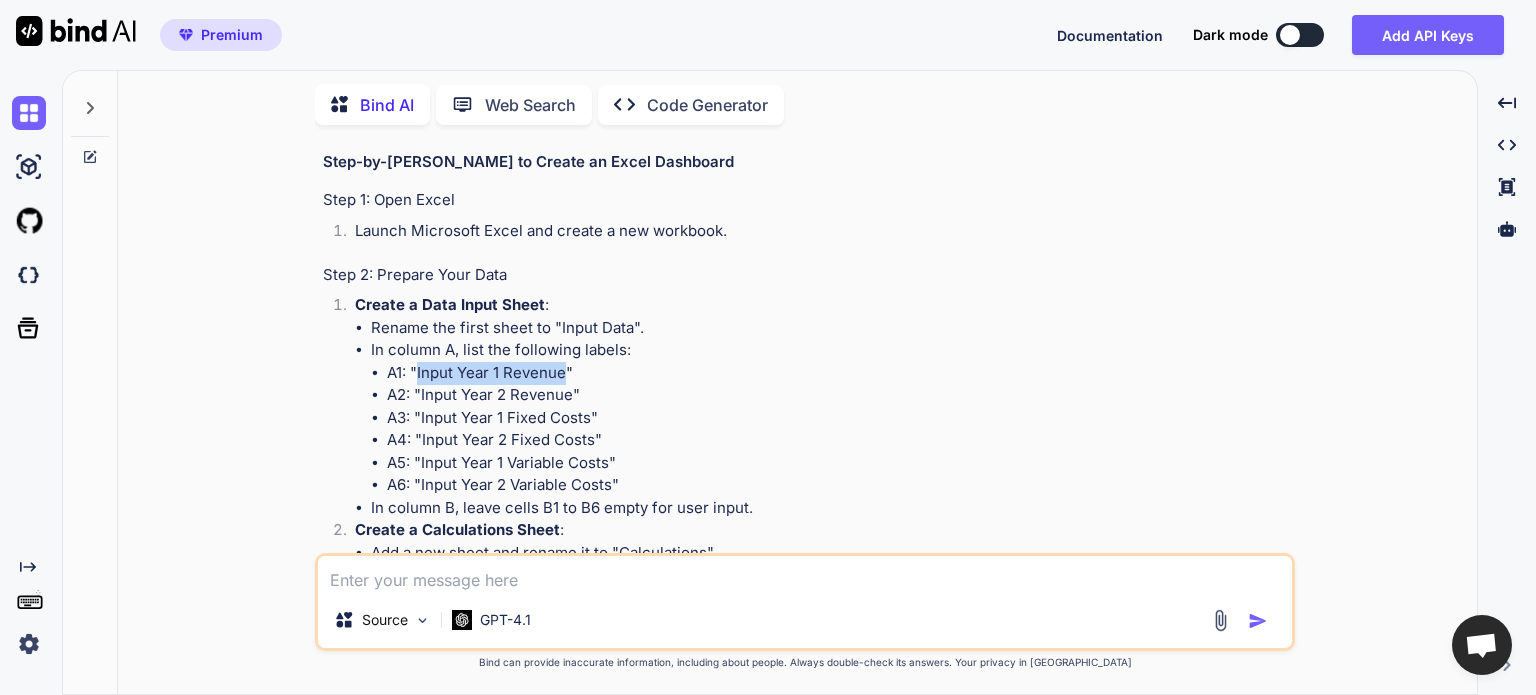 drag, startPoint x: 564, startPoint y: 369, endPoint x: 419, endPoint y: 371, distance: 145.0138 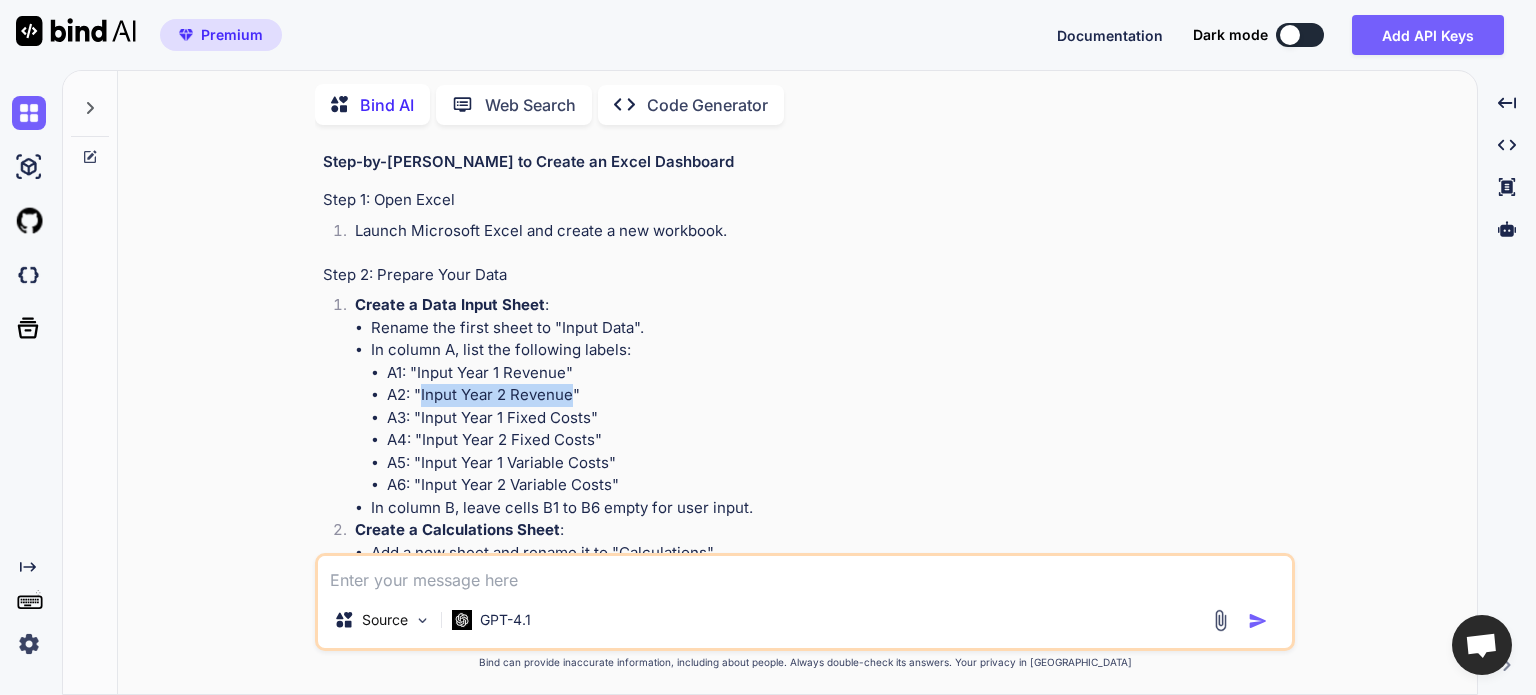 drag, startPoint x: 570, startPoint y: 393, endPoint x: 423, endPoint y: 384, distance: 147.27525 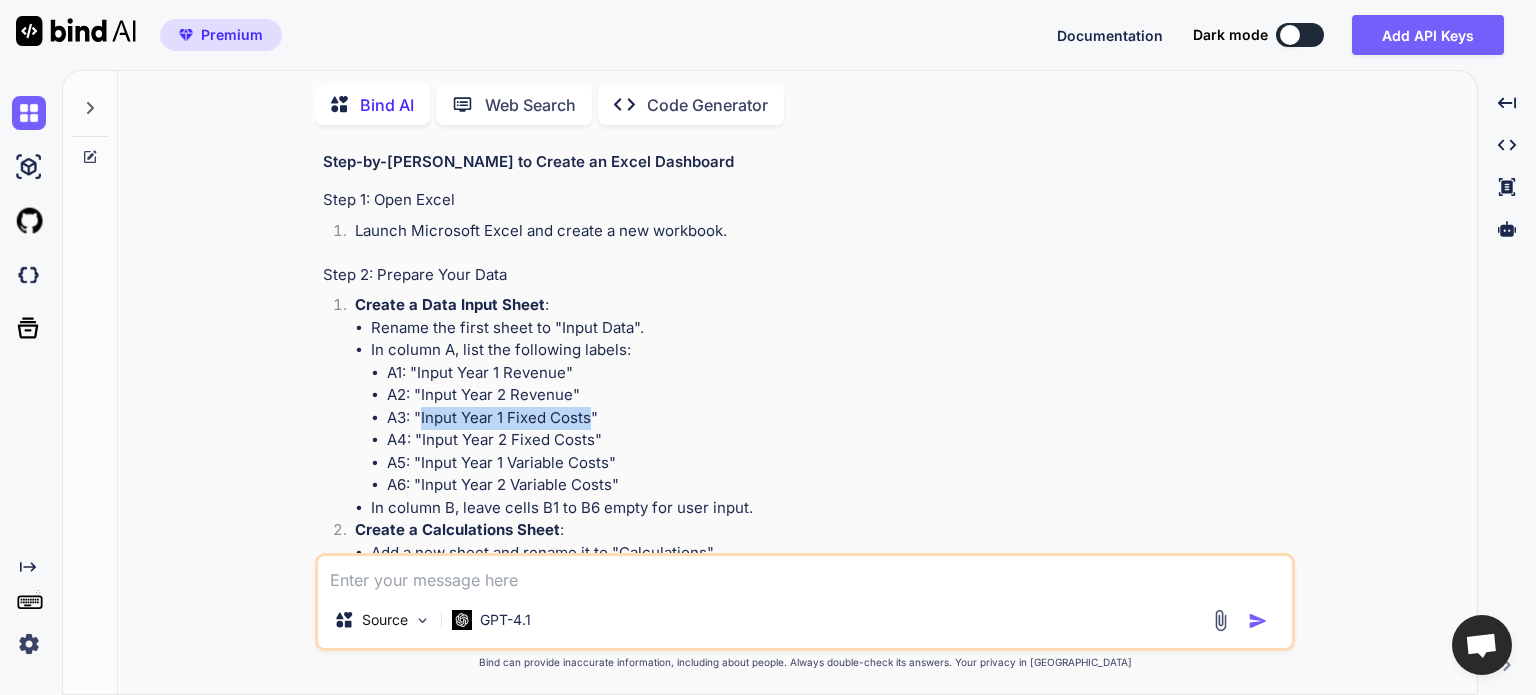 drag, startPoint x: 591, startPoint y: 415, endPoint x: 422, endPoint y: 408, distance: 169.14491 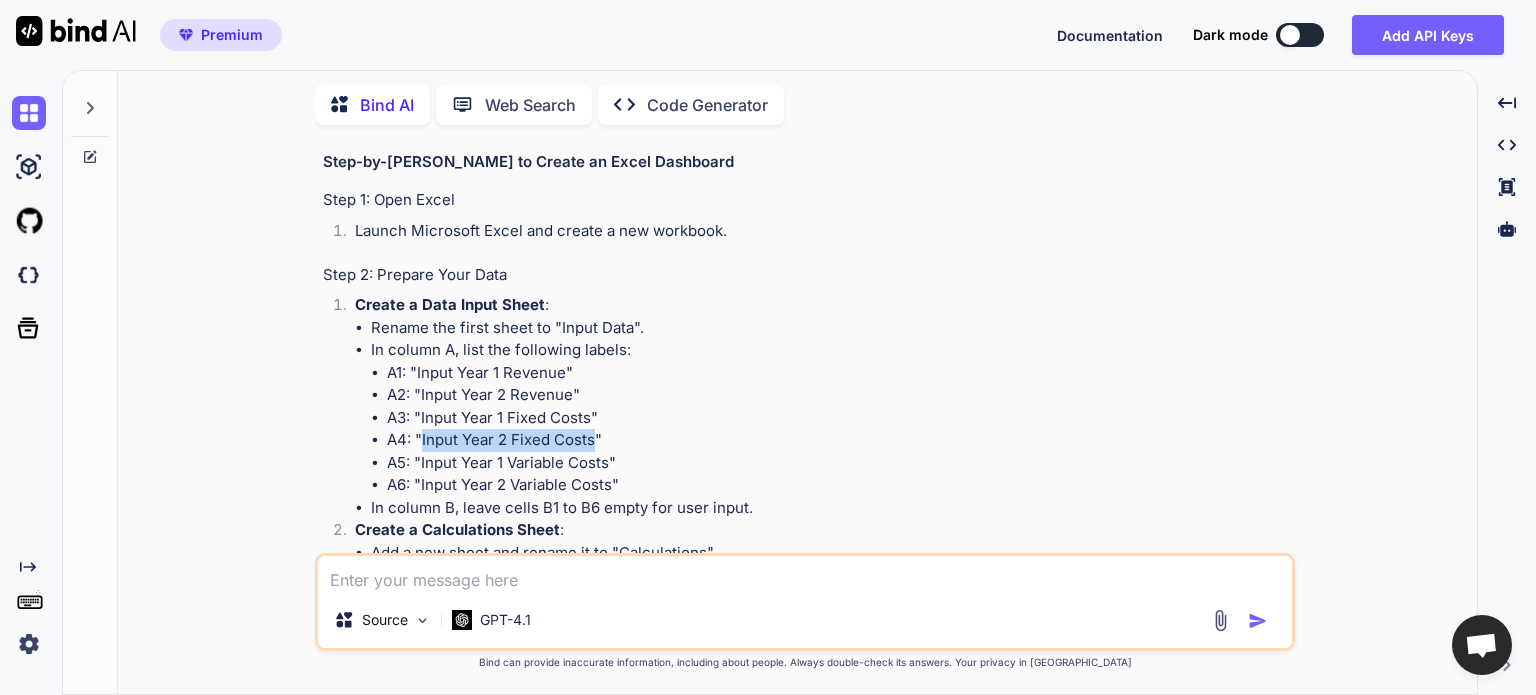 drag, startPoint x: 593, startPoint y: 439, endPoint x: 423, endPoint y: 435, distance: 170.04706 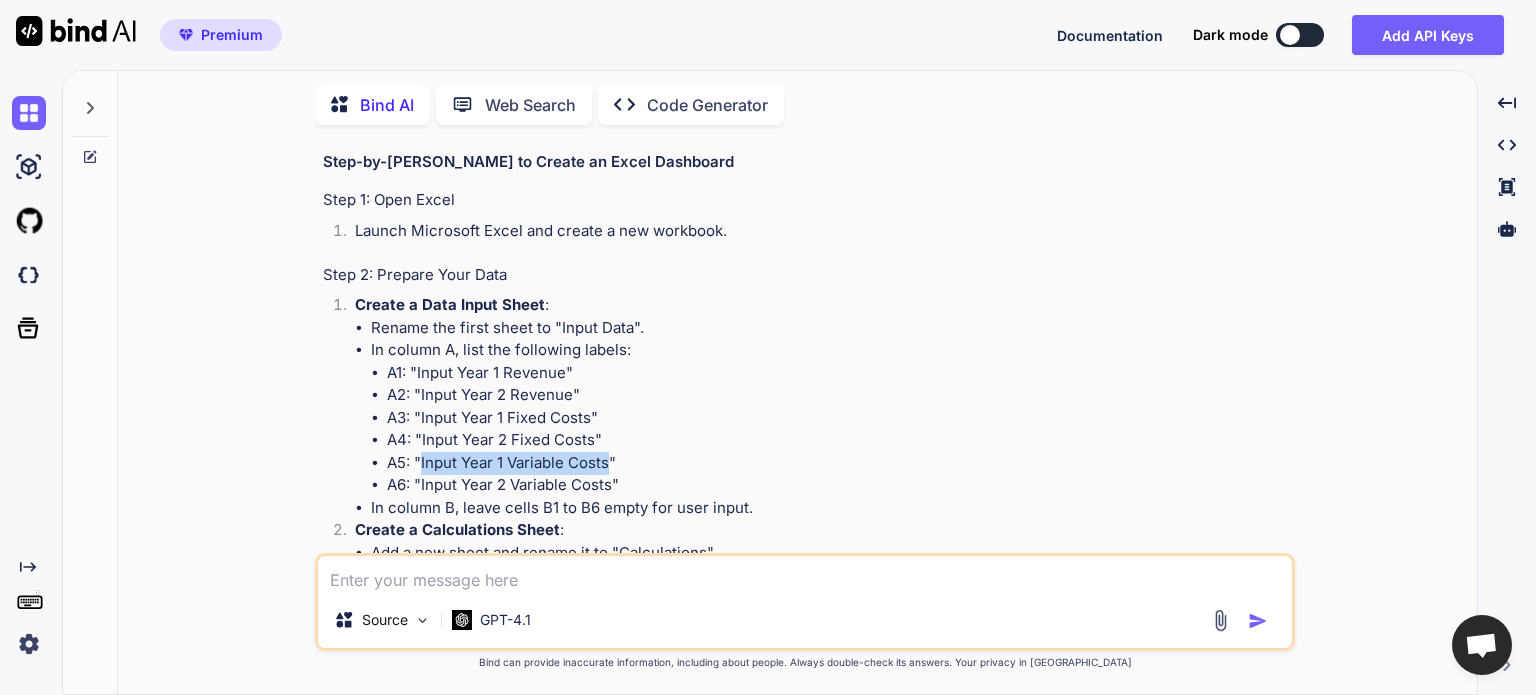 drag, startPoint x: 611, startPoint y: 461, endPoint x: 420, endPoint y: 465, distance: 191.04189 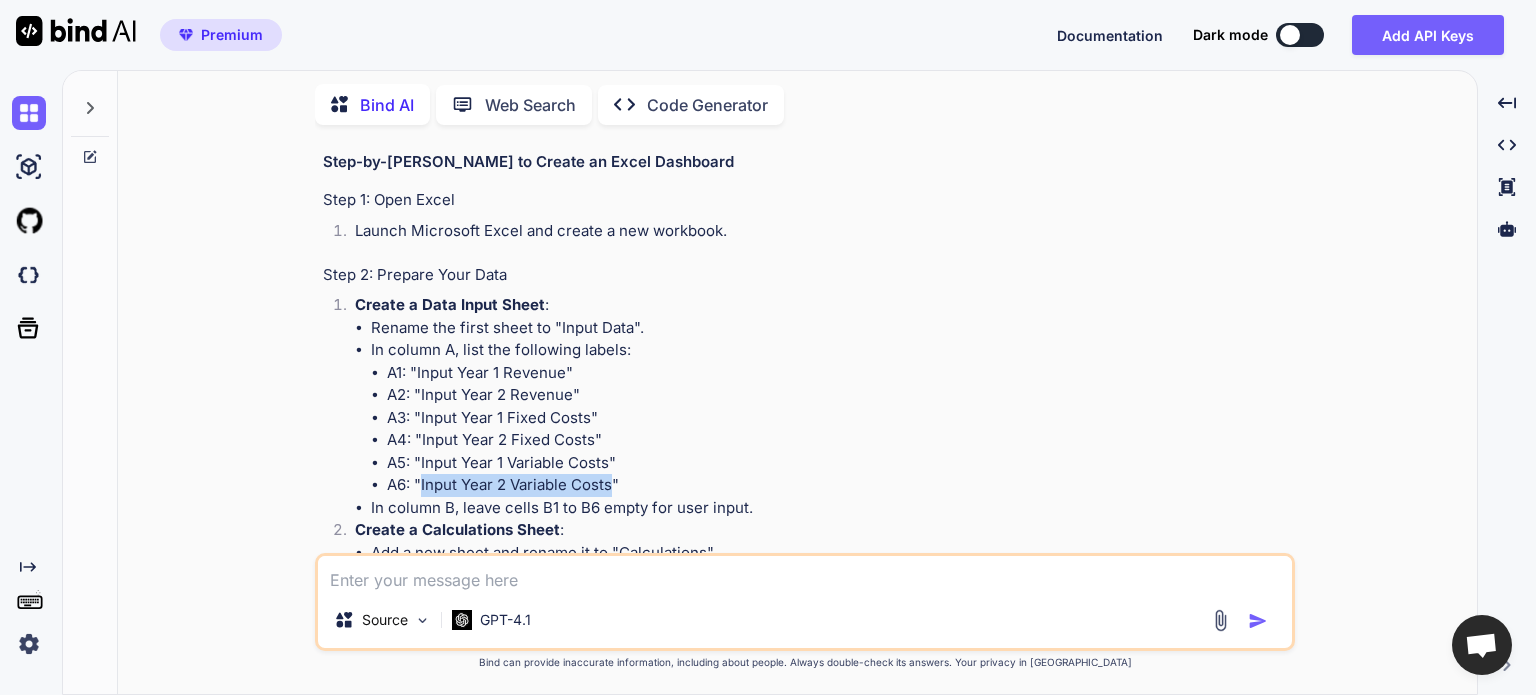 drag, startPoint x: 610, startPoint y: 483, endPoint x: 420, endPoint y: 488, distance: 190.06578 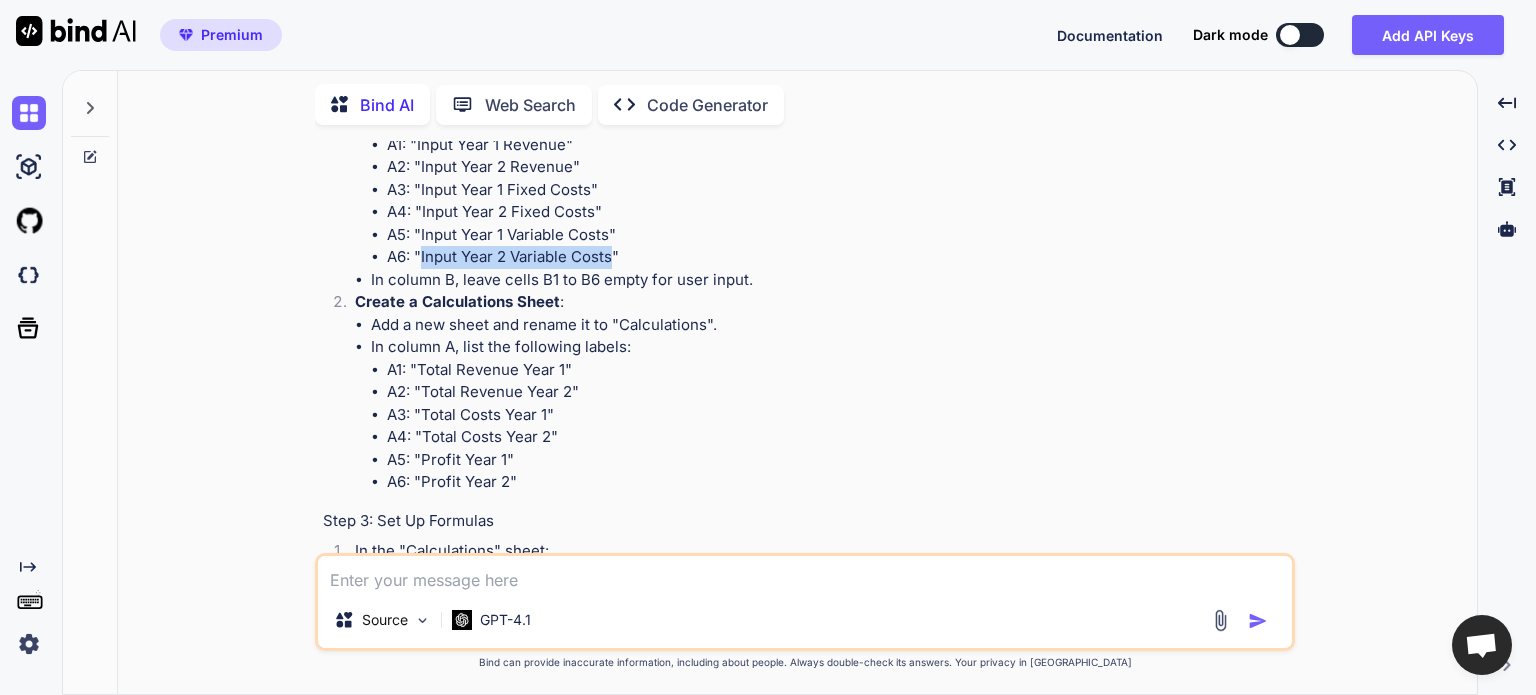 scroll, scrollTop: 2135, scrollLeft: 0, axis: vertical 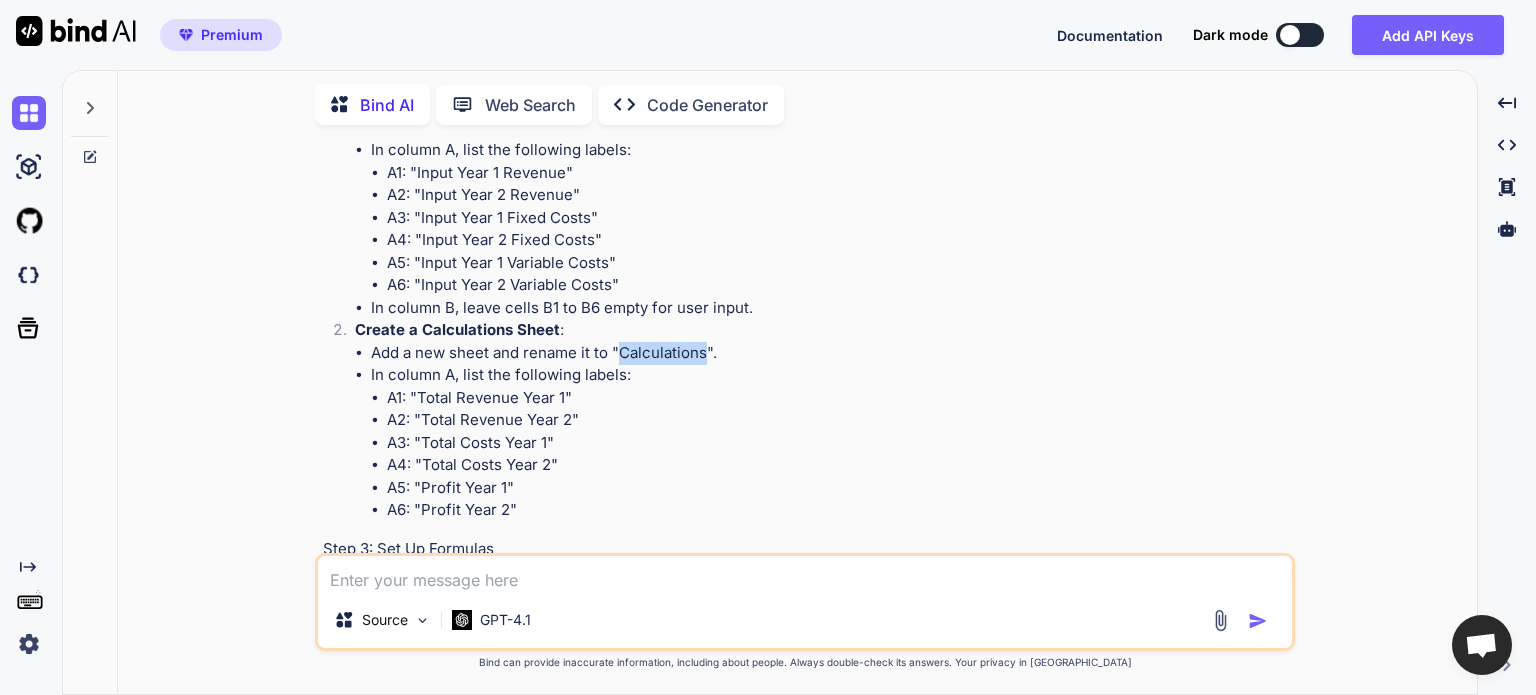 drag, startPoint x: 704, startPoint y: 350, endPoint x: 623, endPoint y: 347, distance: 81.055534 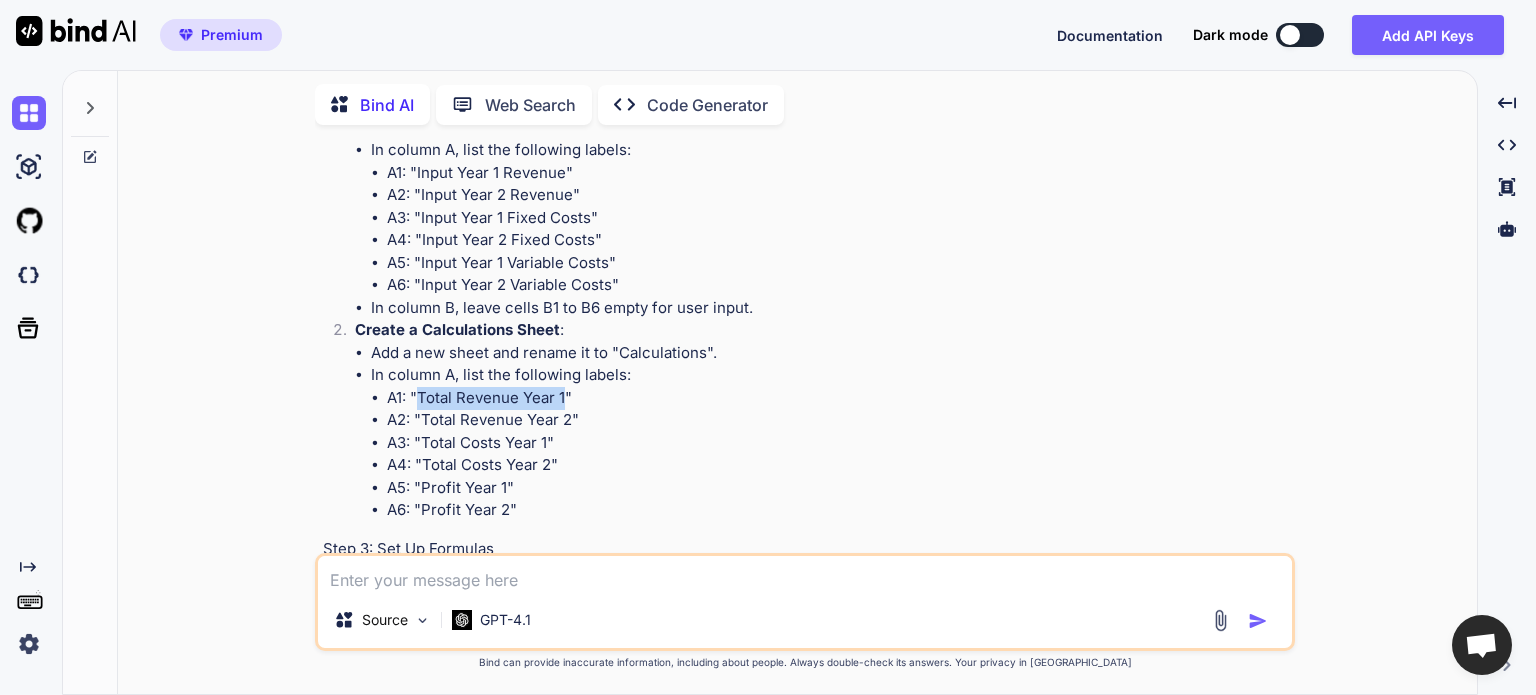 drag, startPoint x: 564, startPoint y: 395, endPoint x: 418, endPoint y: 398, distance: 146.03082 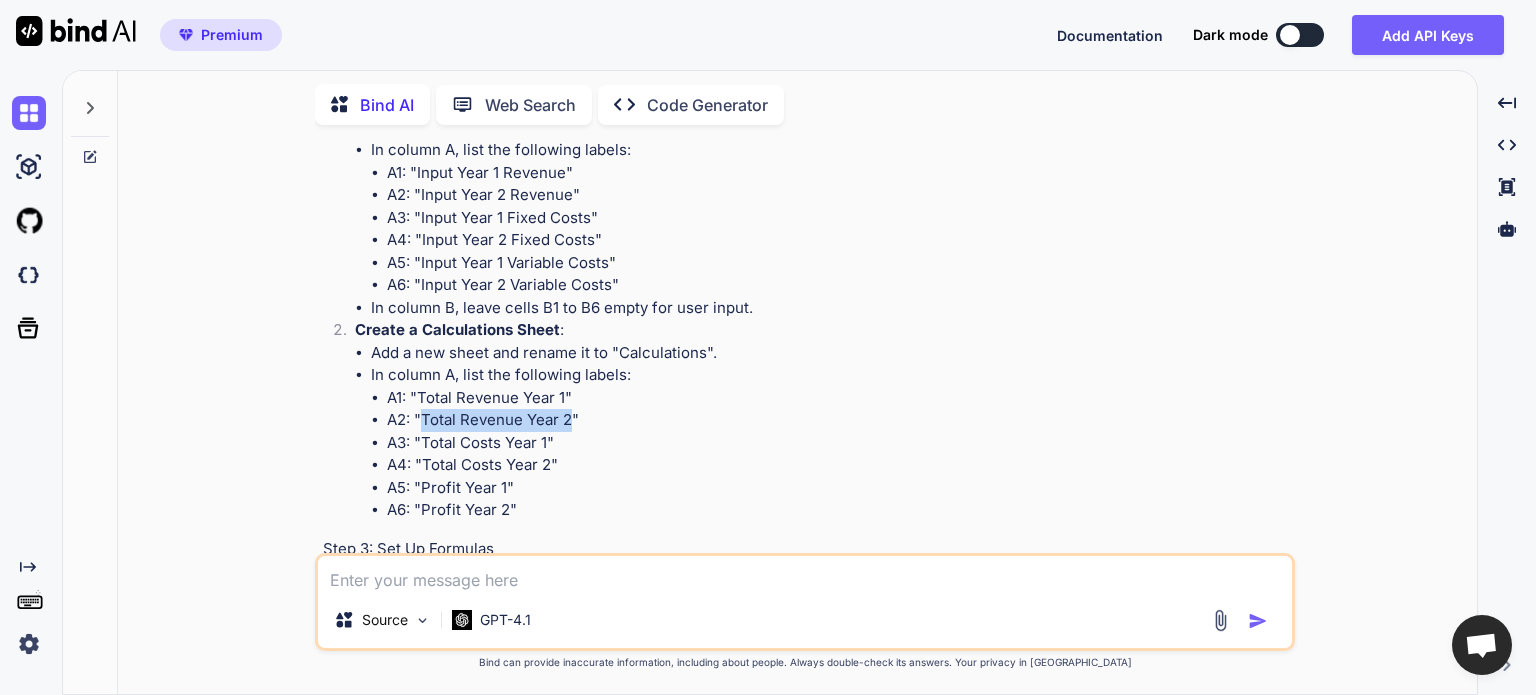 drag, startPoint x: 568, startPoint y: 415, endPoint x: 425, endPoint y: 413, distance: 143.01399 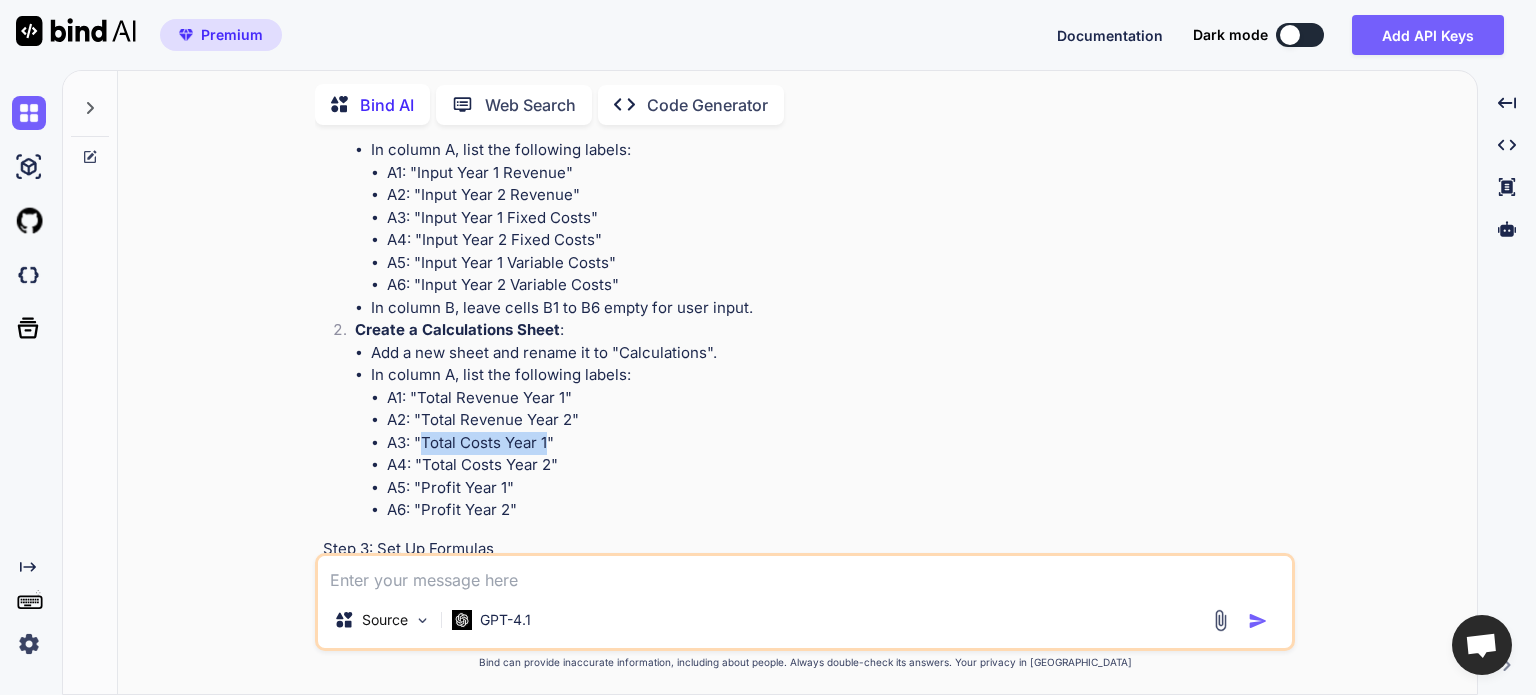 drag, startPoint x: 548, startPoint y: 438, endPoint x: 424, endPoint y: 435, distance: 124.036285 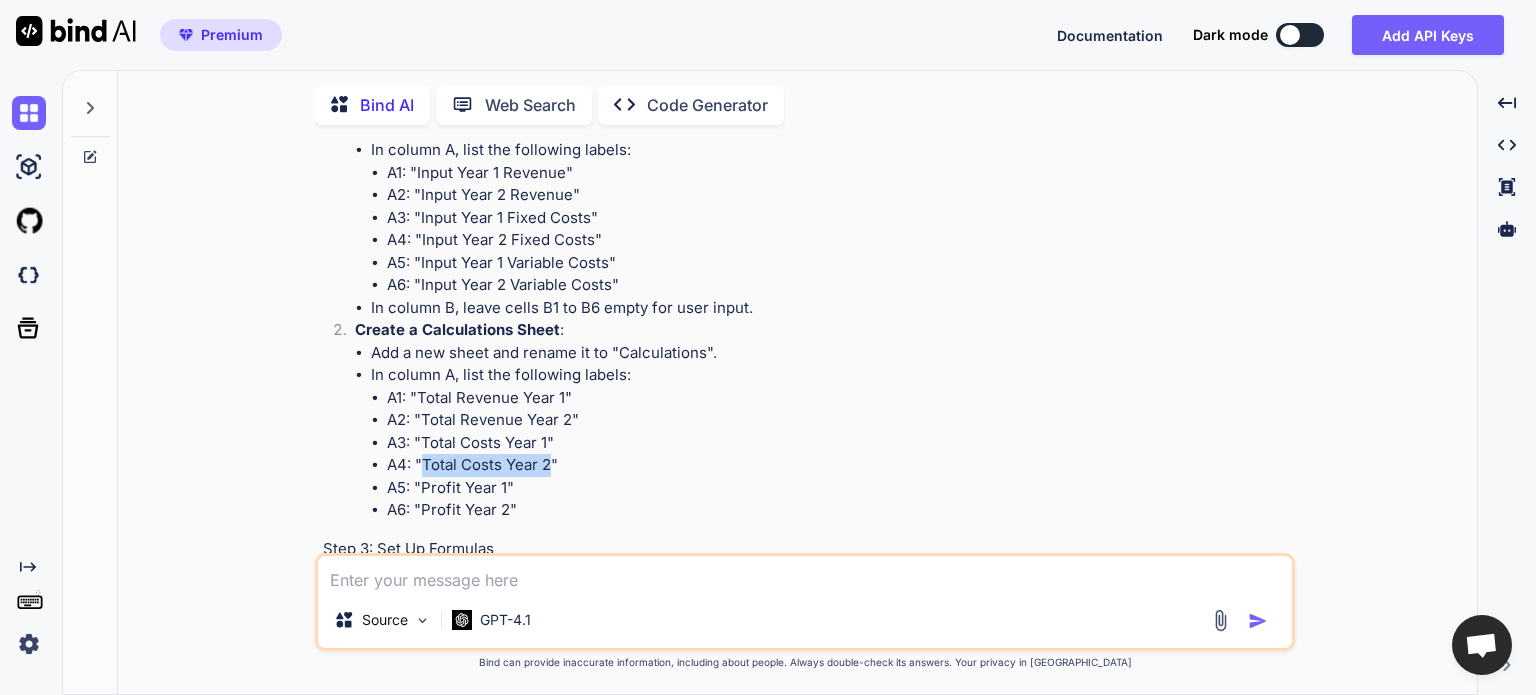drag, startPoint x: 552, startPoint y: 464, endPoint x: 424, endPoint y: 457, distance: 128.19127 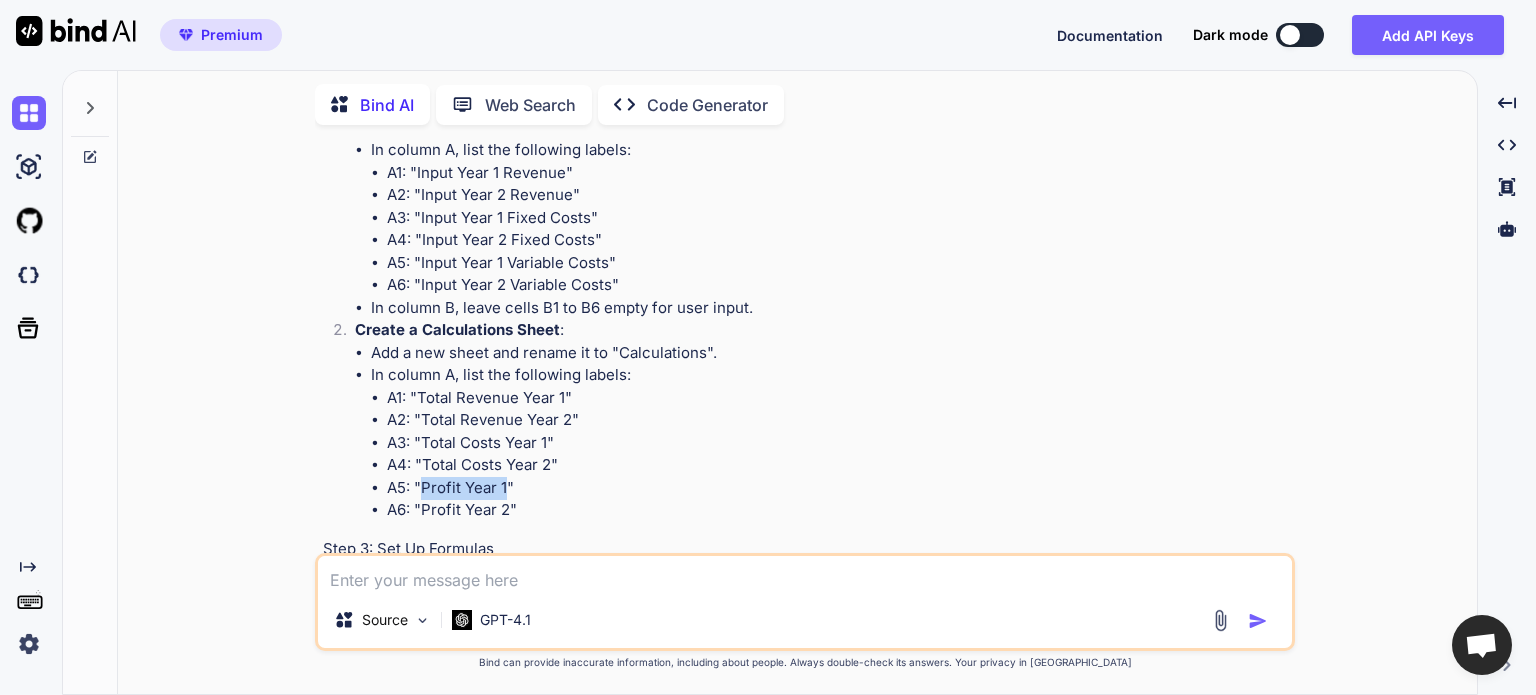 drag, startPoint x: 504, startPoint y: 484, endPoint x: 421, endPoint y: 479, distance: 83.15047 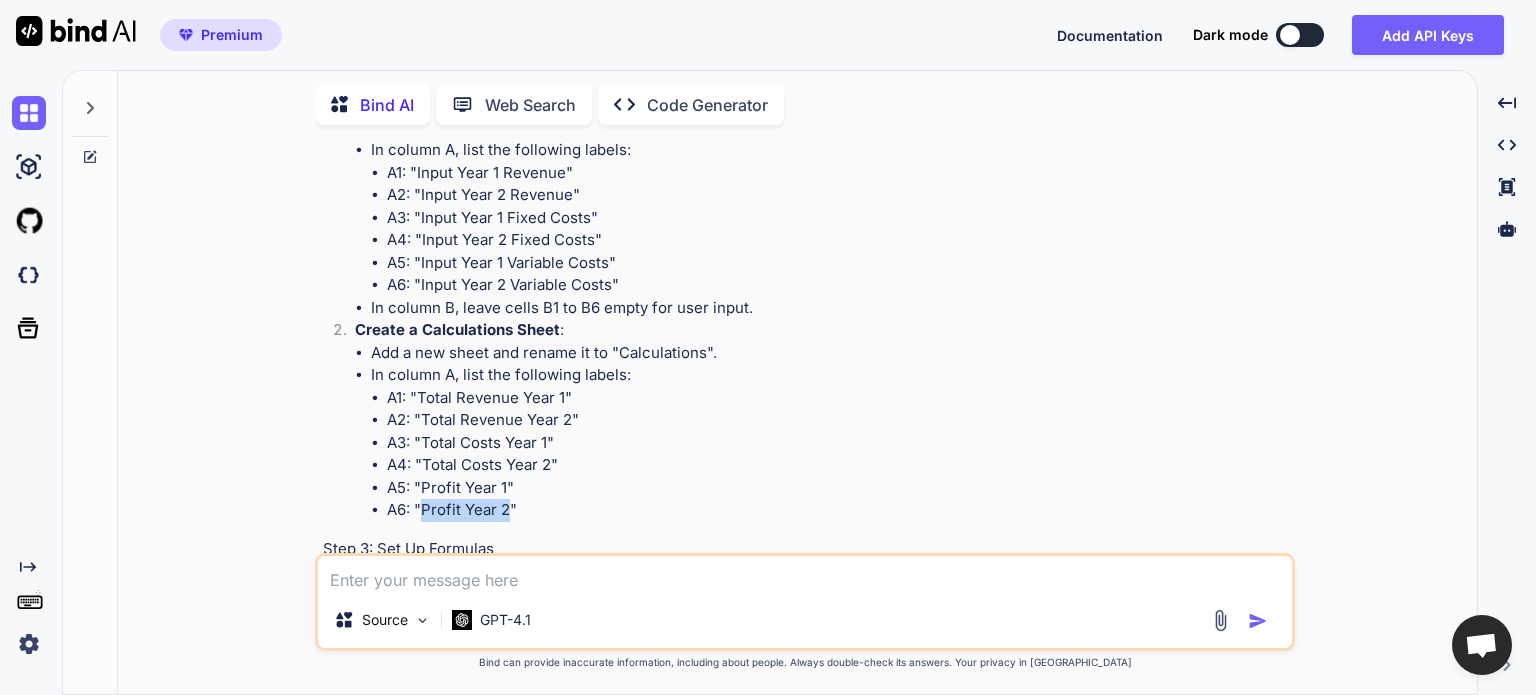 drag, startPoint x: 508, startPoint y: 509, endPoint x: 432, endPoint y: 507, distance: 76.02631 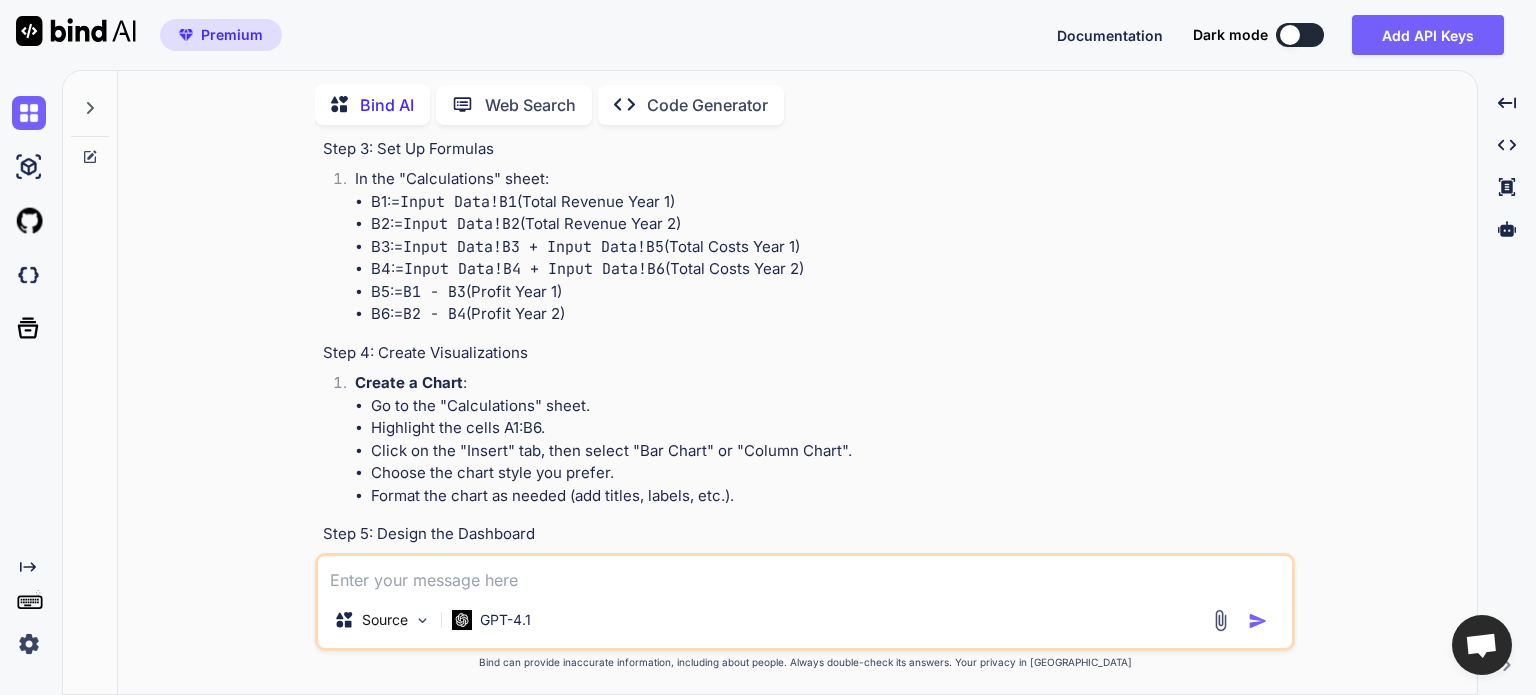 scroll, scrollTop: 2435, scrollLeft: 0, axis: vertical 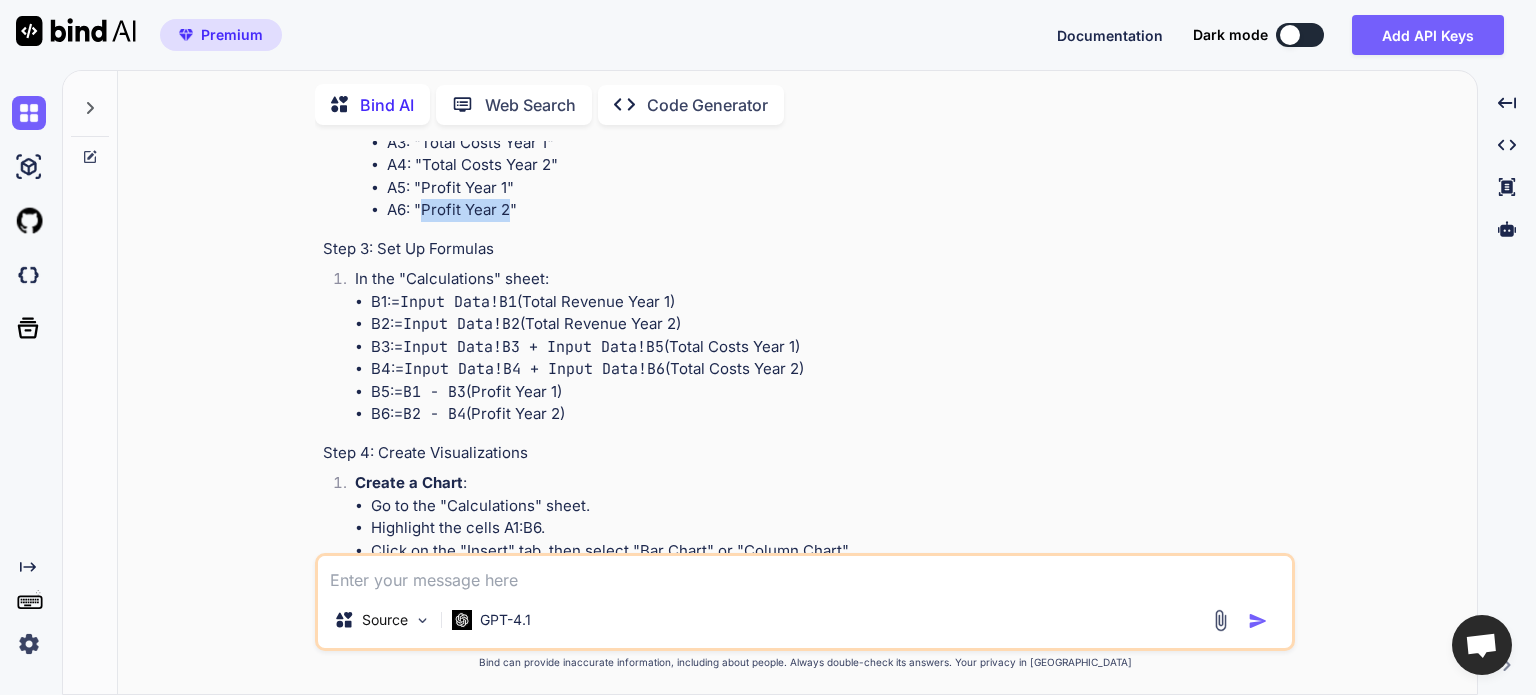 drag, startPoint x: 394, startPoint y: 299, endPoint x: 702, endPoint y: 311, distance: 308.23367 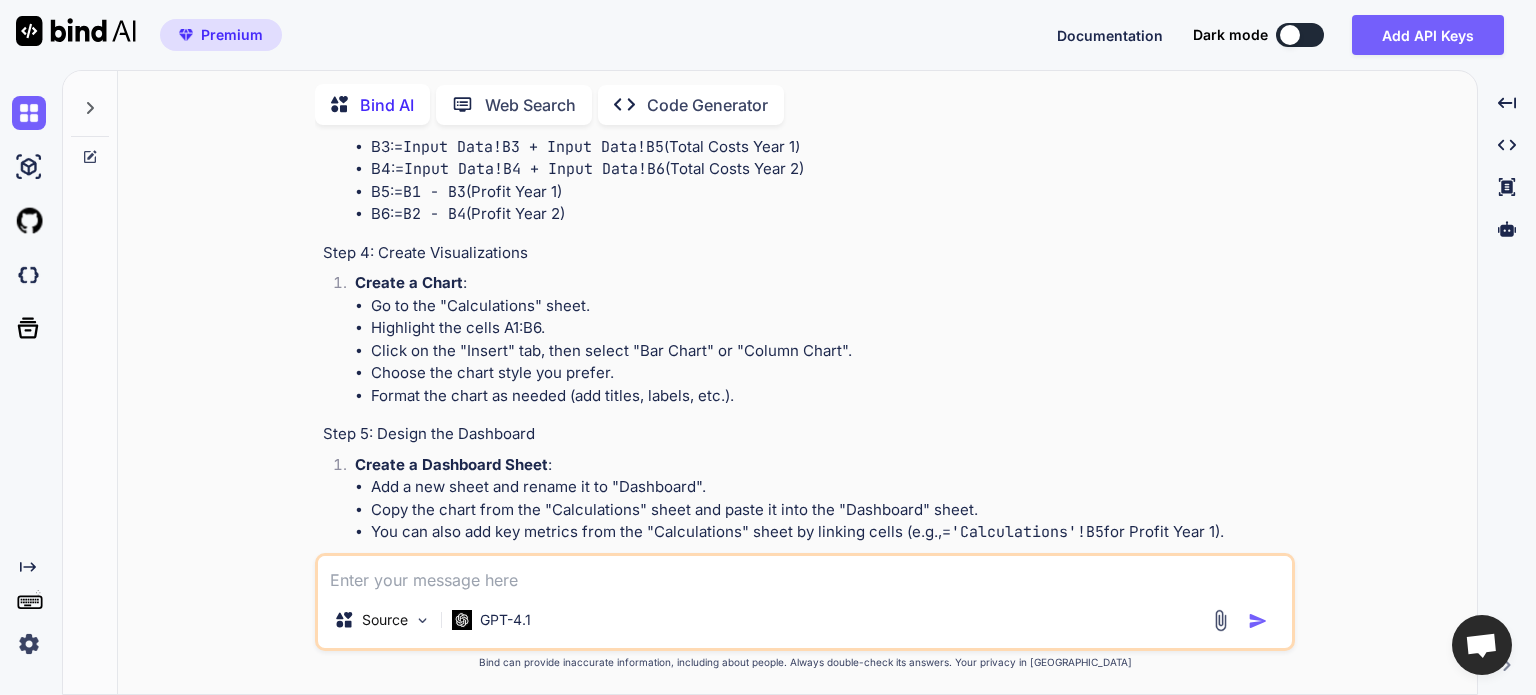 scroll, scrollTop: 2435, scrollLeft: 0, axis: vertical 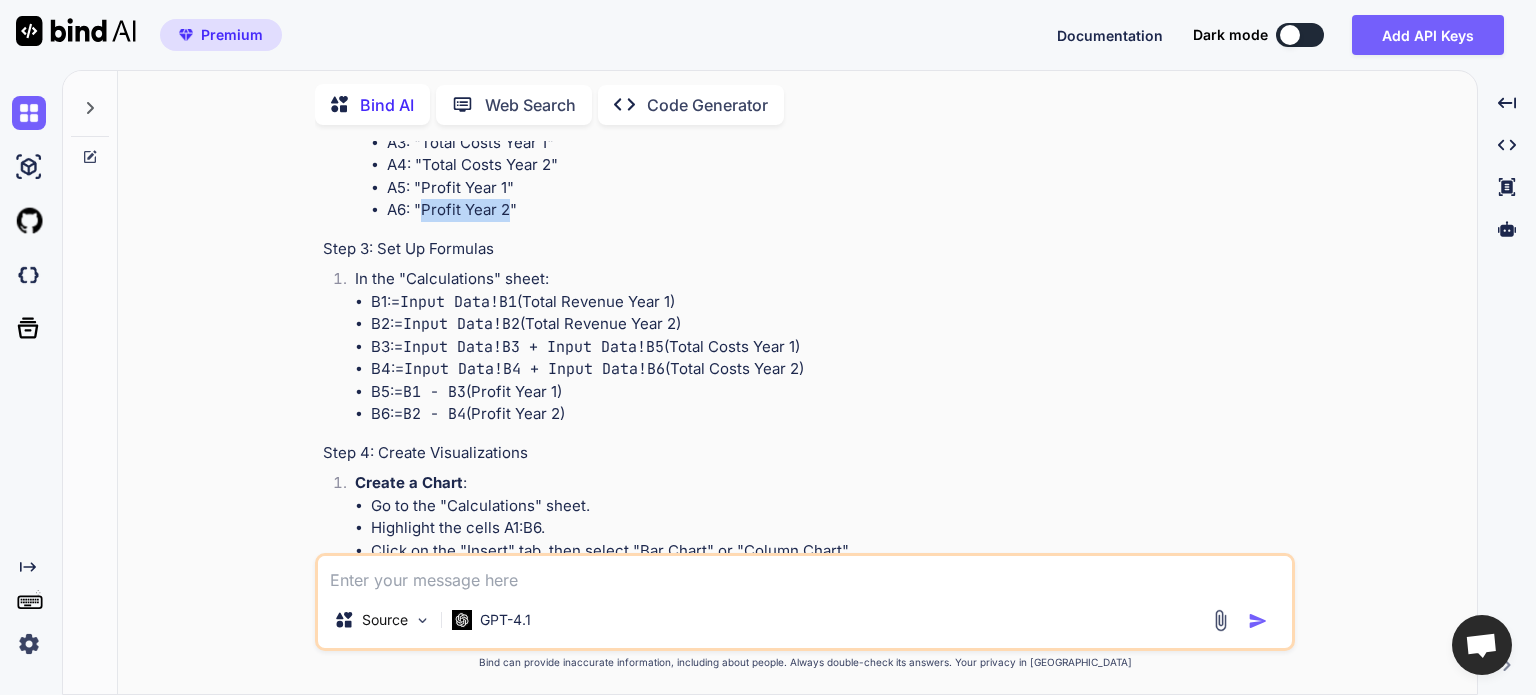 drag, startPoint x: 692, startPoint y: 320, endPoint x: 397, endPoint y: 324, distance: 295.02713 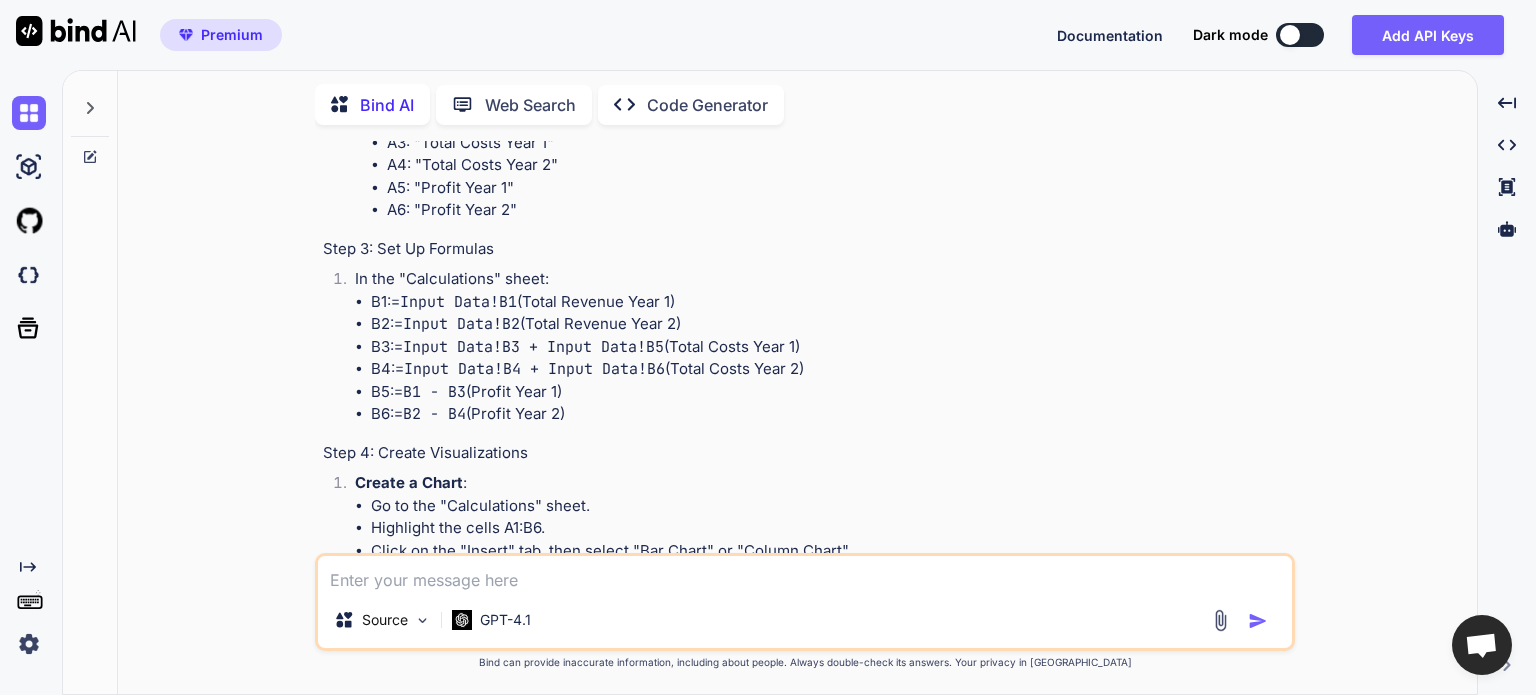 drag, startPoint x: 414, startPoint y: 391, endPoint x: 887, endPoint y: 418, distance: 473.77 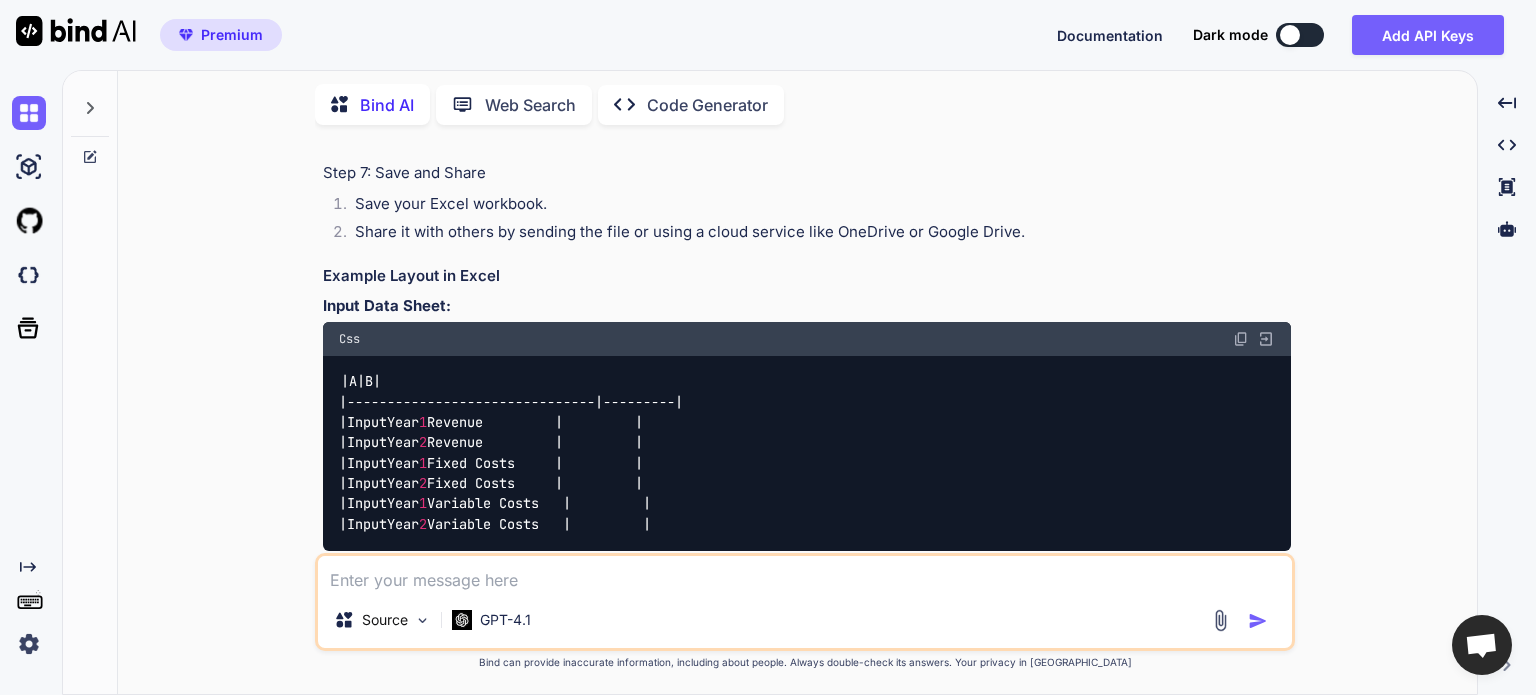 scroll, scrollTop: 3535, scrollLeft: 0, axis: vertical 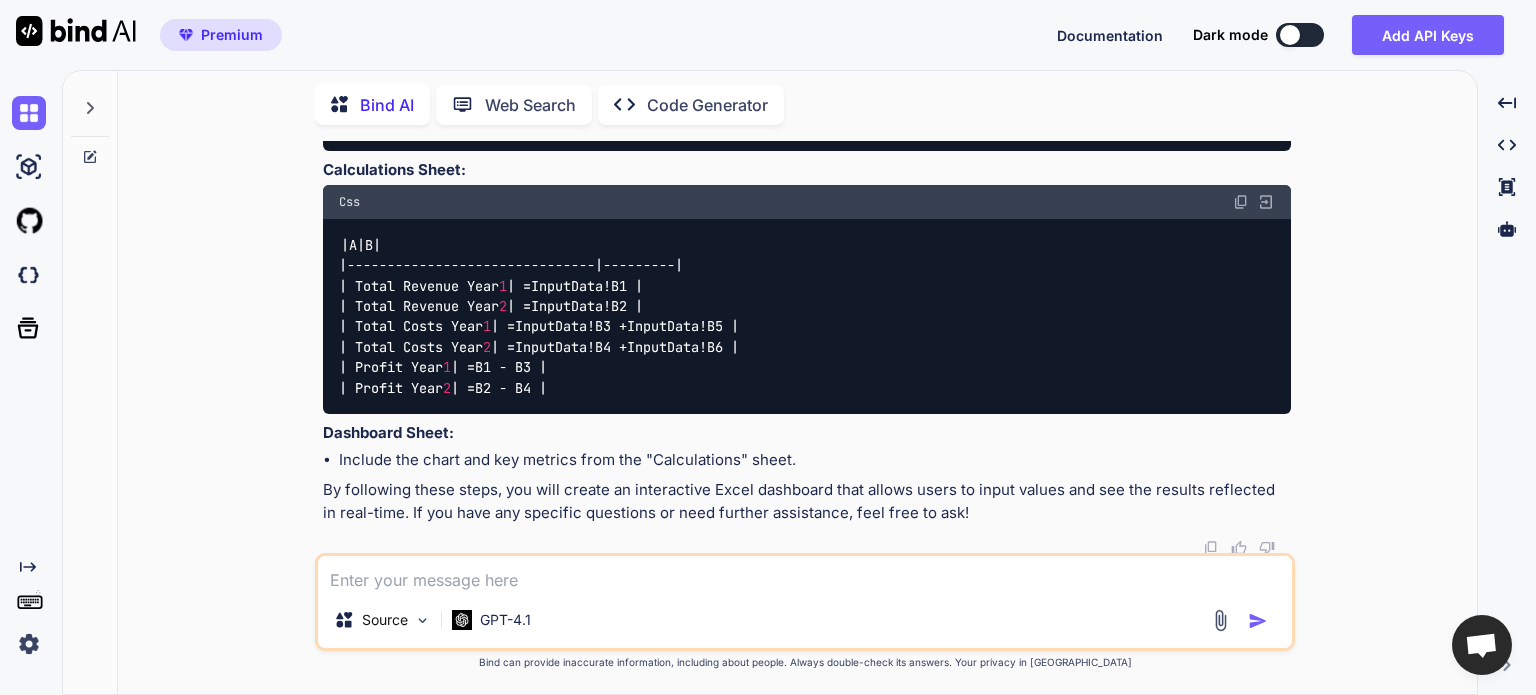 click on "Include the chart and key metrics from the "Calculations" sheet." at bounding box center [815, 460] 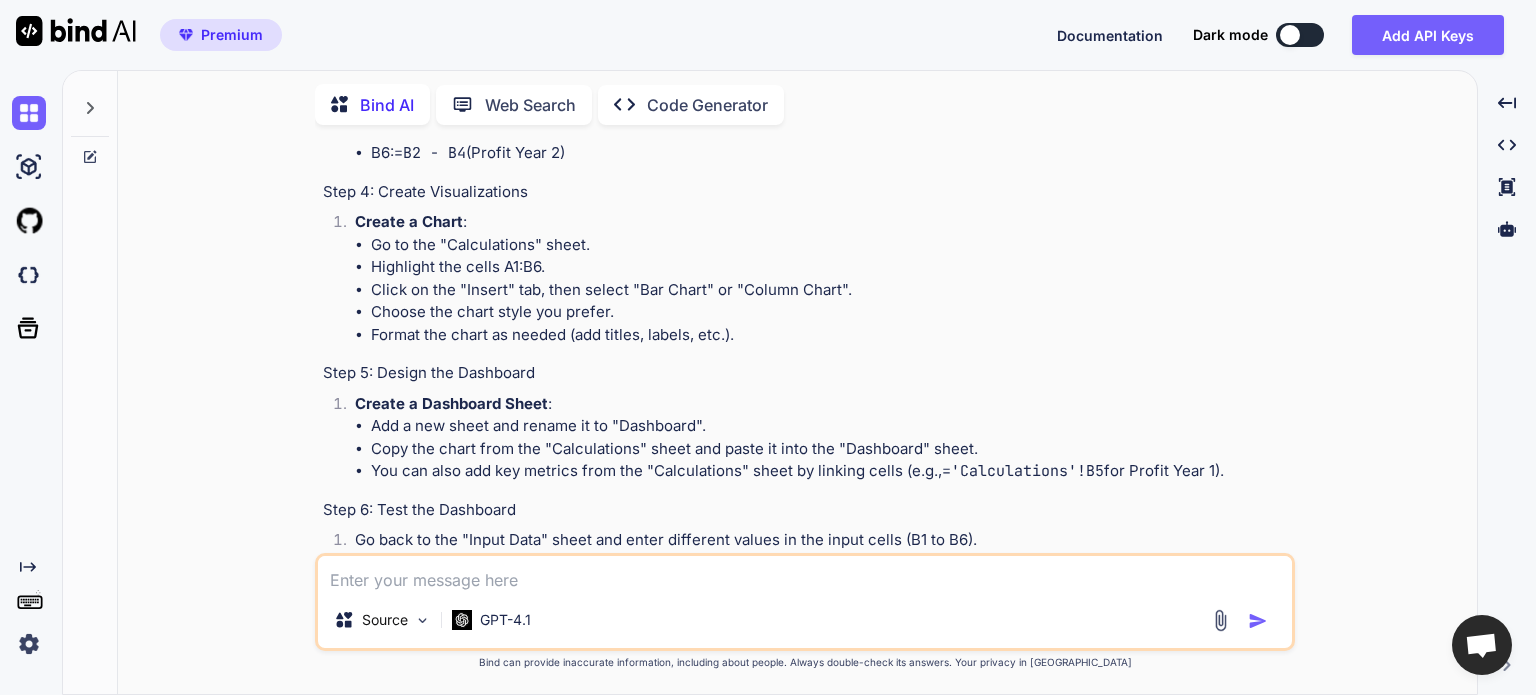 scroll, scrollTop: 2835, scrollLeft: 0, axis: vertical 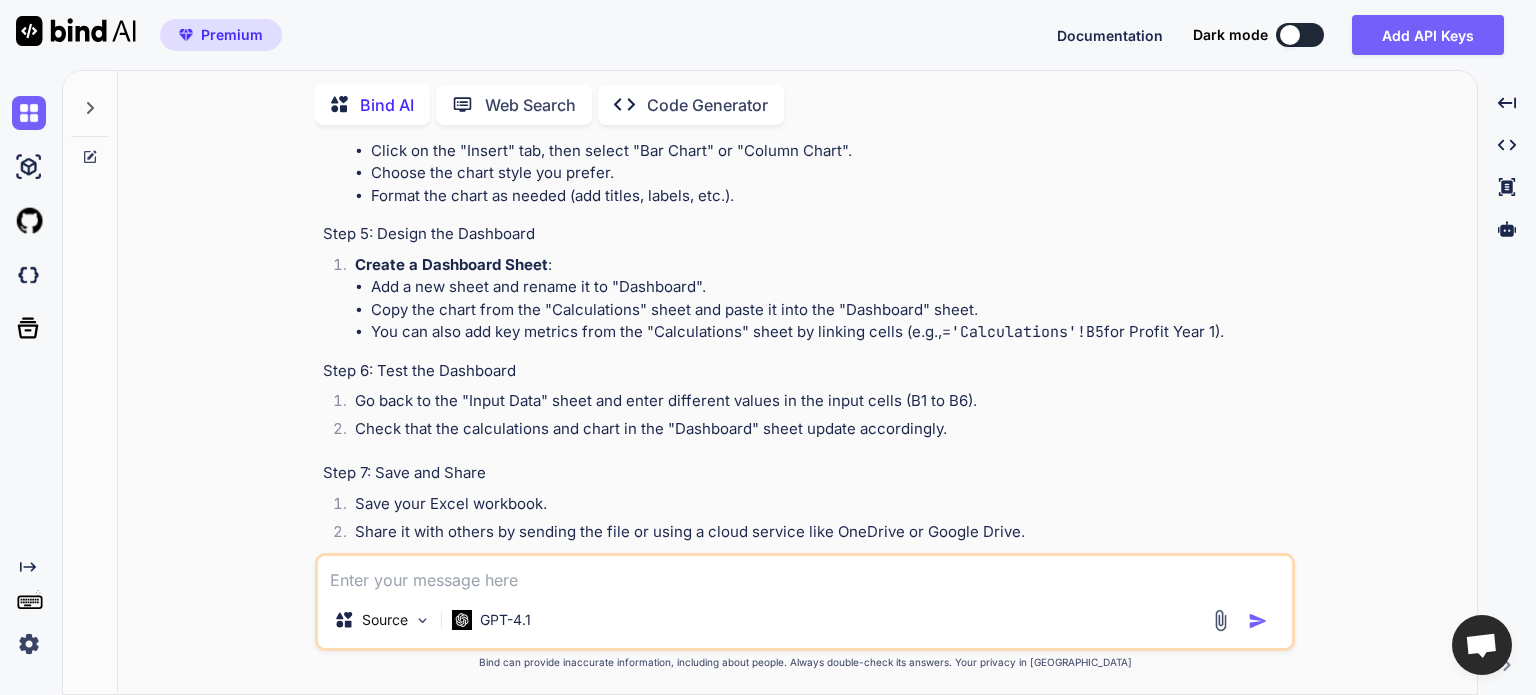 click on "Add a new sheet and rename it to "Dashboard"." at bounding box center (831, 287) 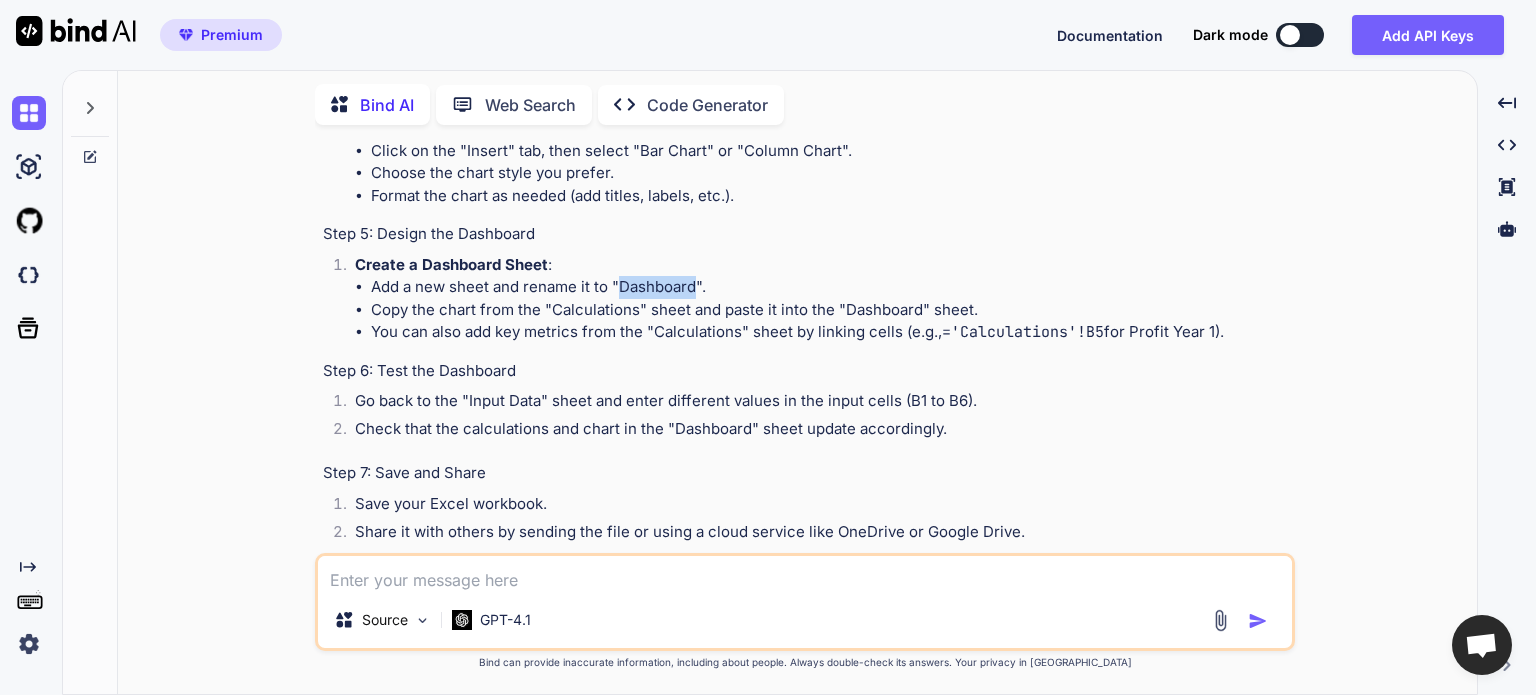 click on "Add a new sheet and rename it to "Dashboard"." at bounding box center [831, 287] 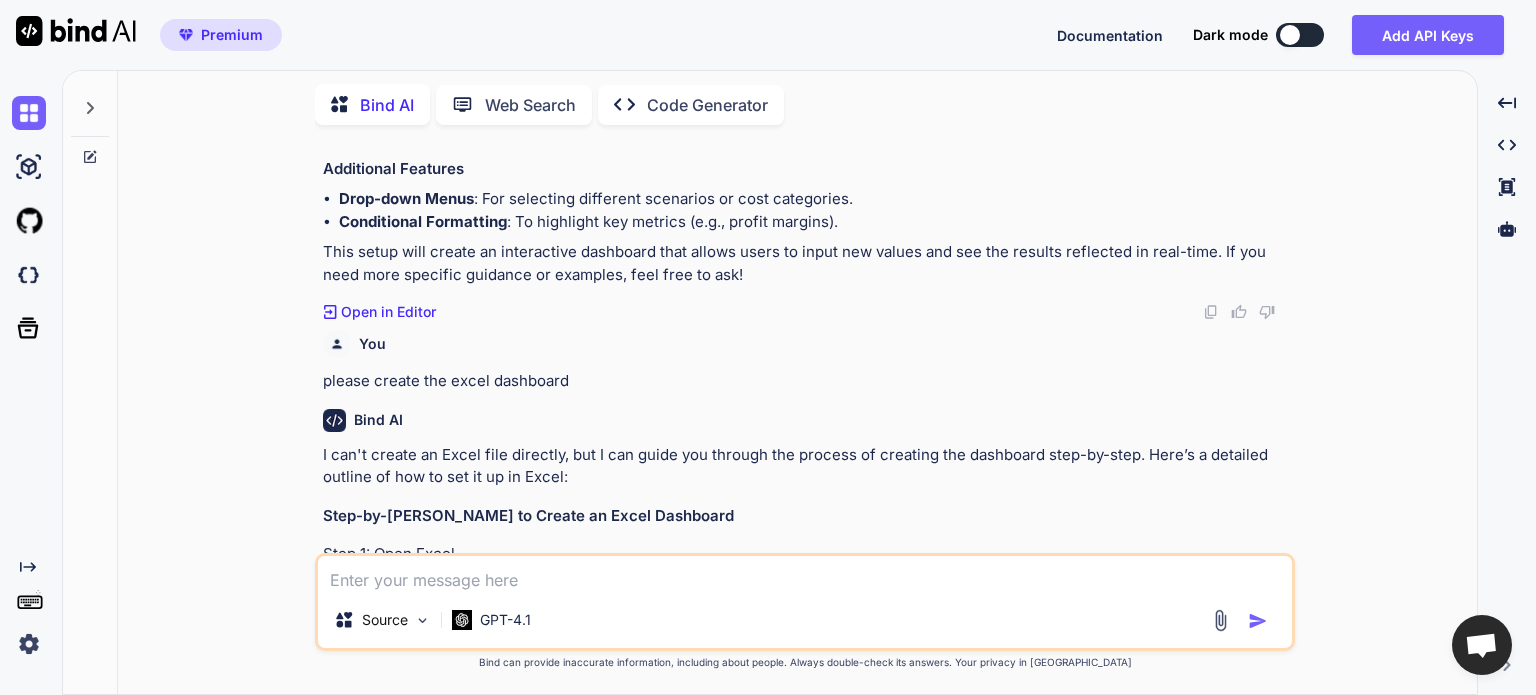 scroll, scrollTop: 1535, scrollLeft: 0, axis: vertical 